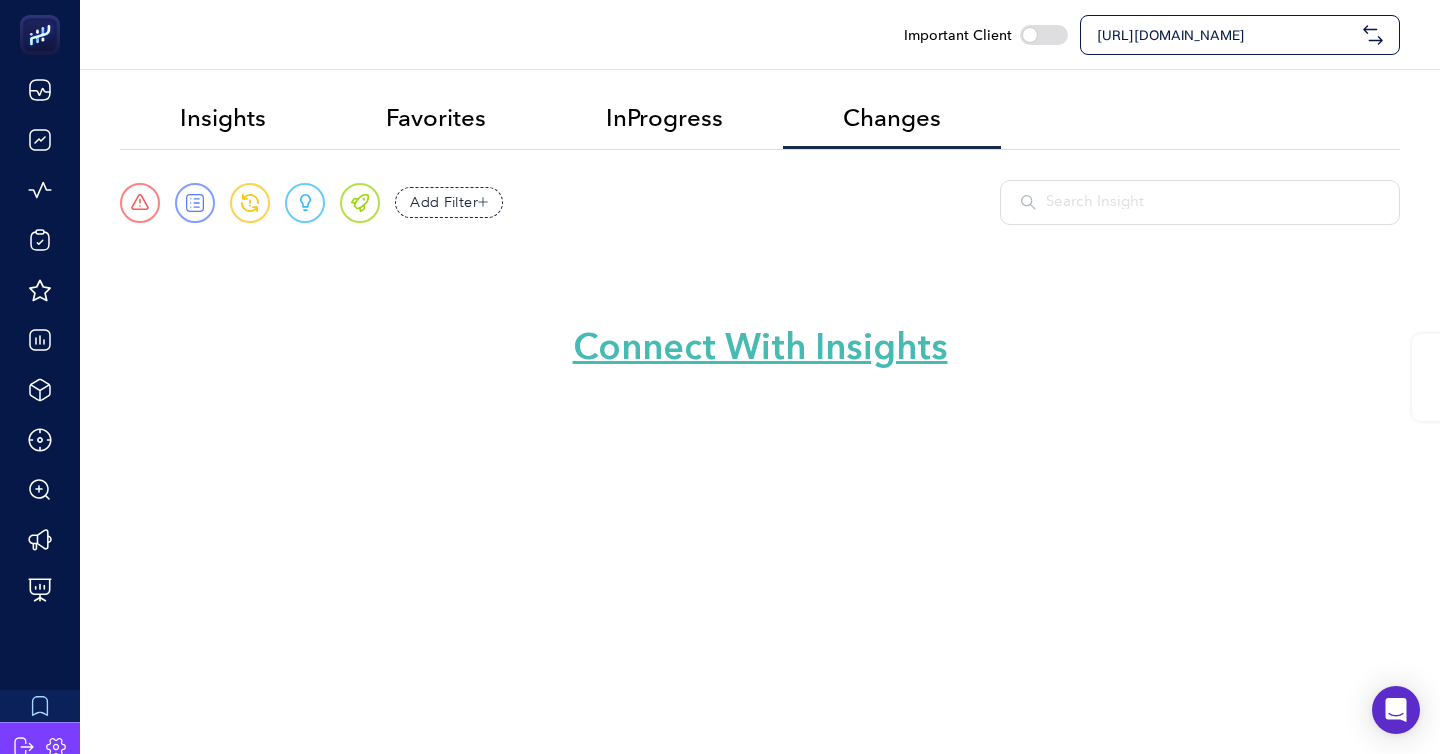 scroll, scrollTop: 0, scrollLeft: 0, axis: both 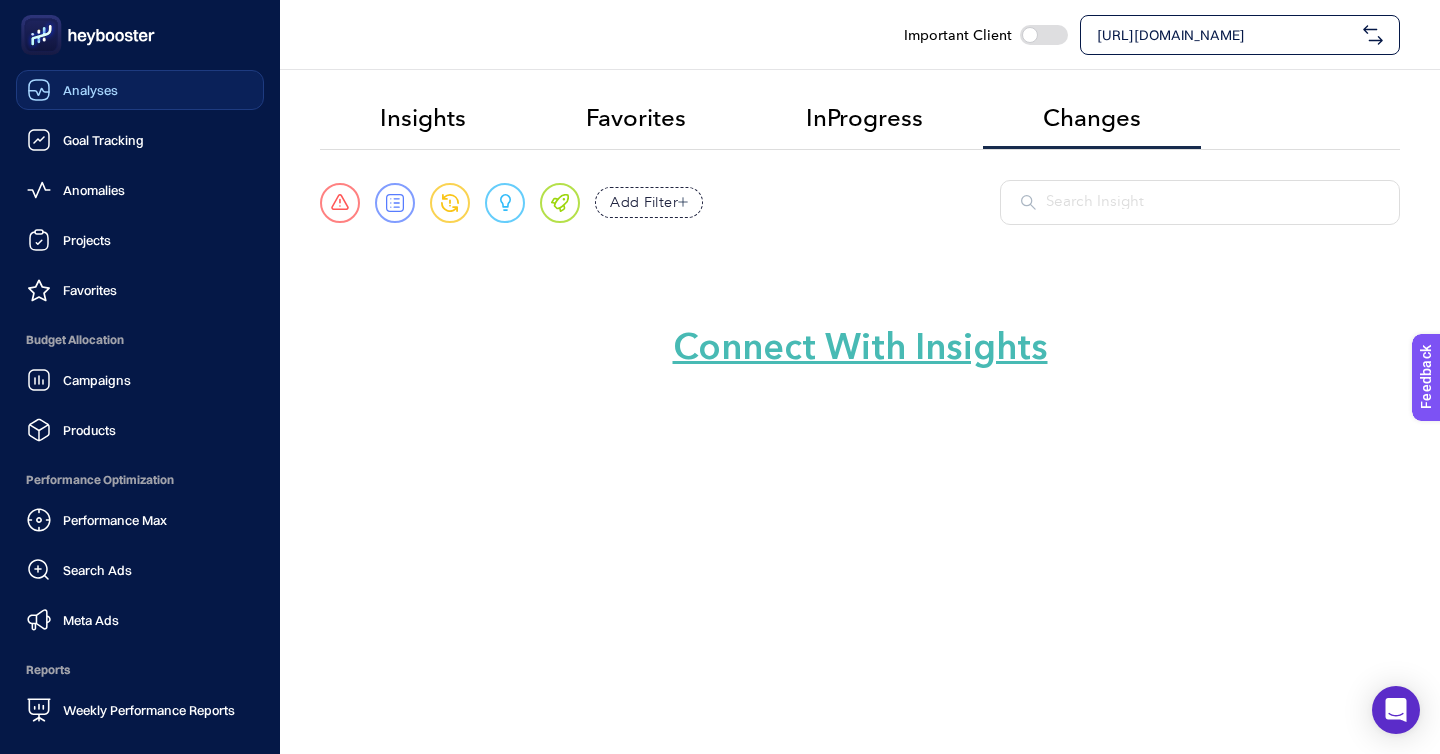 click on "Analyses" at bounding box center [90, 90] 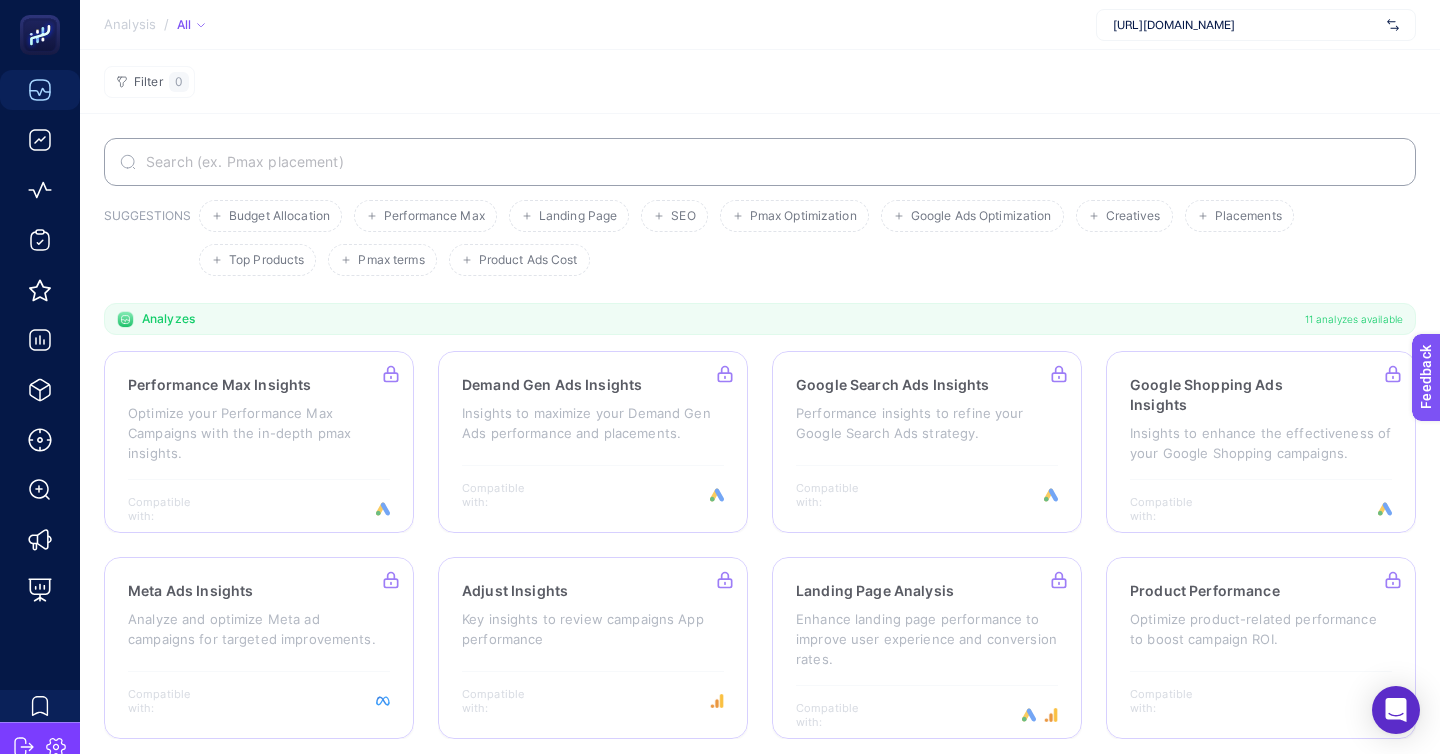 scroll, scrollTop: 0, scrollLeft: 0, axis: both 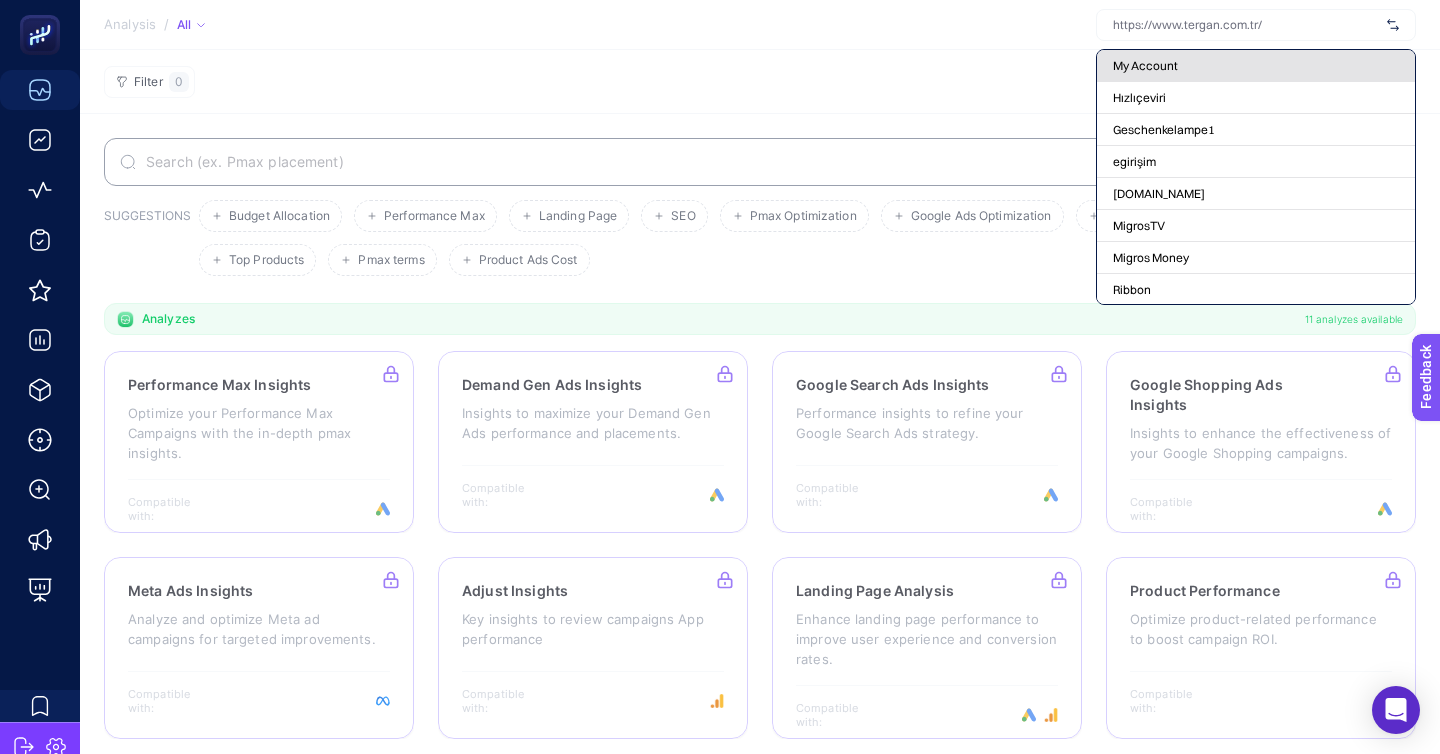 click on "My Account" 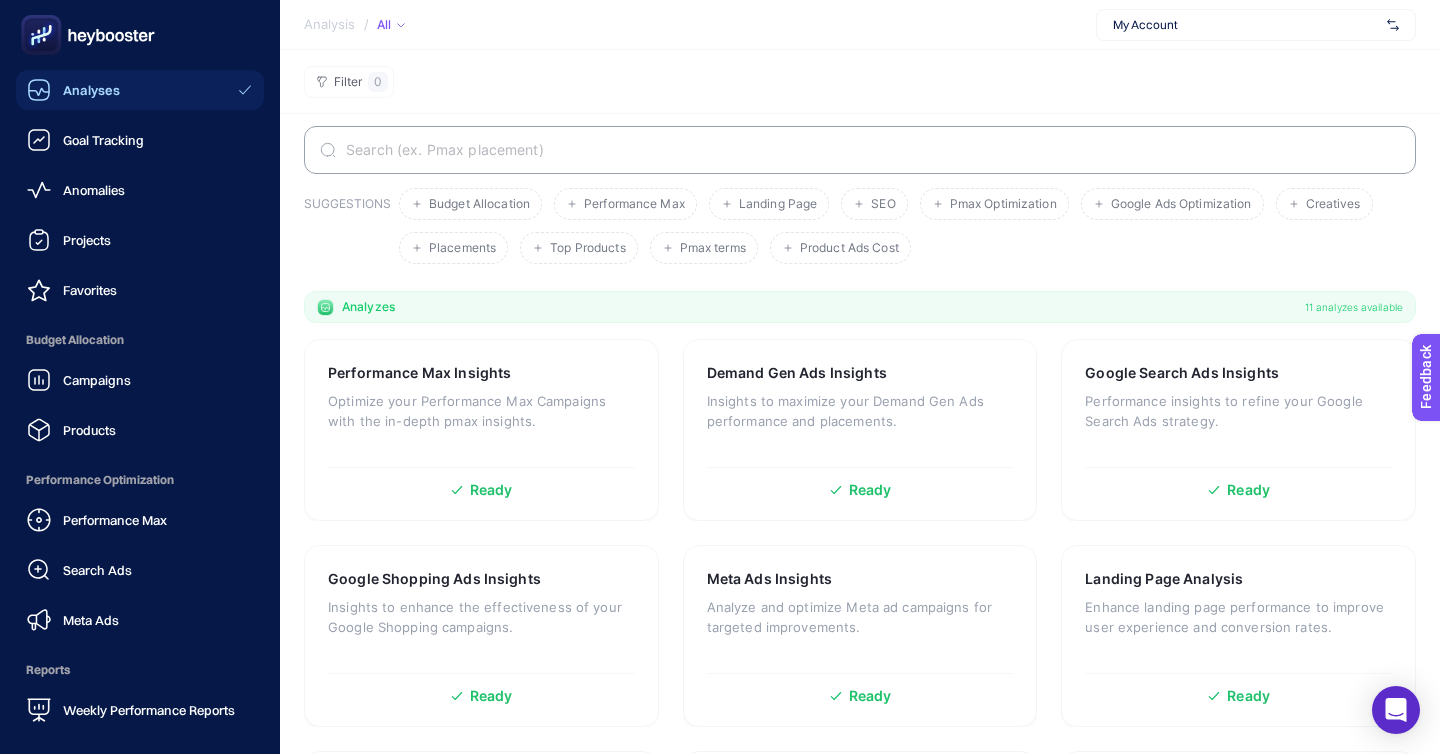 scroll, scrollTop: 17, scrollLeft: 0, axis: vertical 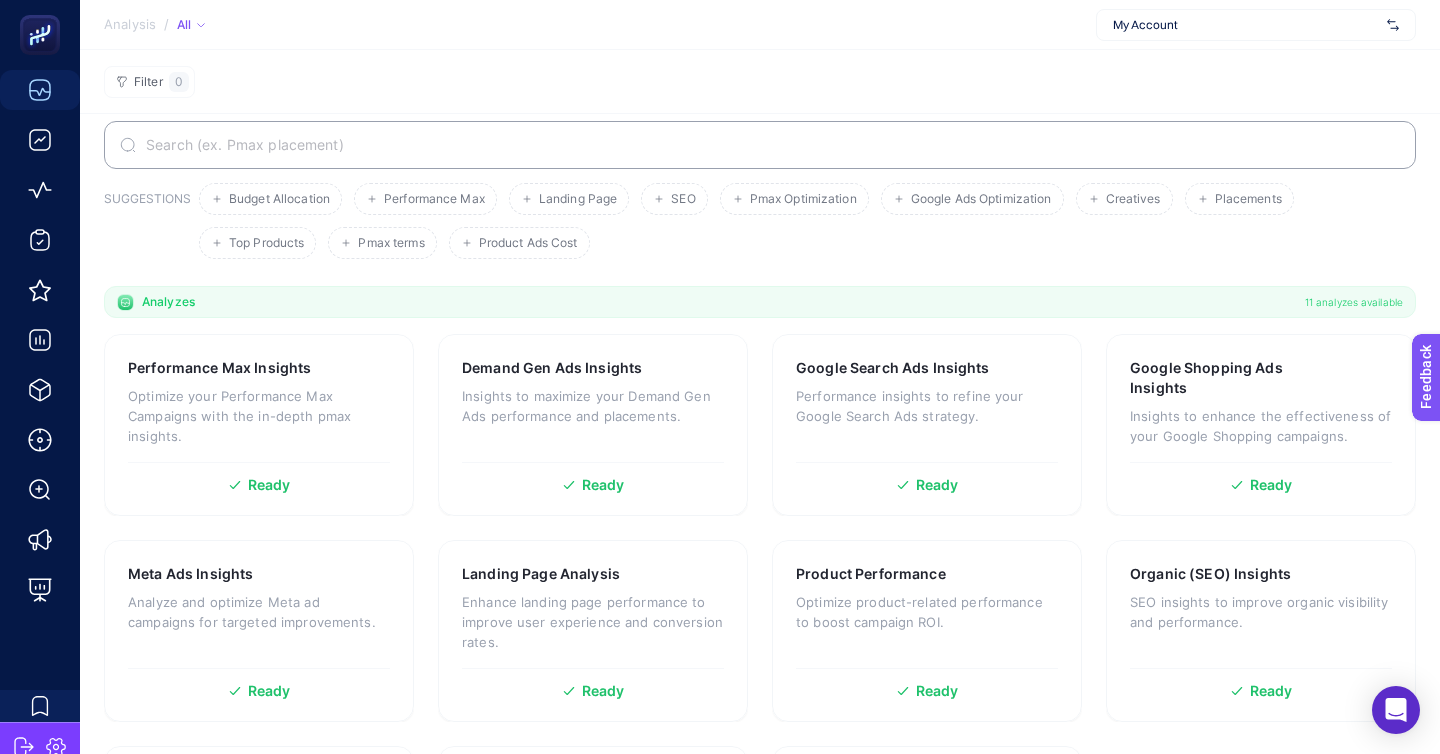 click on "My Account" at bounding box center (1246, 25) 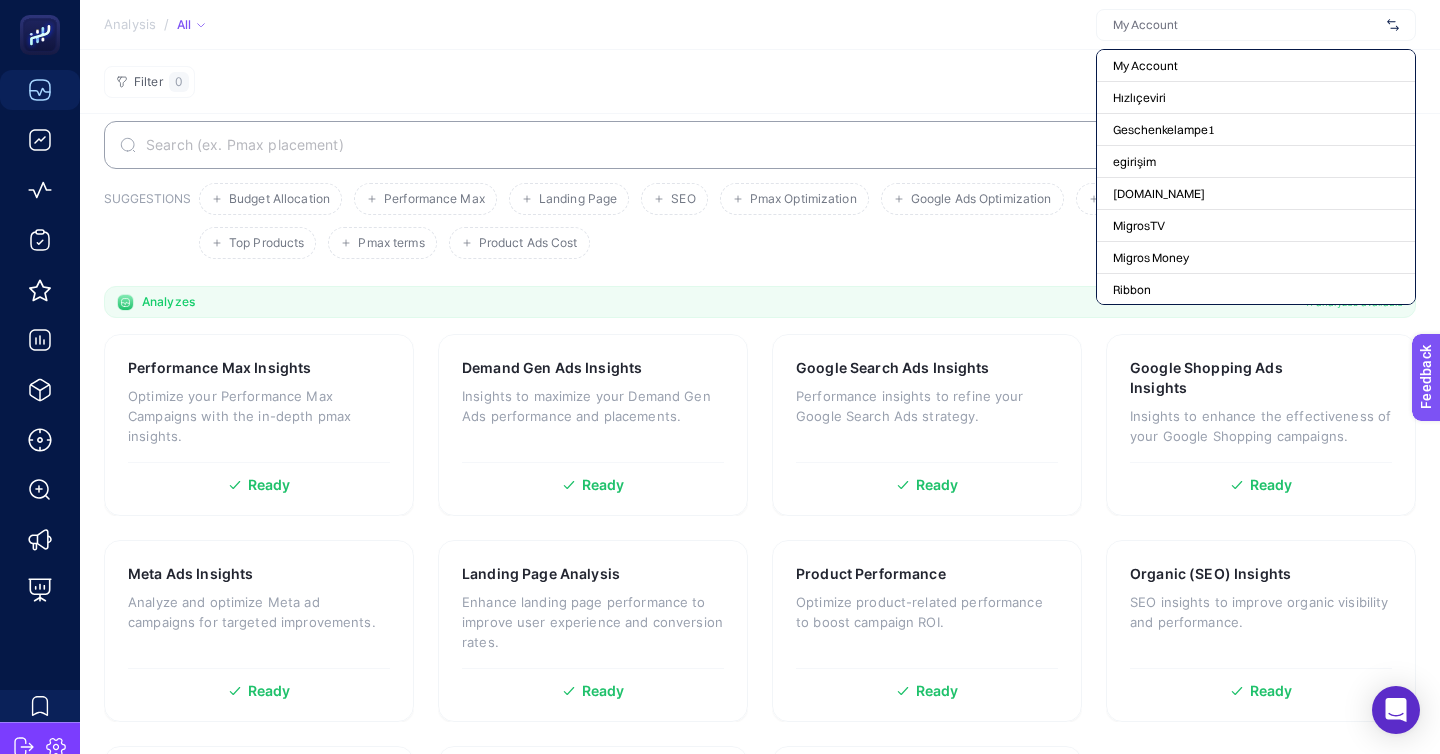 click on "Filter  0" 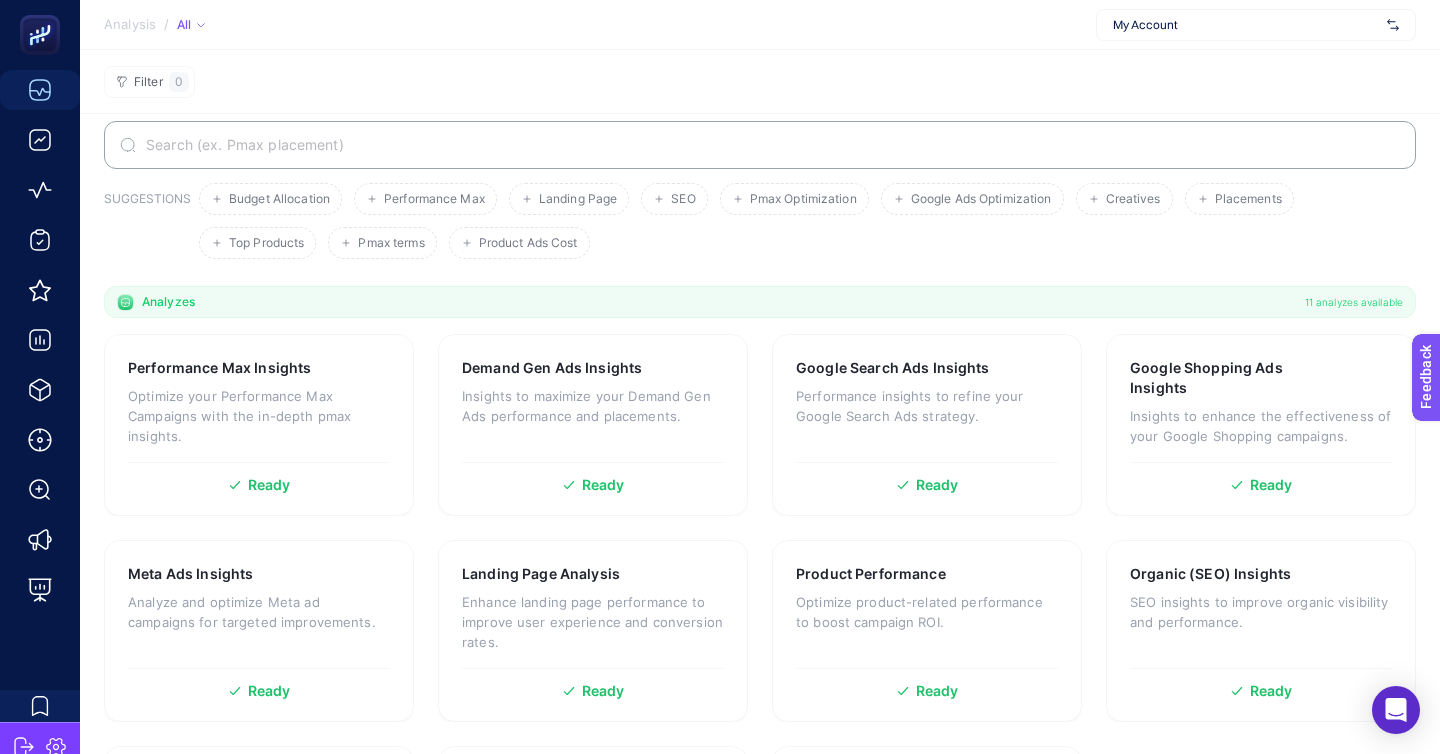 click on "Analysis / All  My Account" 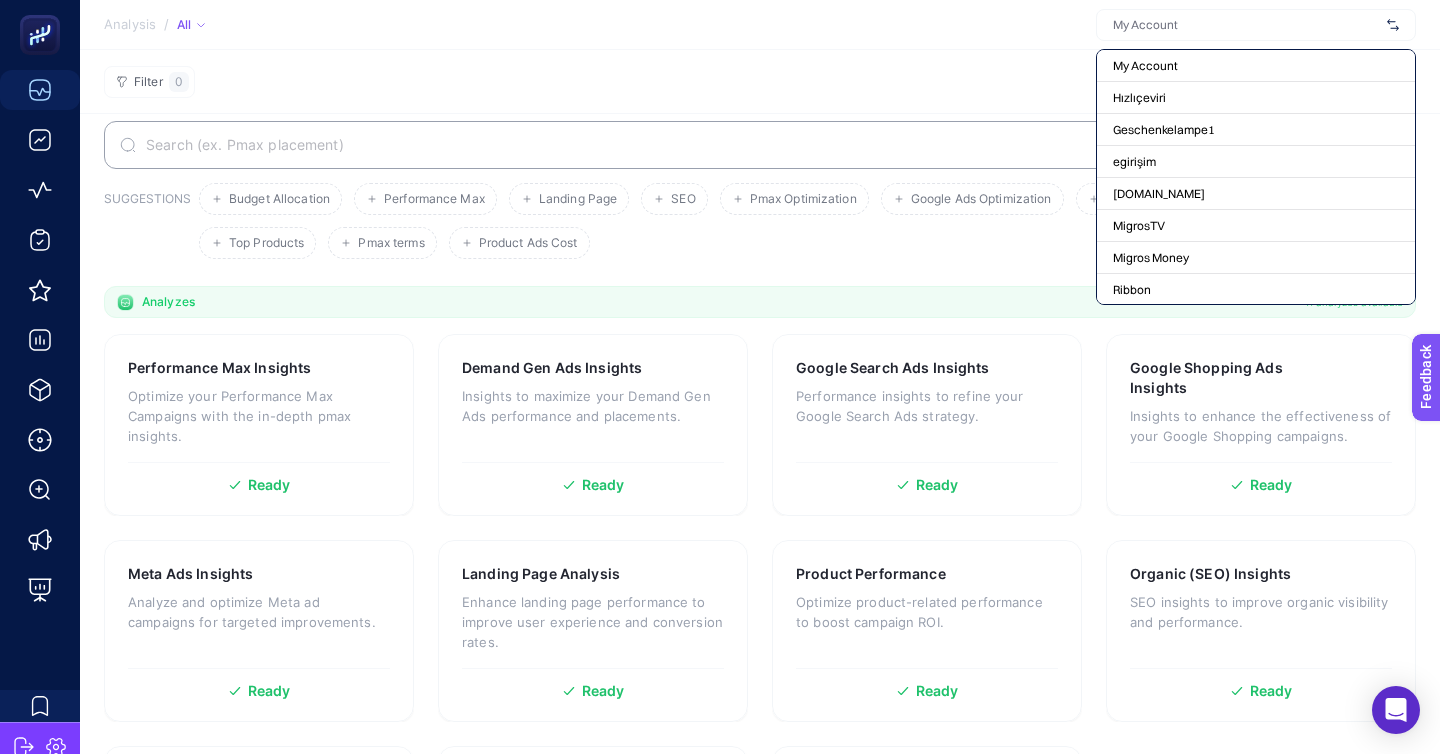 click on "Filter  0" 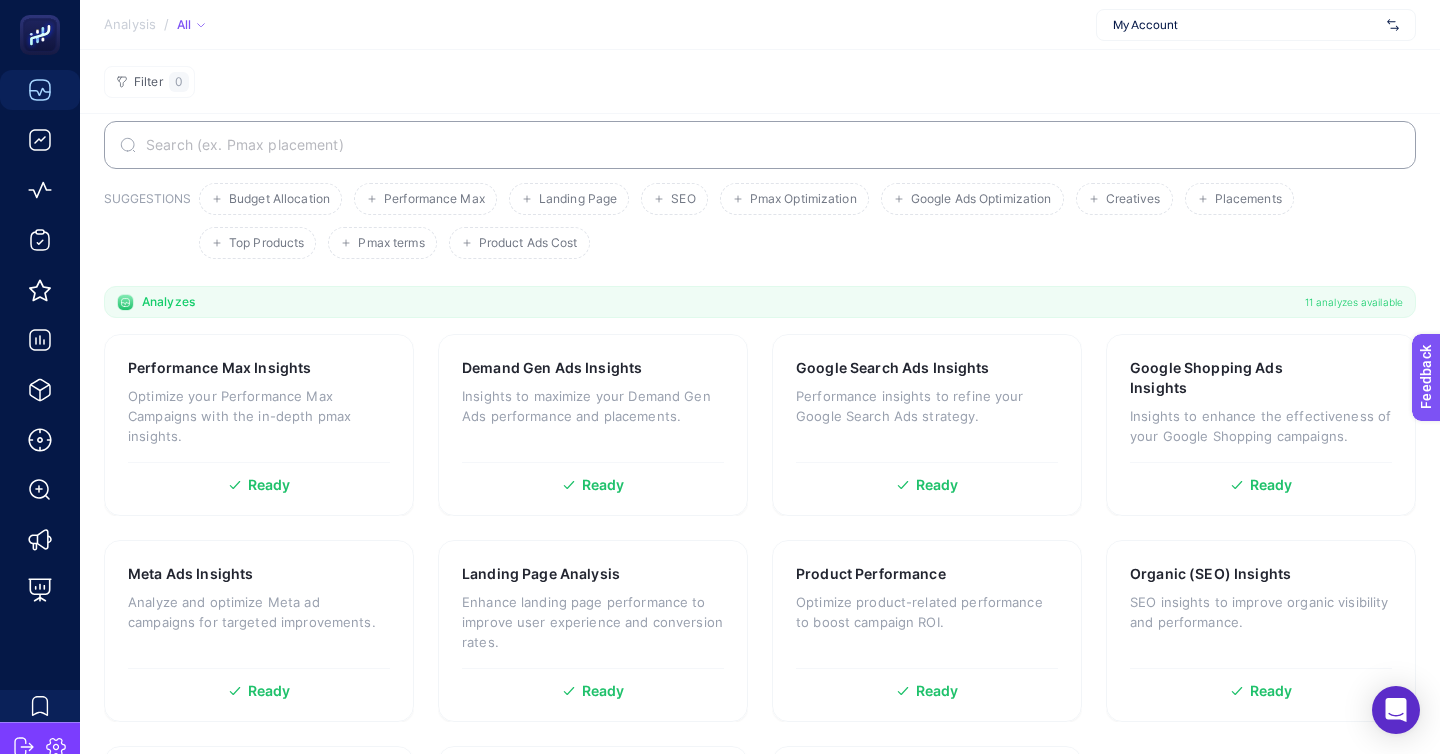 click on "Analysis / All  My Account" 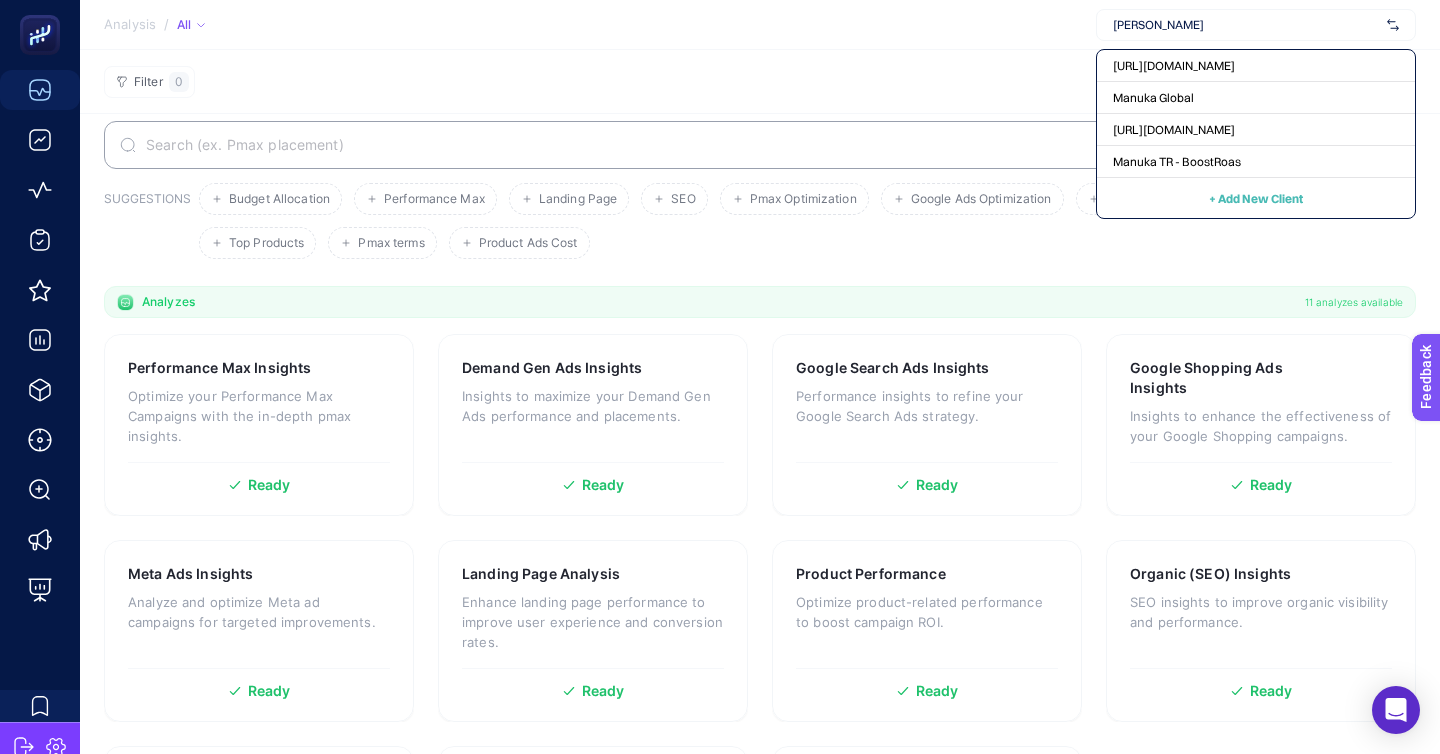 type on "manuka" 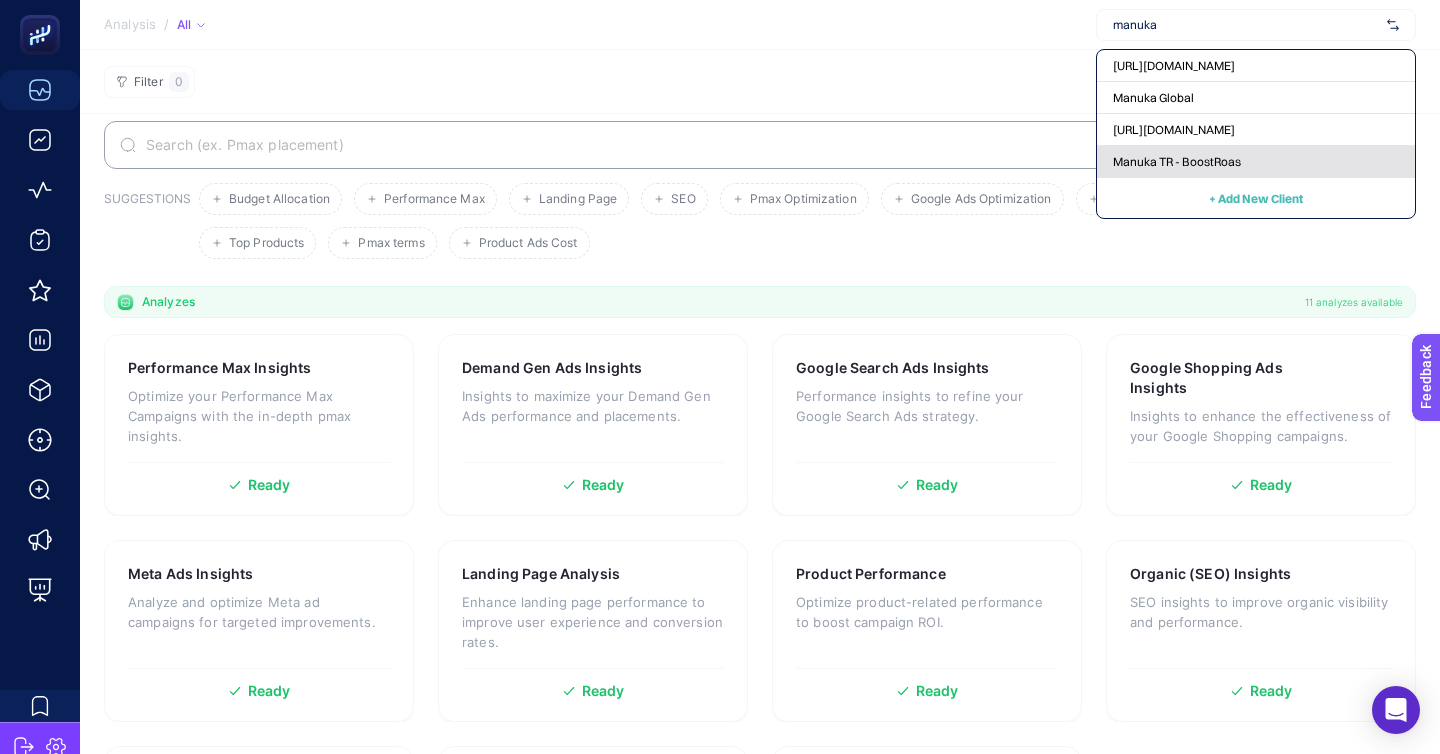 click on "Manuka TR - BoostRoas" at bounding box center [1177, 162] 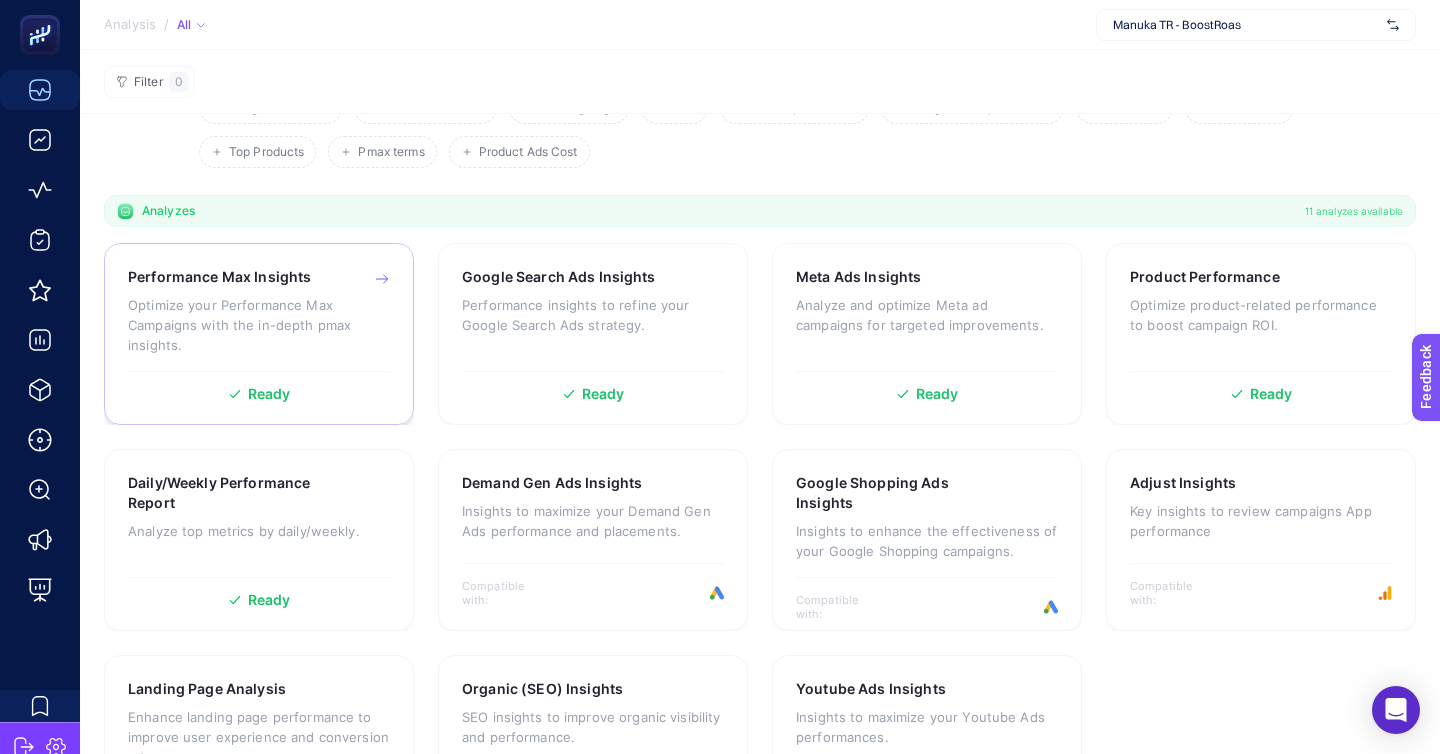 scroll, scrollTop: 122, scrollLeft: 0, axis: vertical 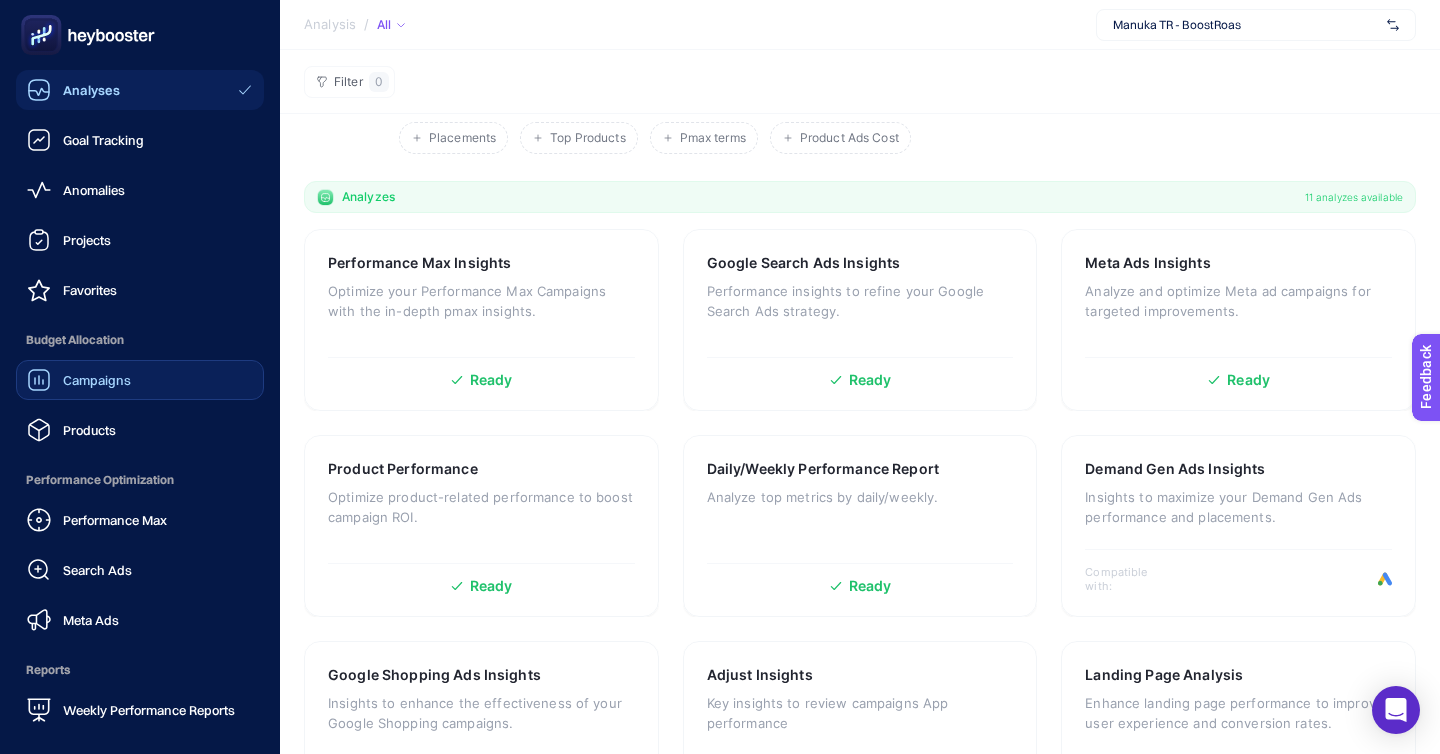click on "Campaigns" 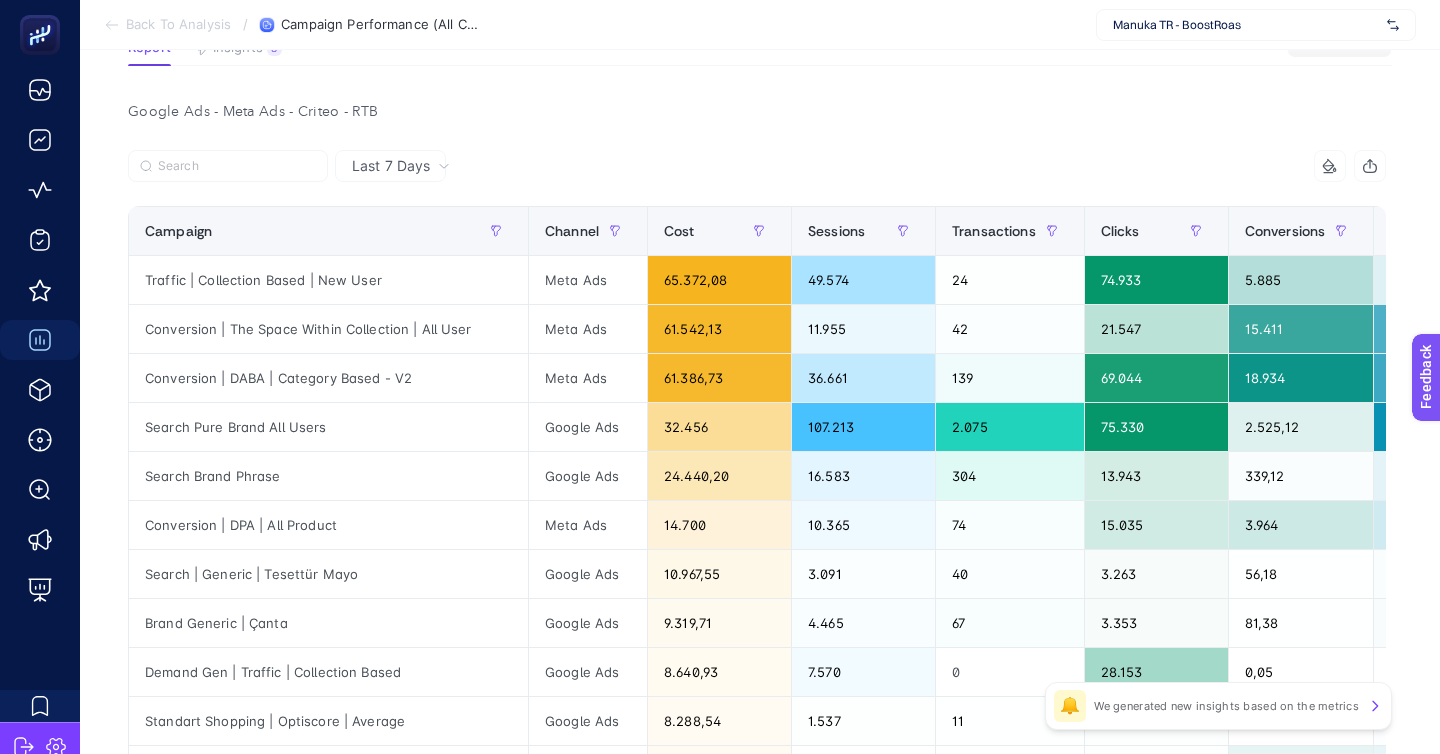 scroll, scrollTop: 32, scrollLeft: 0, axis: vertical 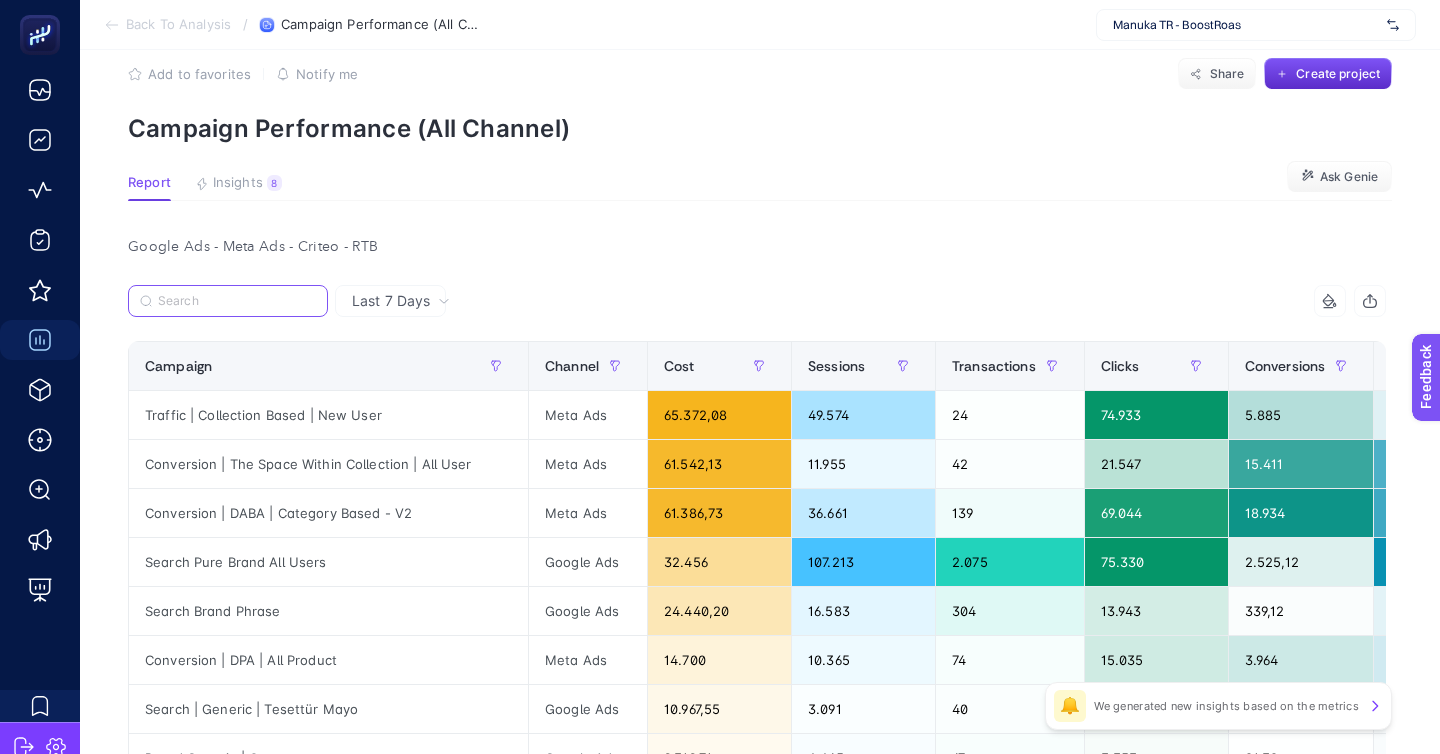 click at bounding box center (237, 301) 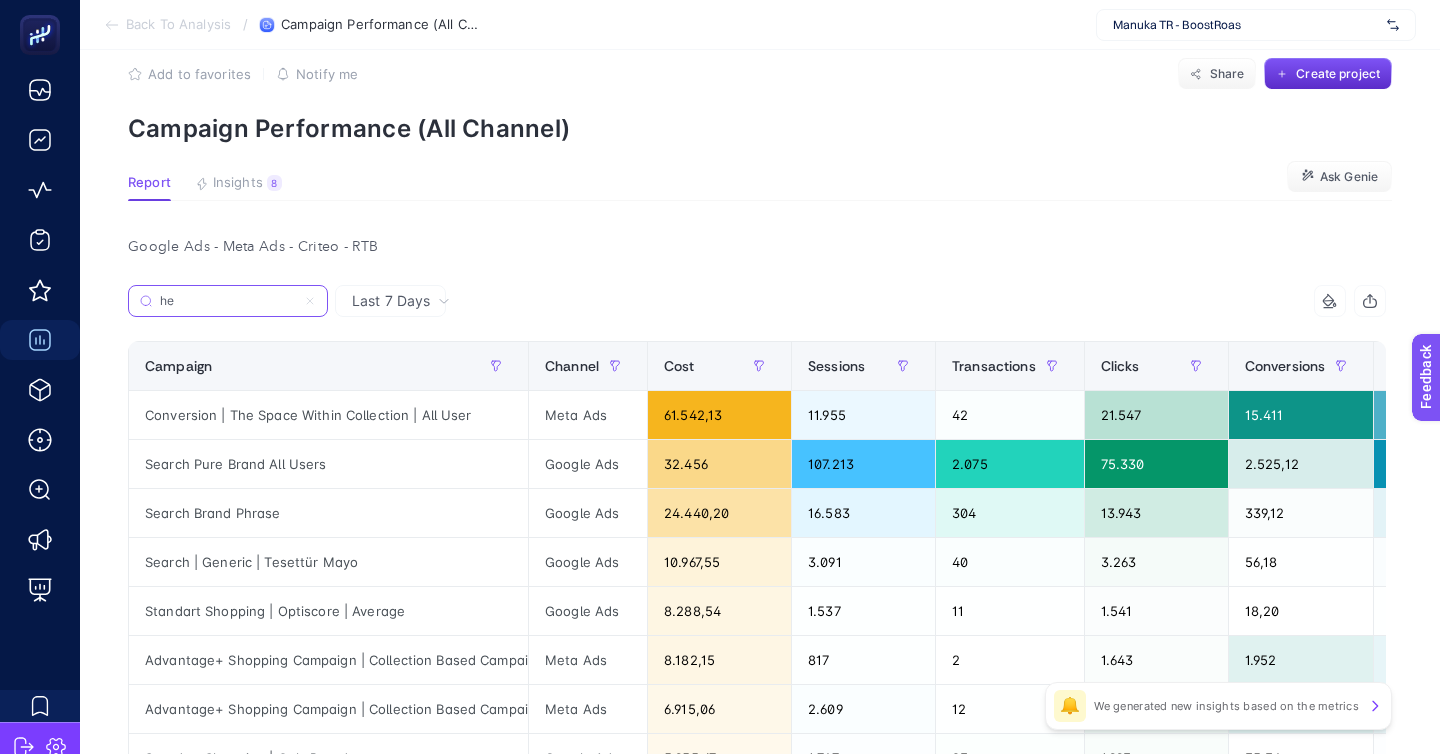 scroll, scrollTop: 0, scrollLeft: 0, axis: both 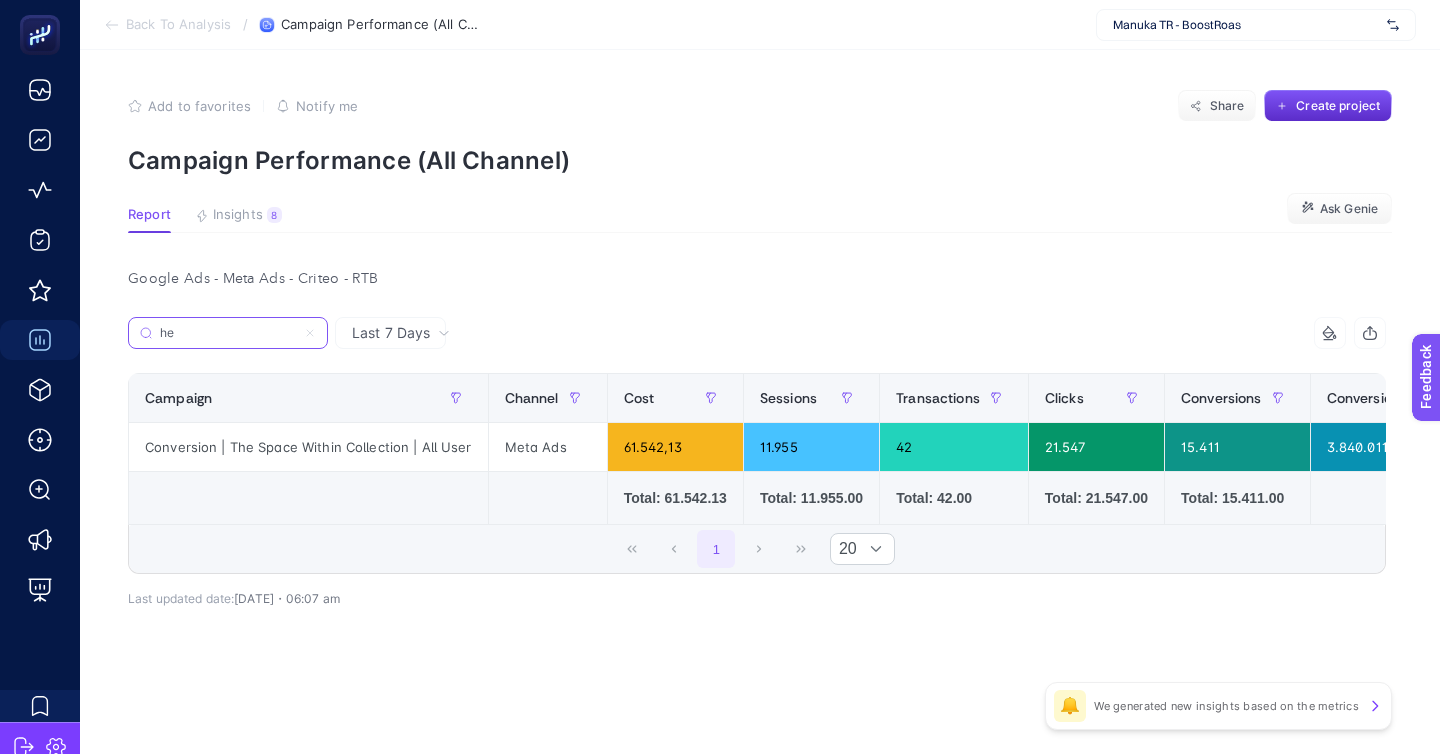 type on "h" 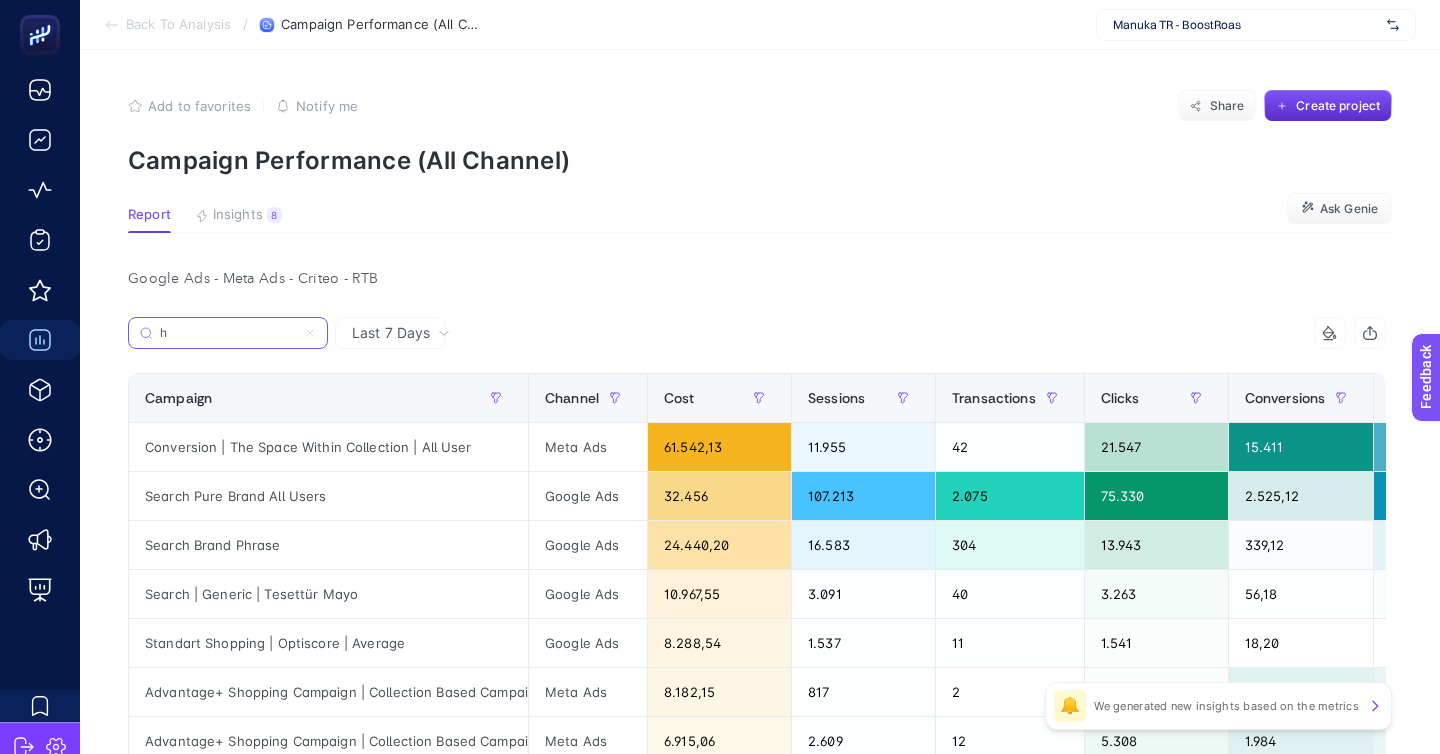type 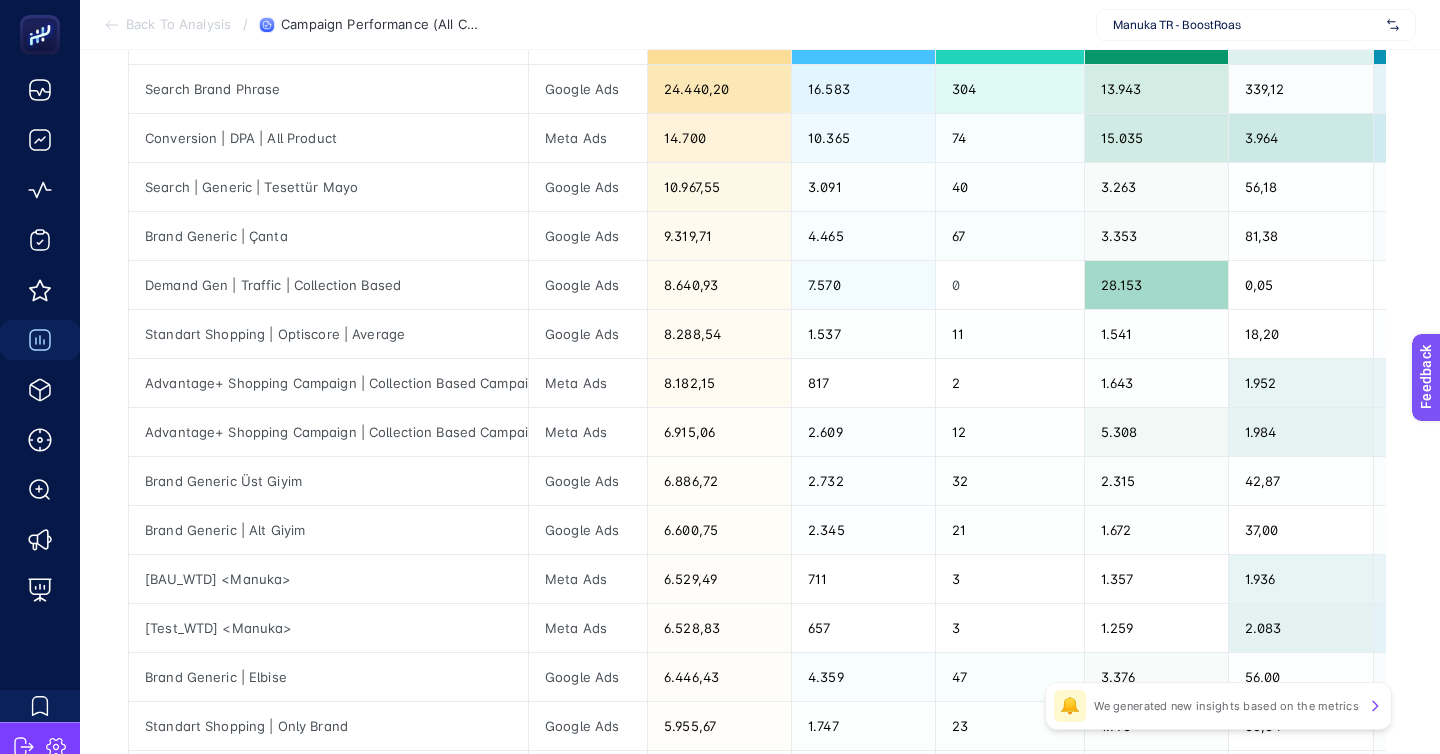 scroll, scrollTop: 559, scrollLeft: 0, axis: vertical 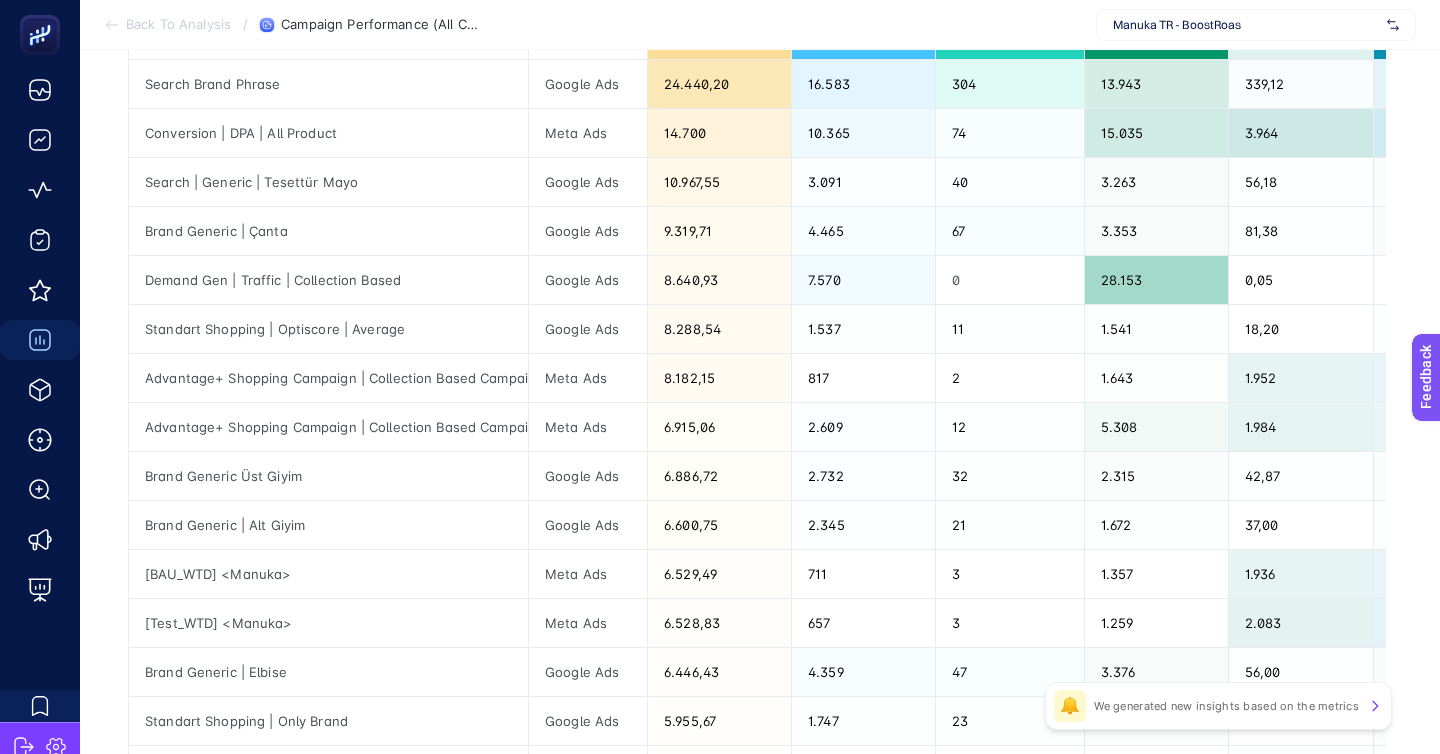 click on "2" 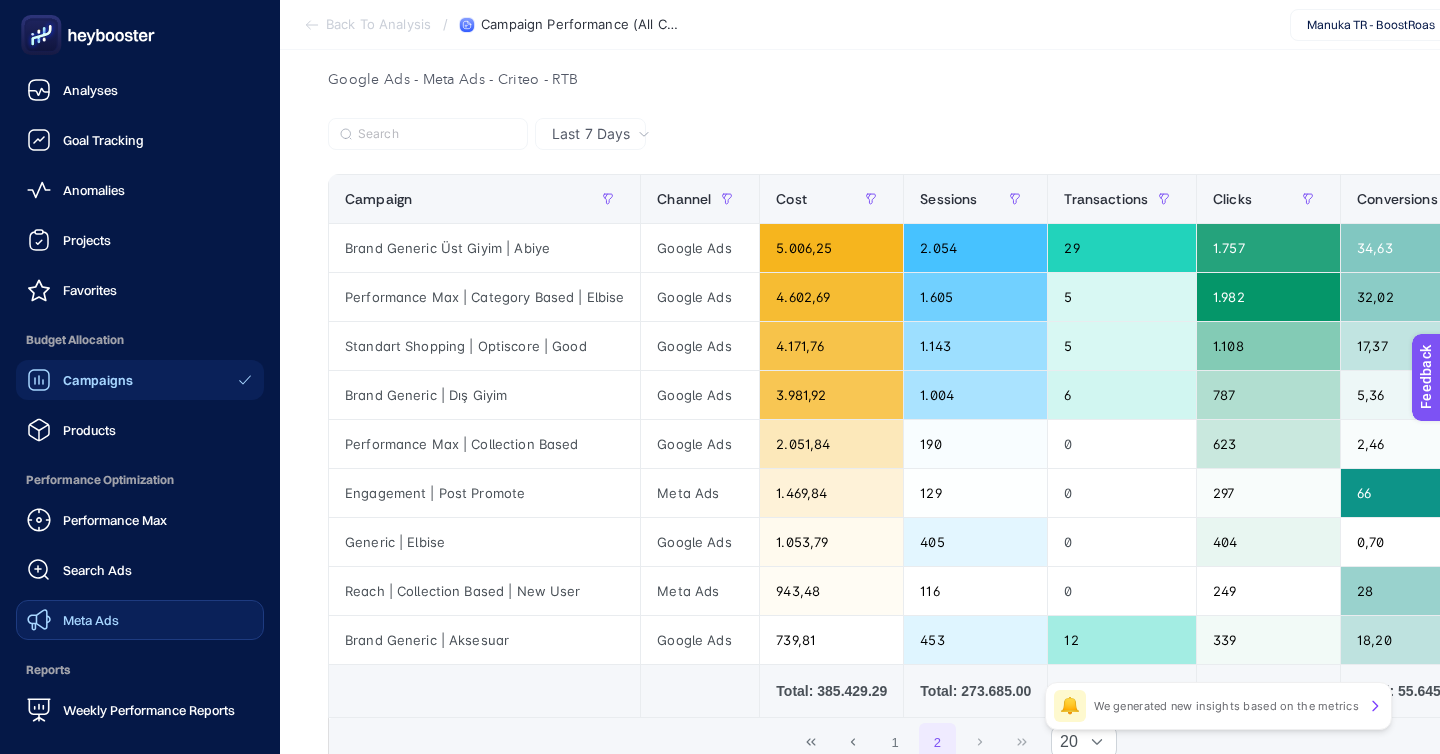 click on "Meta Ads" 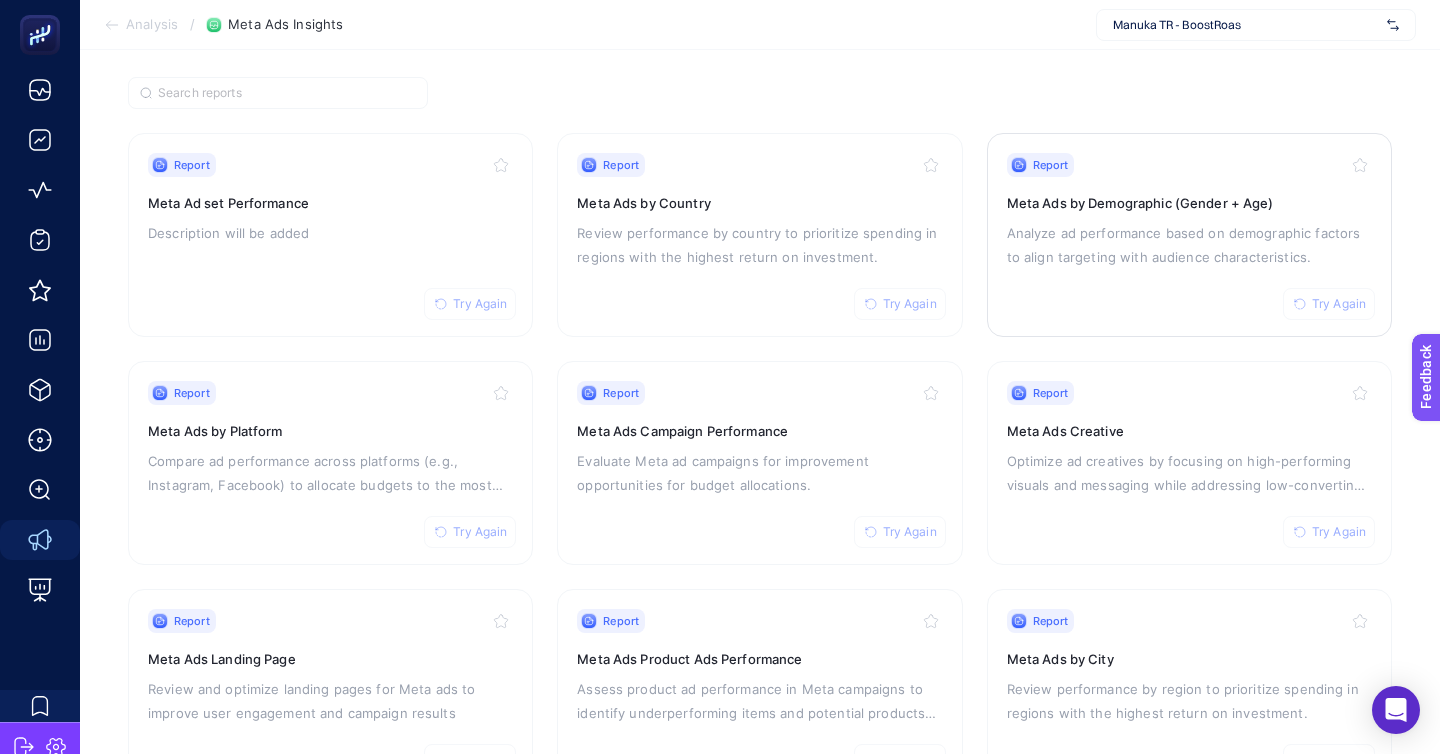 scroll, scrollTop: 131, scrollLeft: 0, axis: vertical 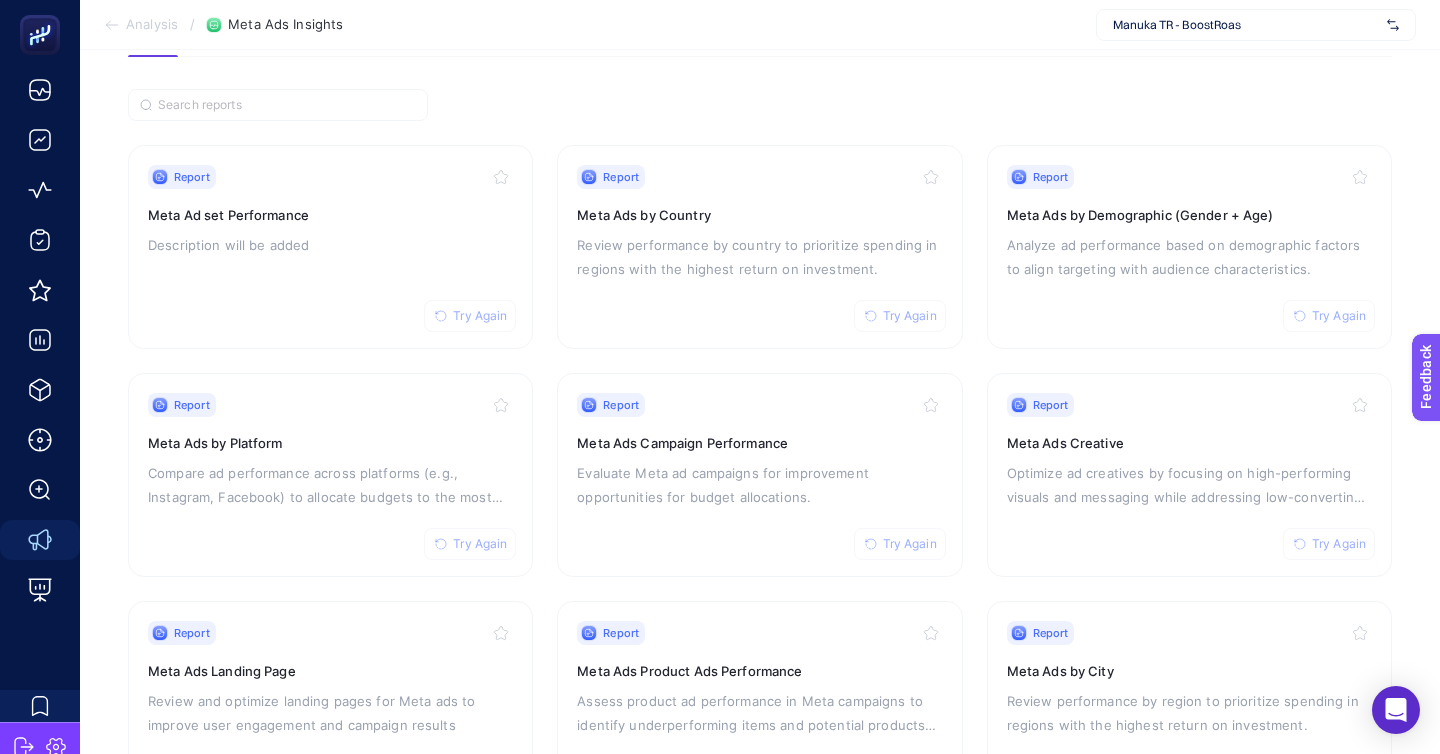 click on "Manuka TR - BoostRoas" at bounding box center [1246, 25] 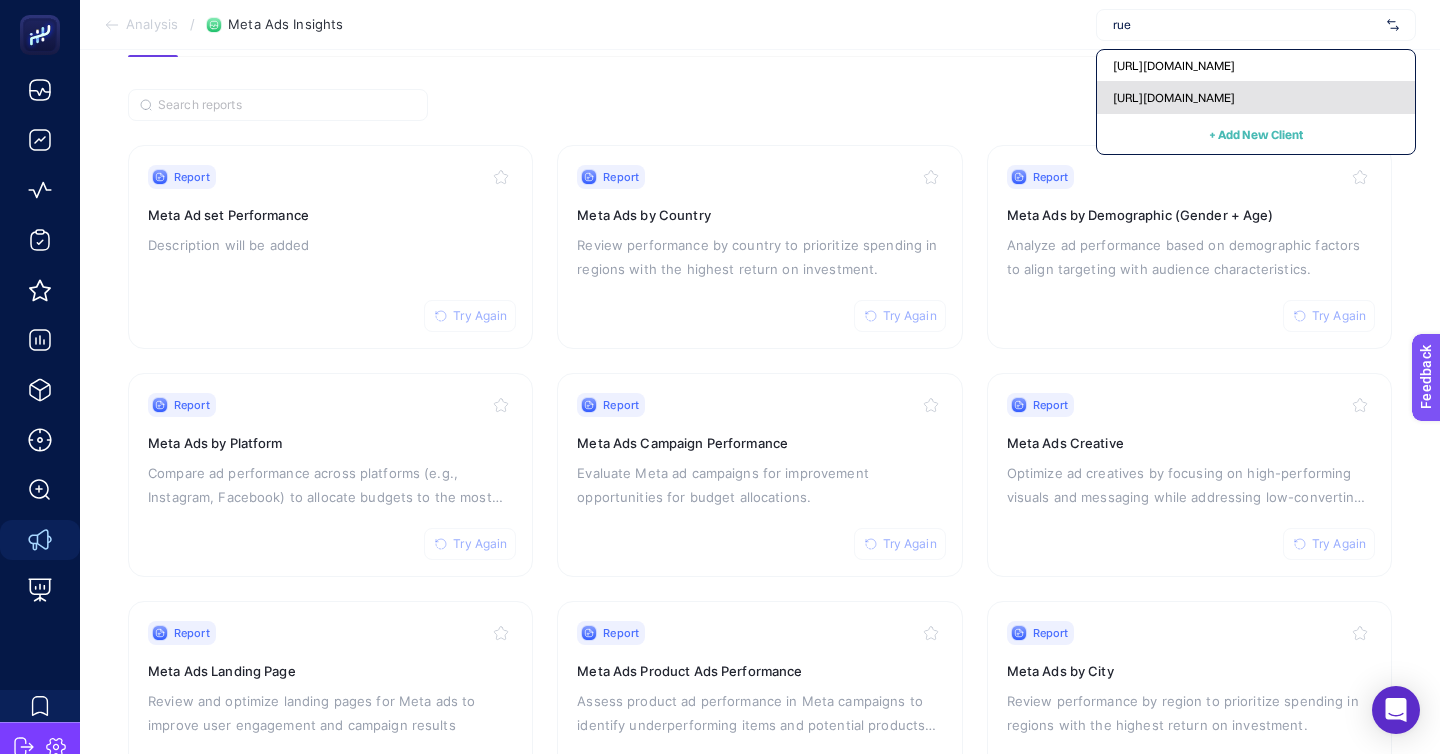 type on "rue" 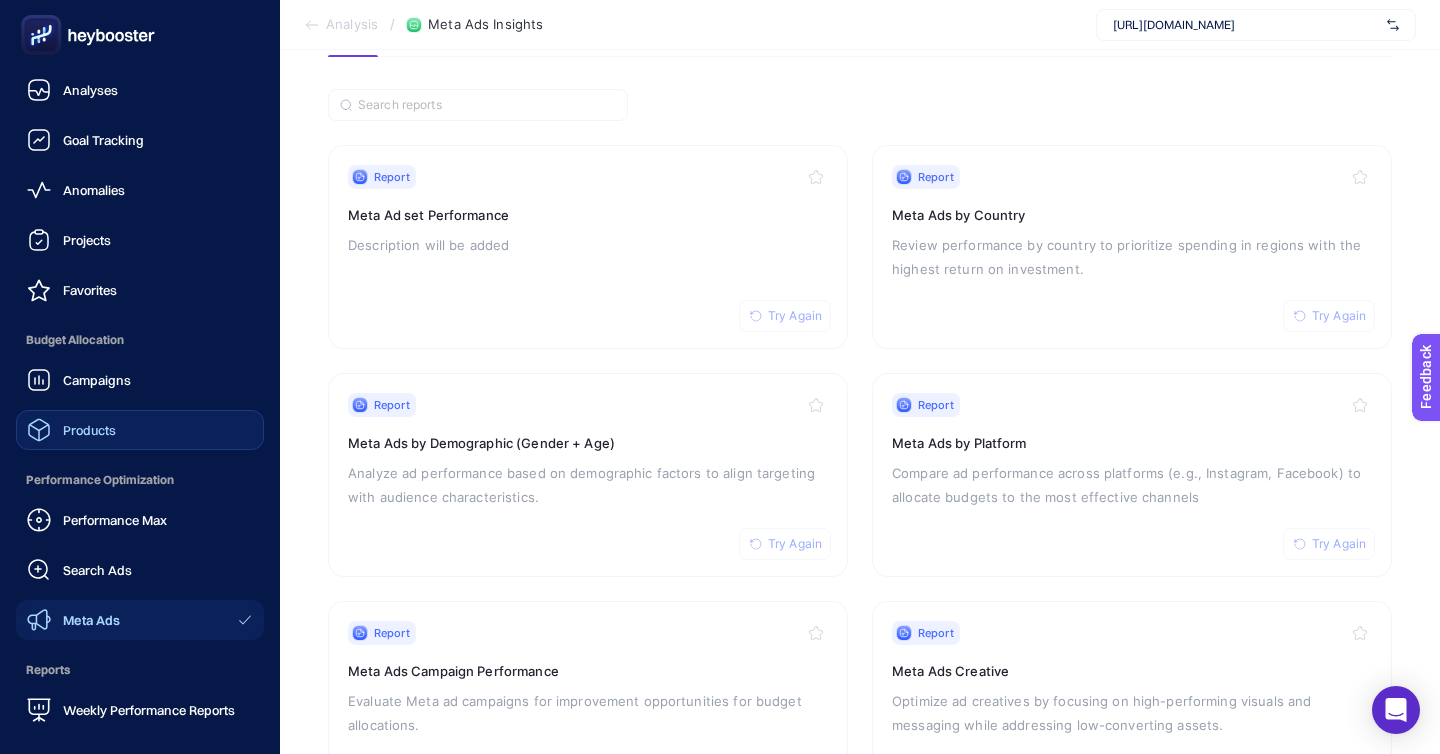 click on "Products" 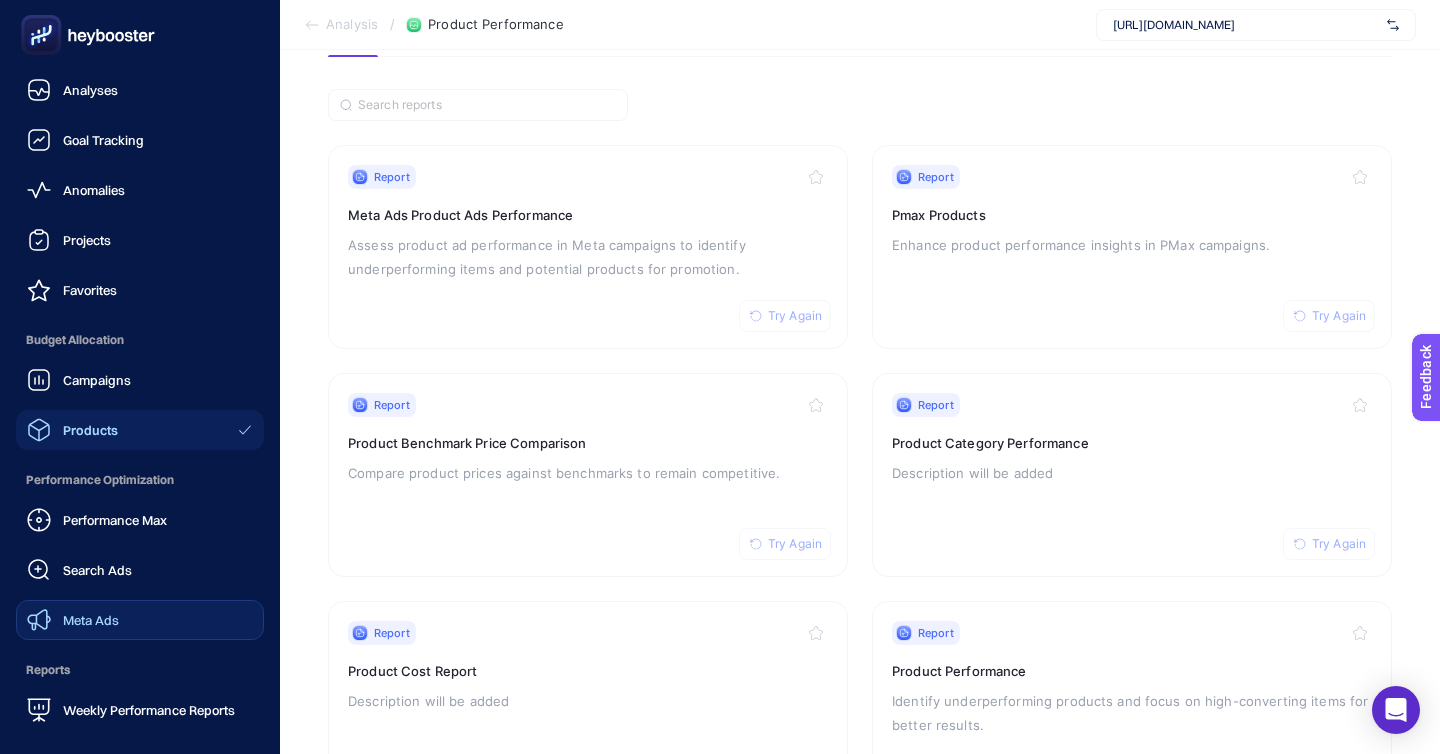 click on "Meta Ads" 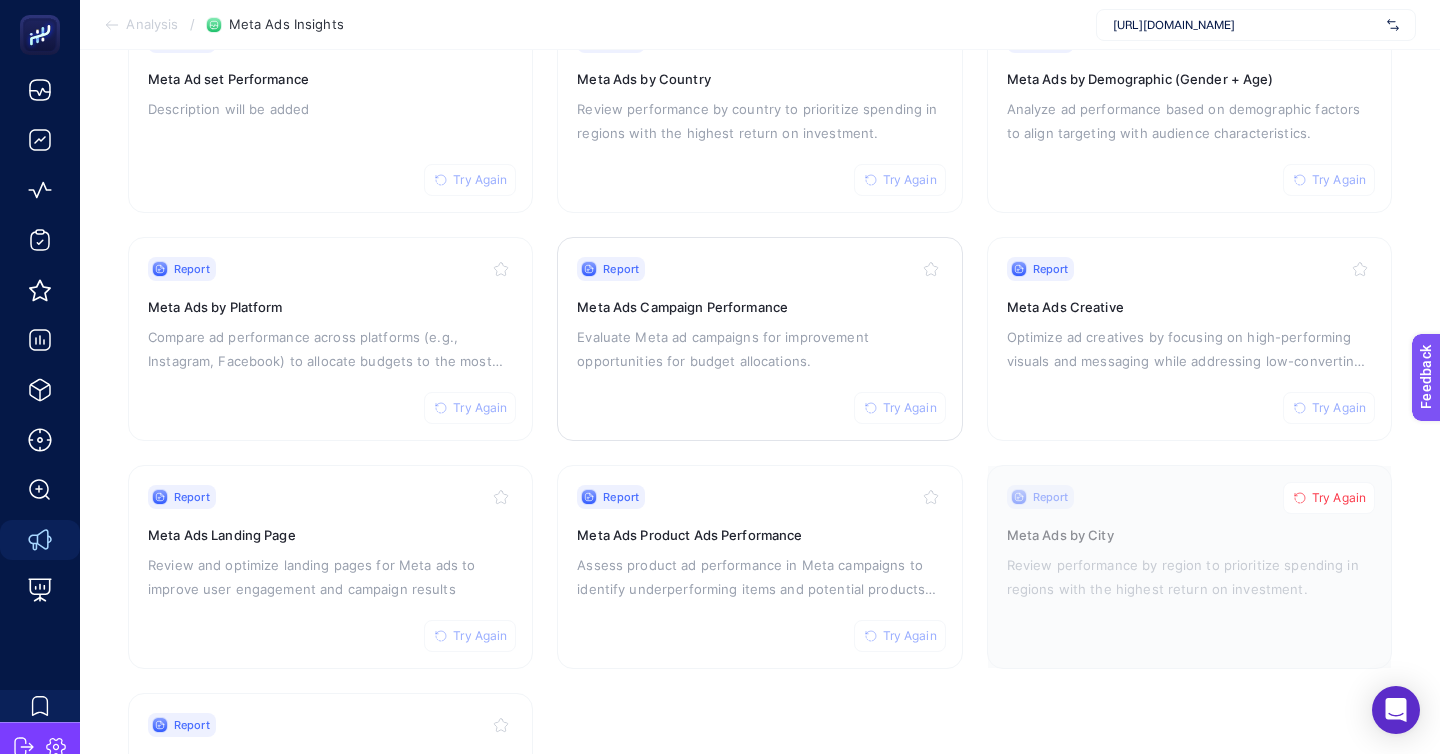 scroll, scrollTop: 269, scrollLeft: 0, axis: vertical 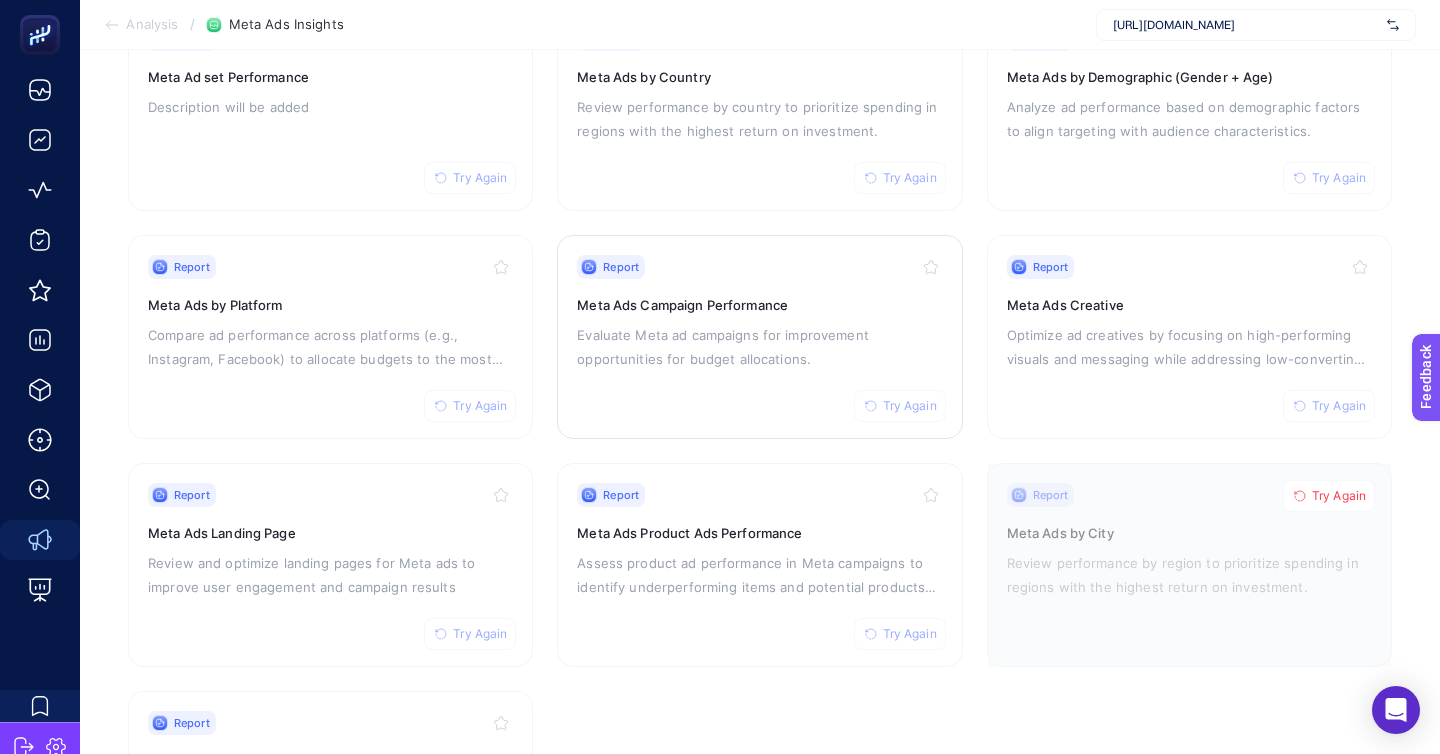 click on "Evaluate Meta ad campaigns for improvement opportunities for budget allocations." at bounding box center (759, 347) 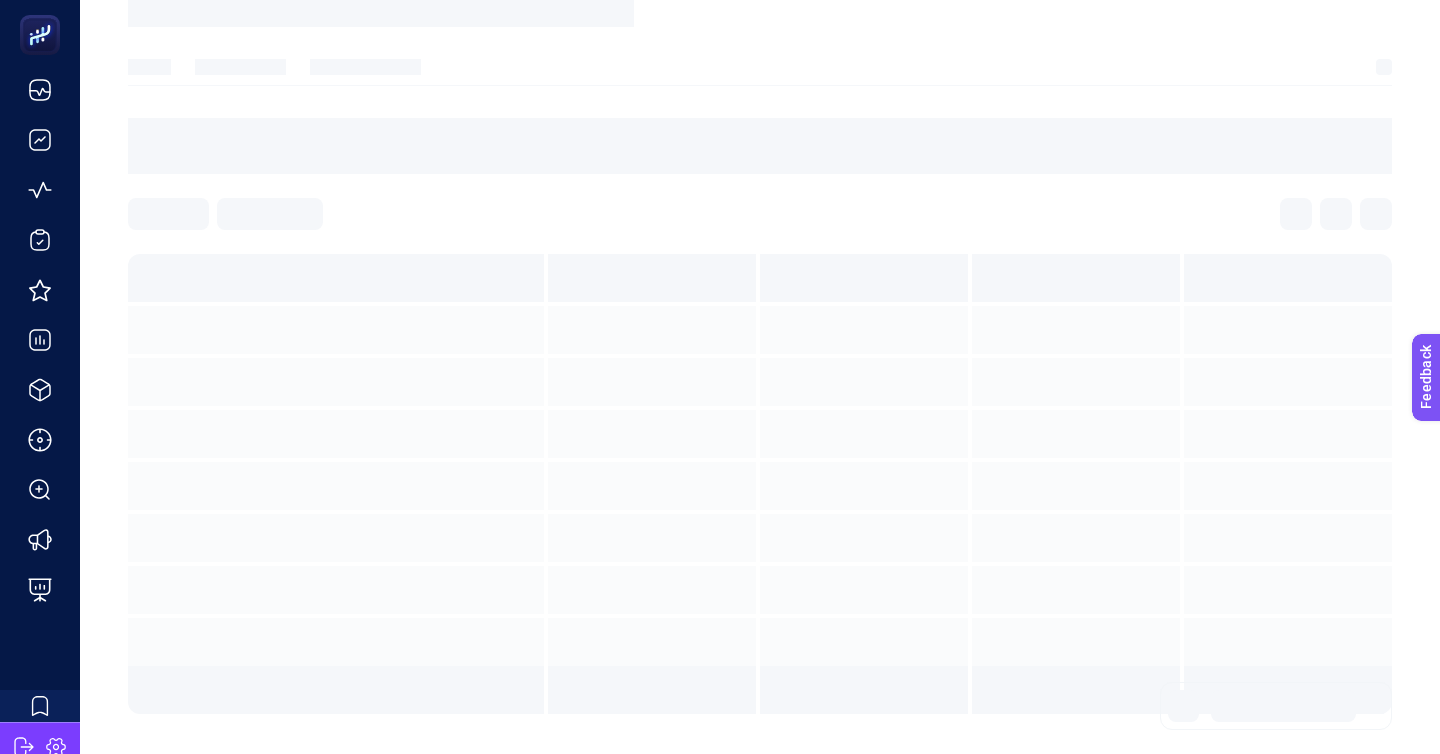 scroll, scrollTop: 0, scrollLeft: 0, axis: both 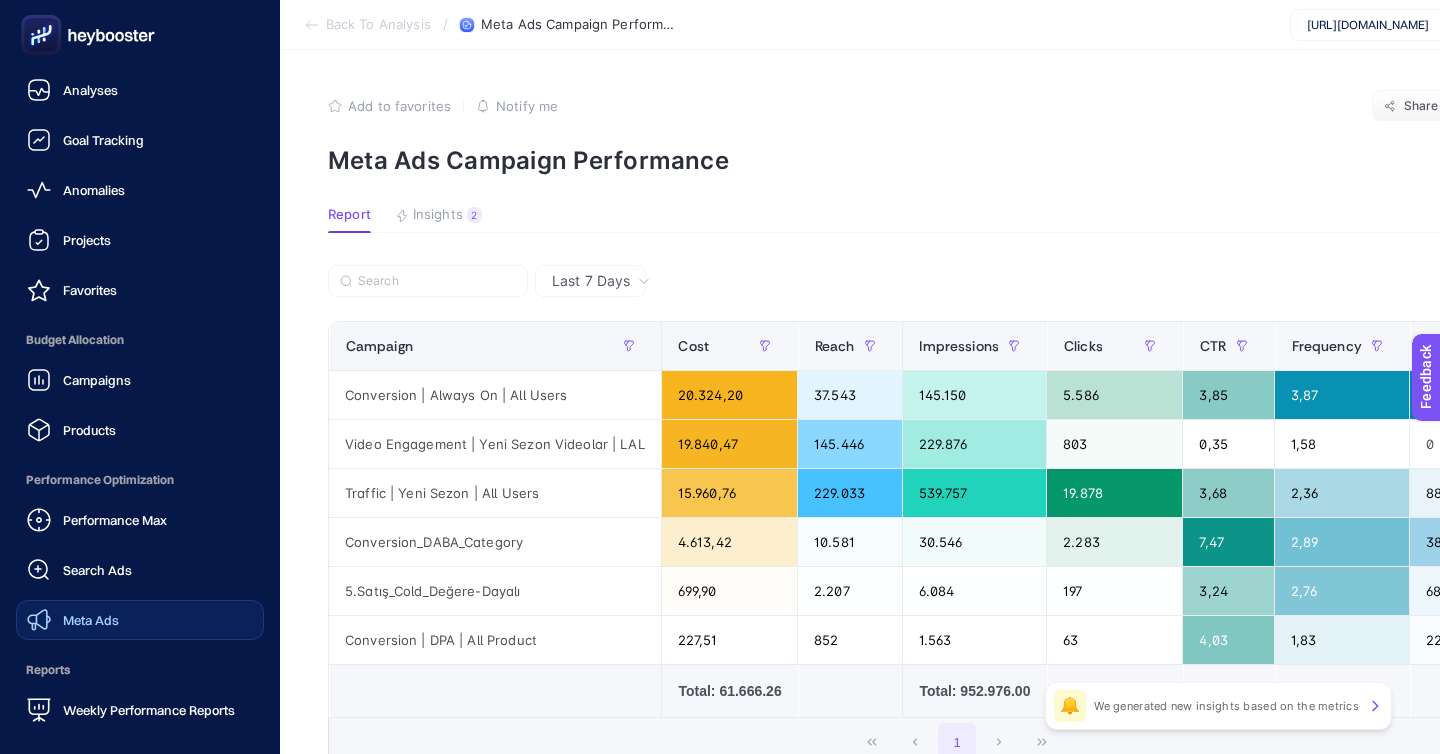 click on "Meta Ads" at bounding box center (91, 620) 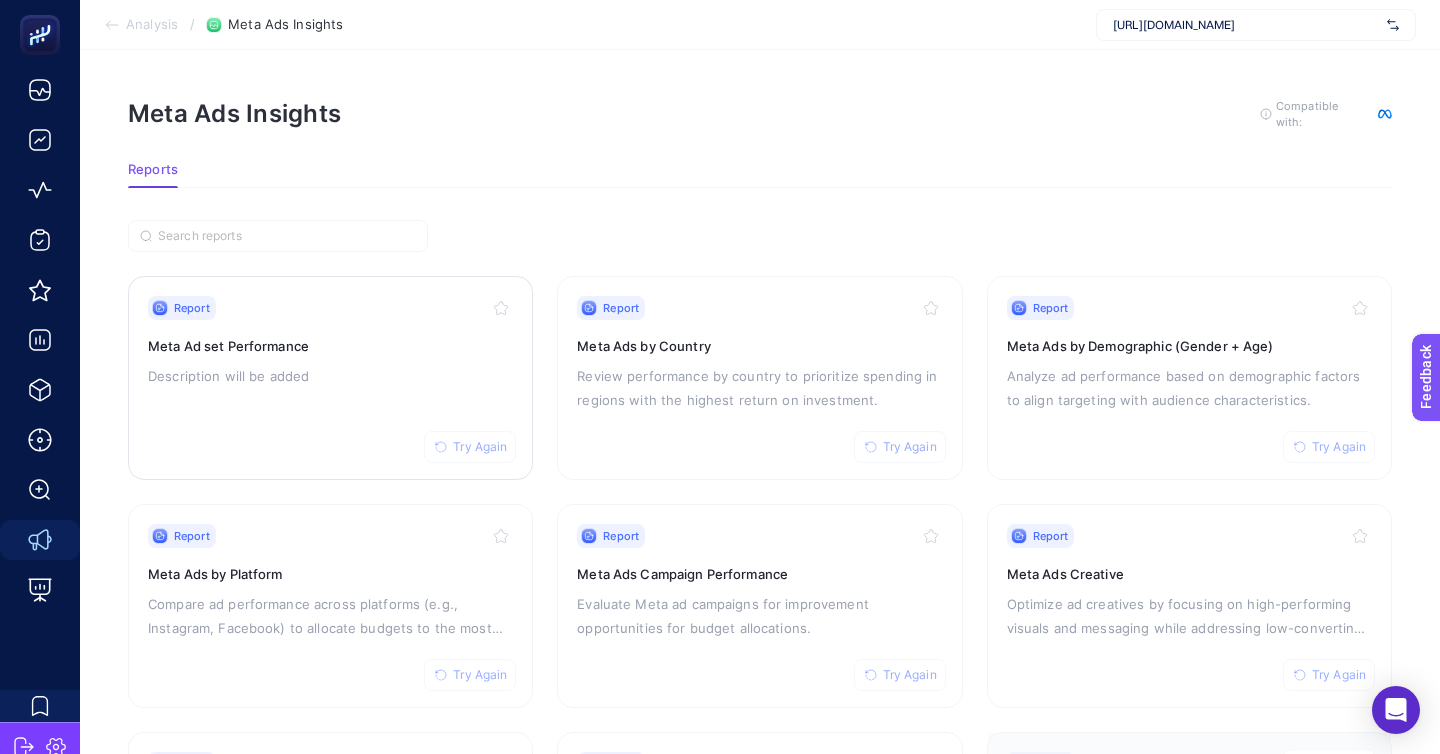 click on "Report Try Again Meta Ad set Performance  Description will be added" 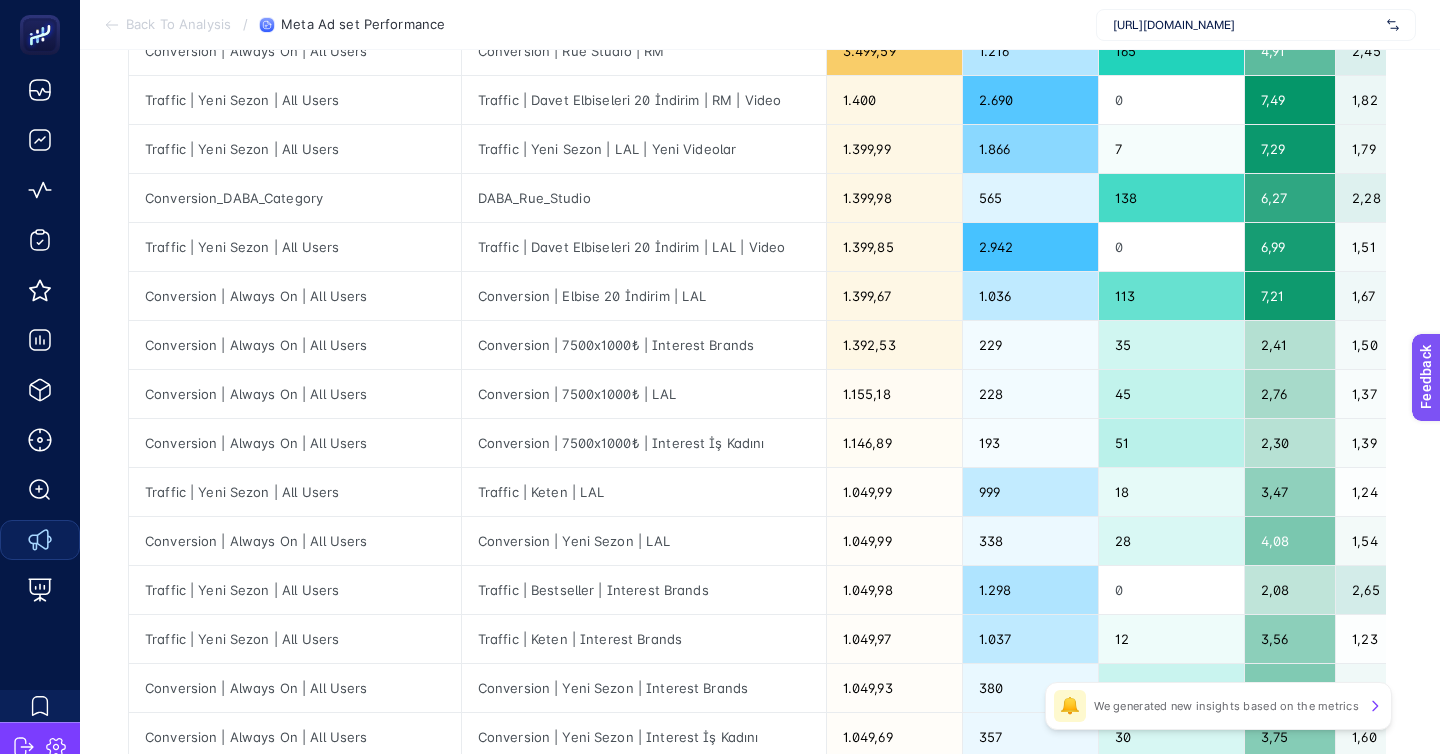 scroll, scrollTop: 574, scrollLeft: 0, axis: vertical 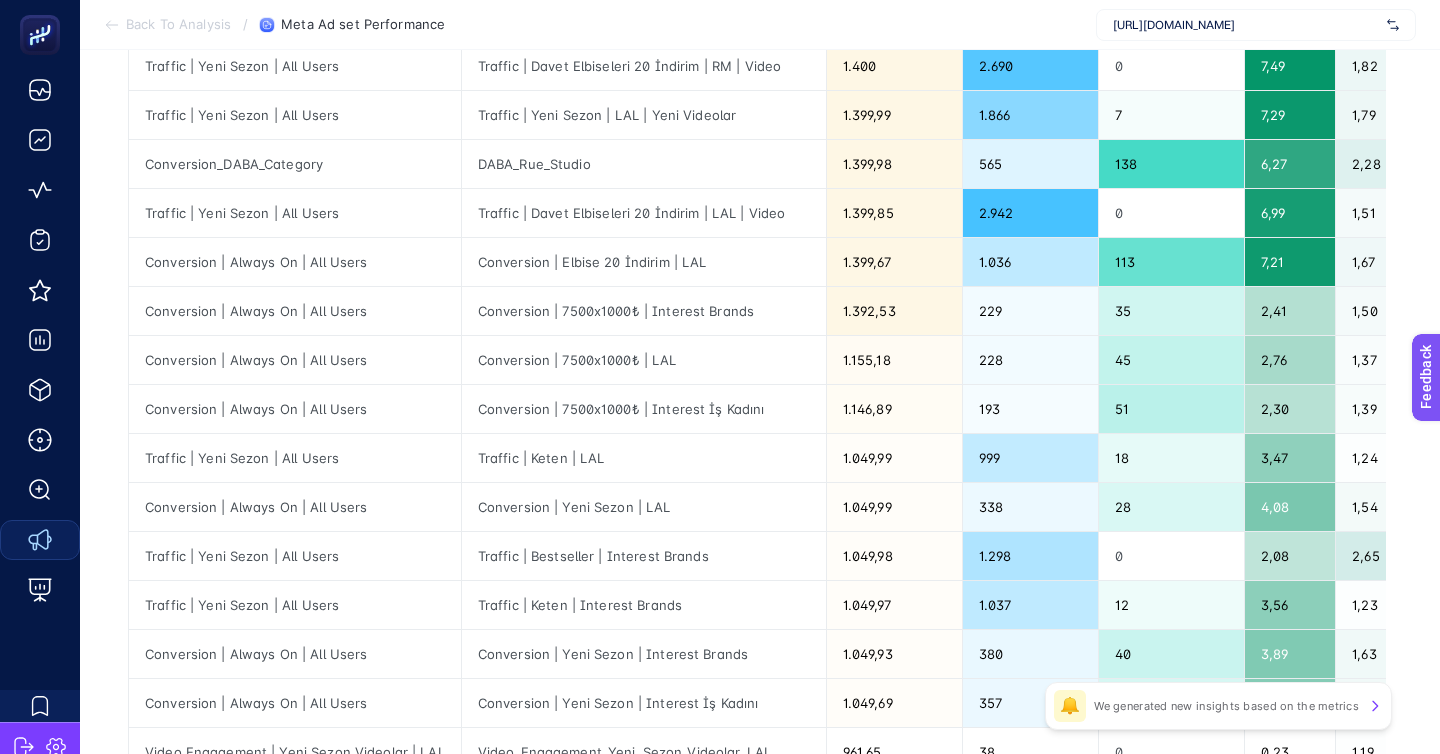 click on "2" 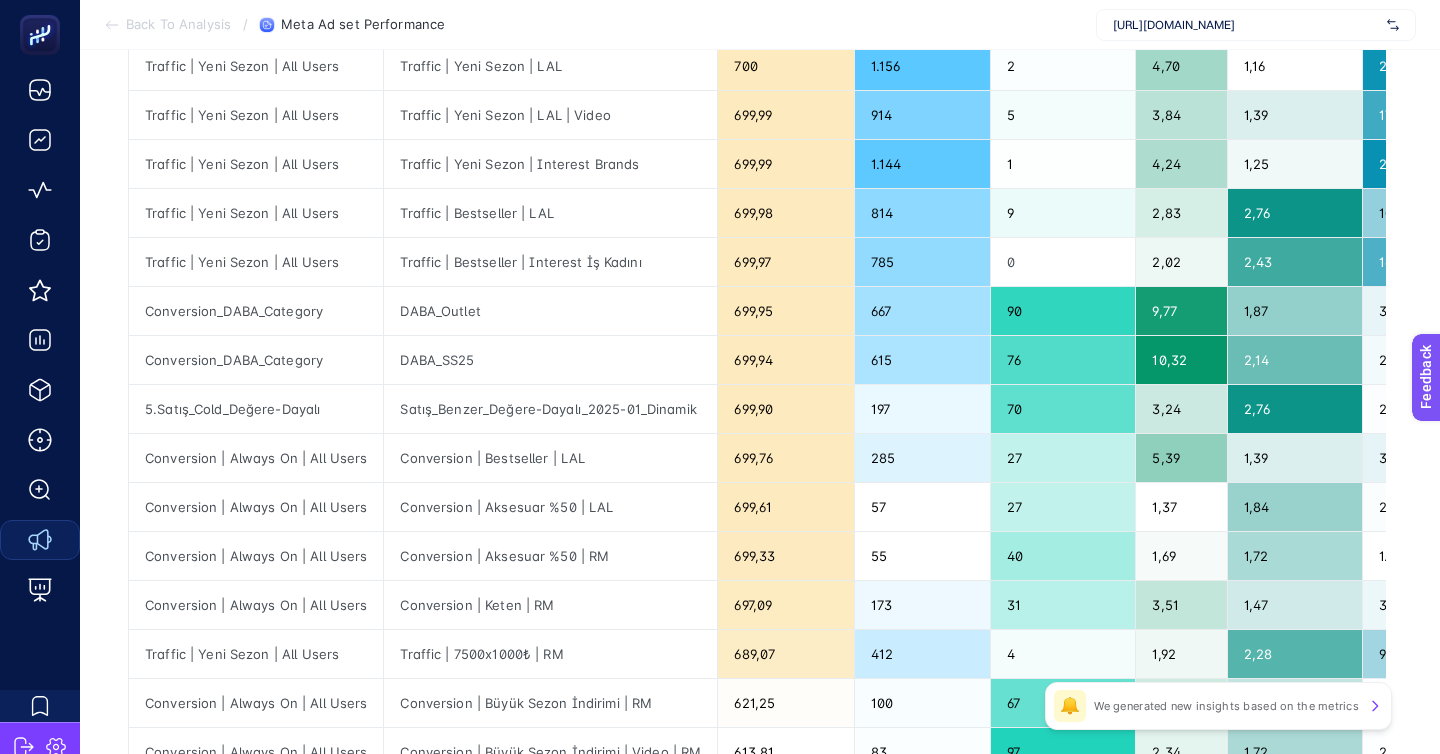click on "3" 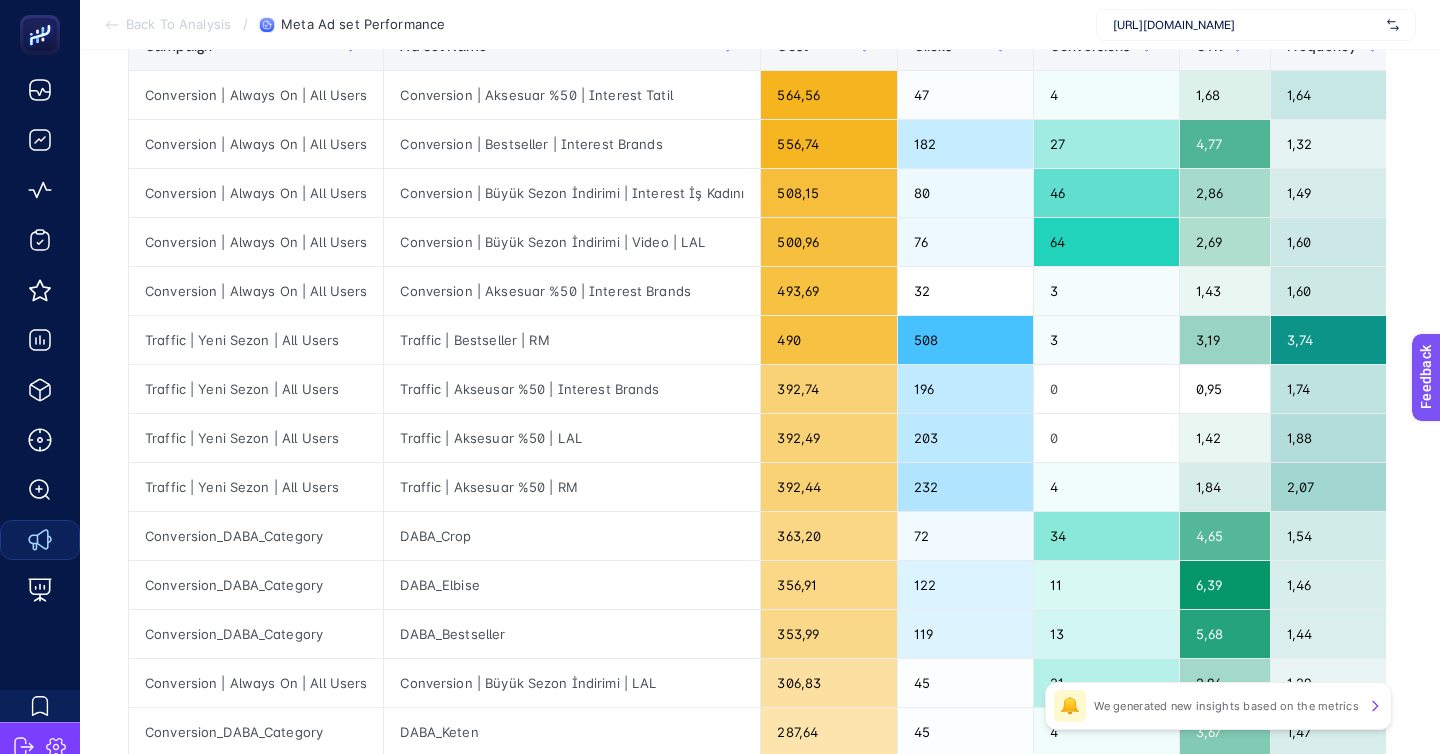 scroll, scrollTop: 0, scrollLeft: 0, axis: both 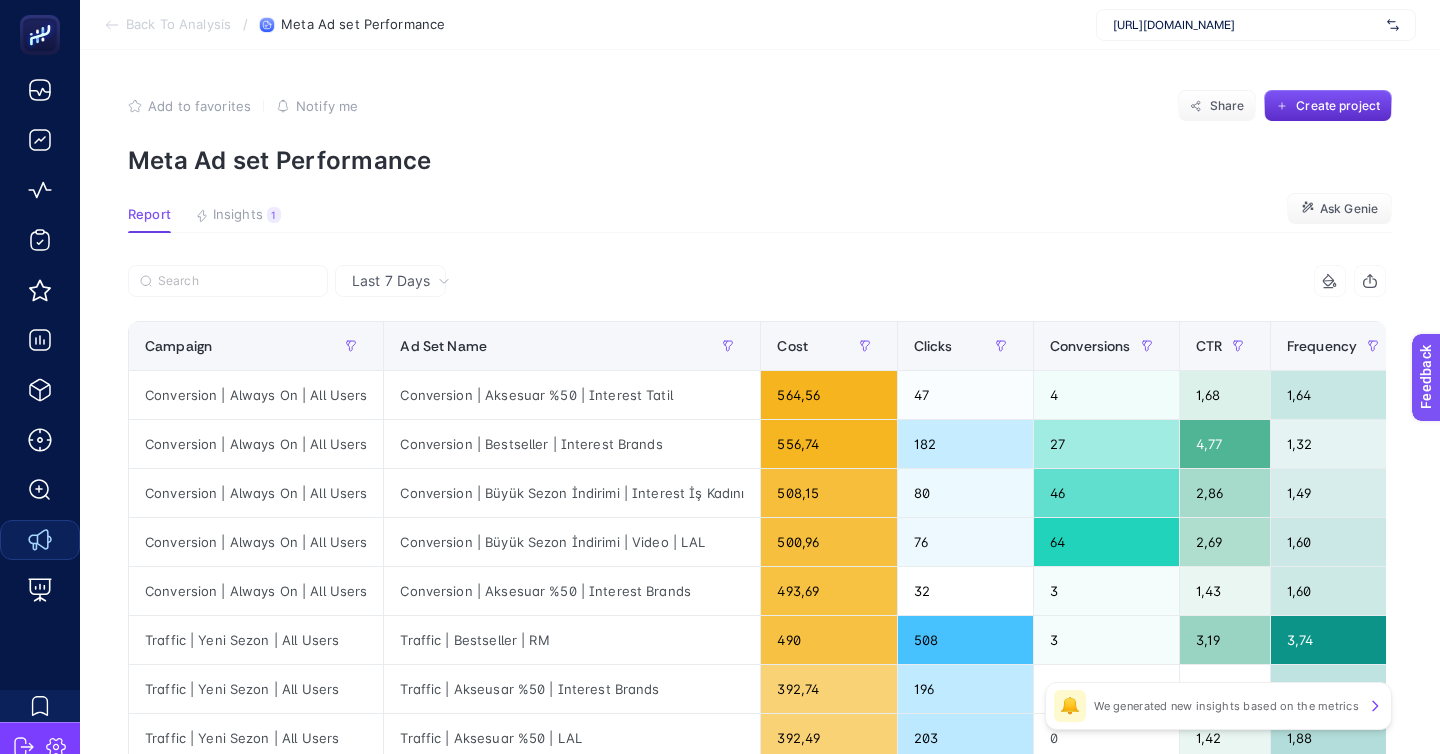 click on "https://www.rueonline.com/" at bounding box center (1246, 25) 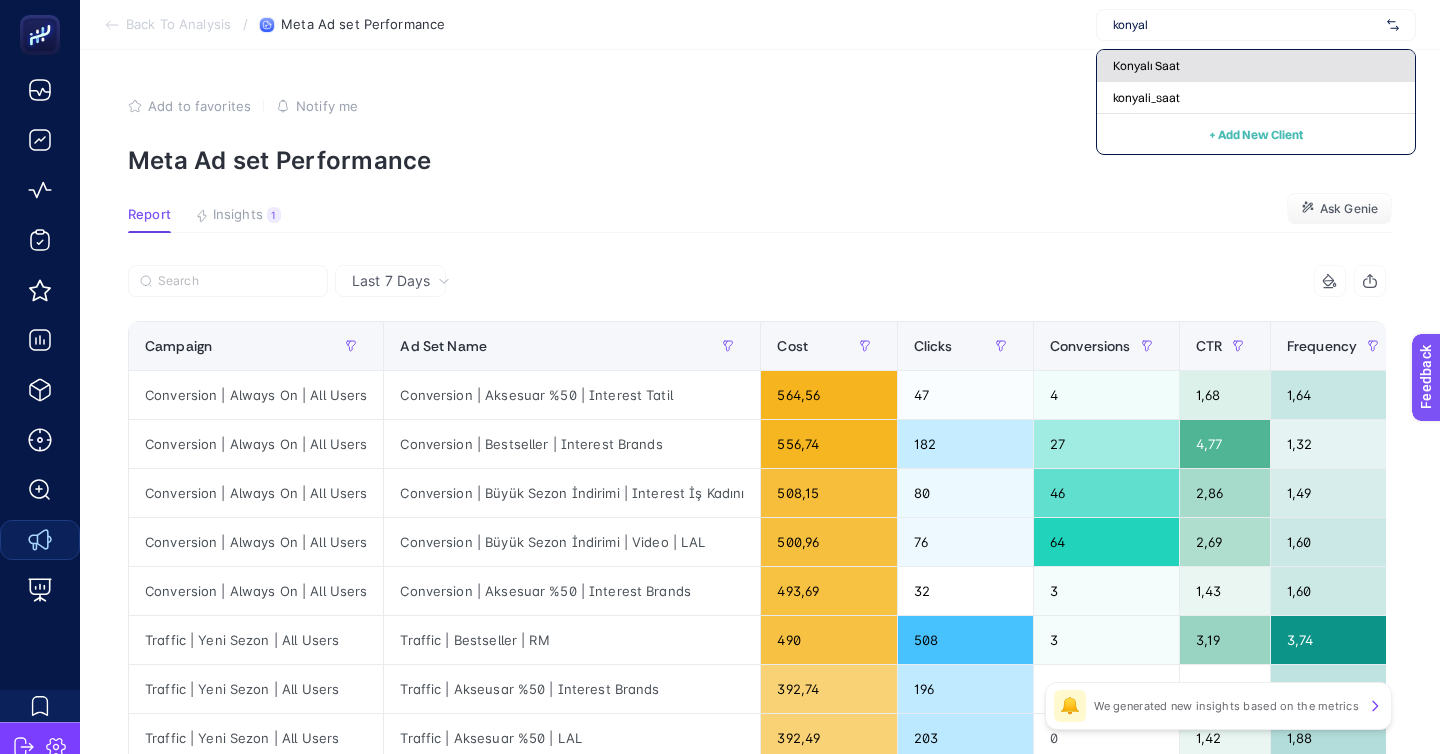 type on "konyal" 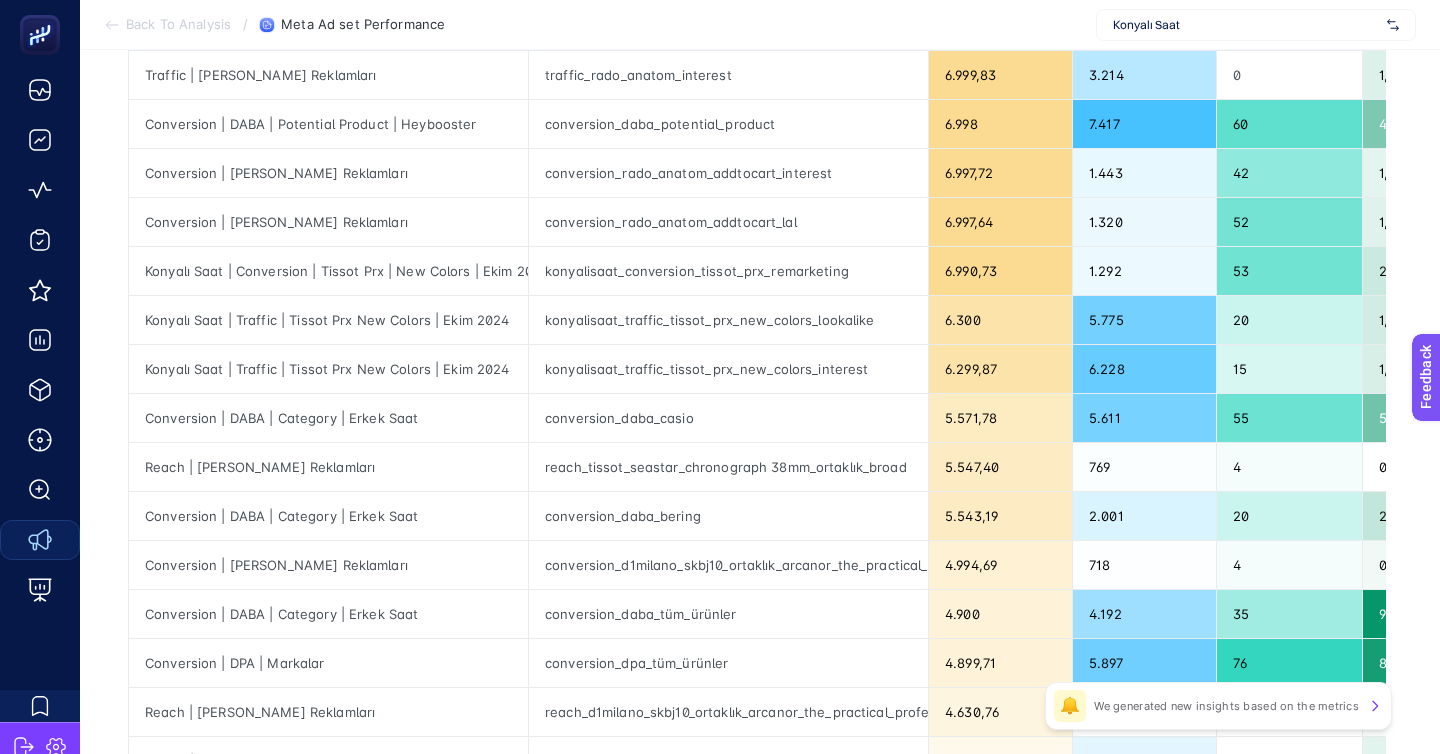 scroll, scrollTop: 0, scrollLeft: 0, axis: both 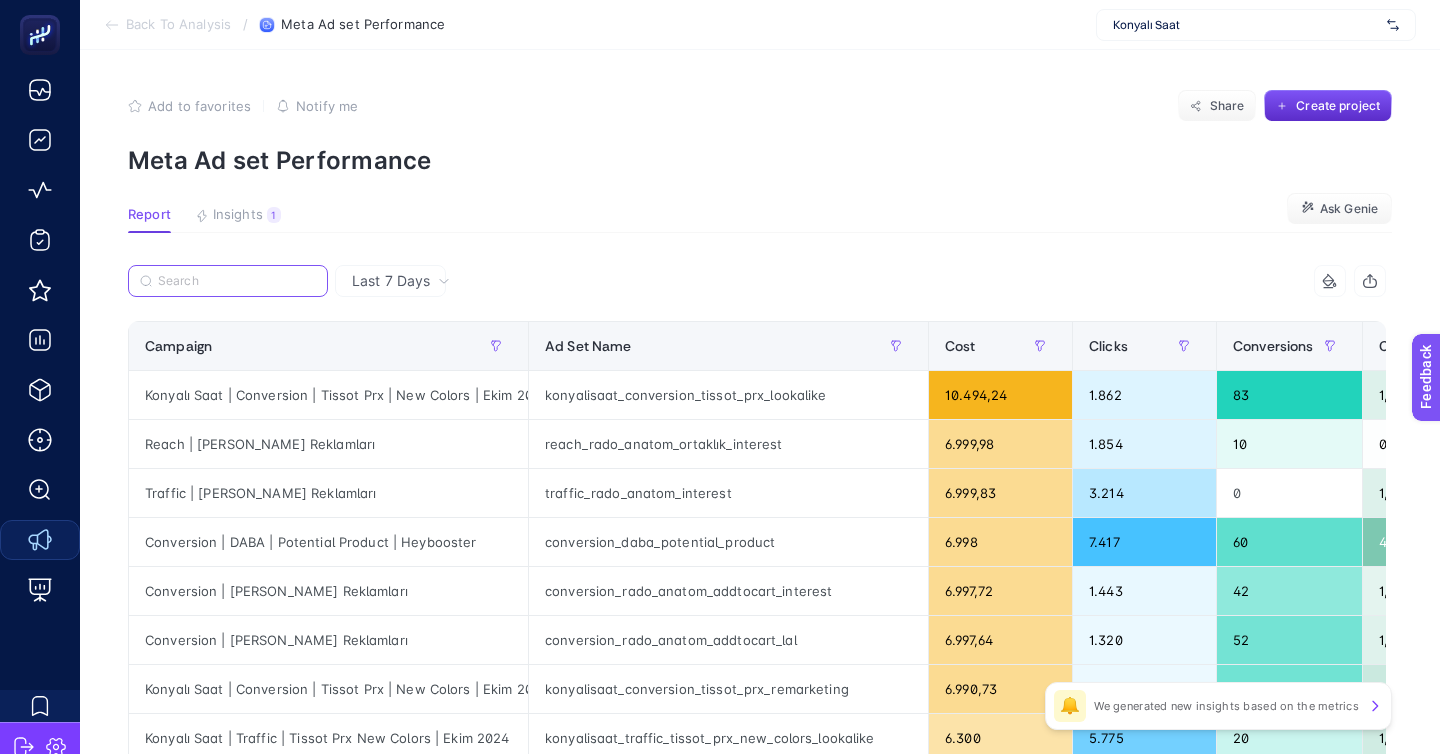 click at bounding box center [237, 281] 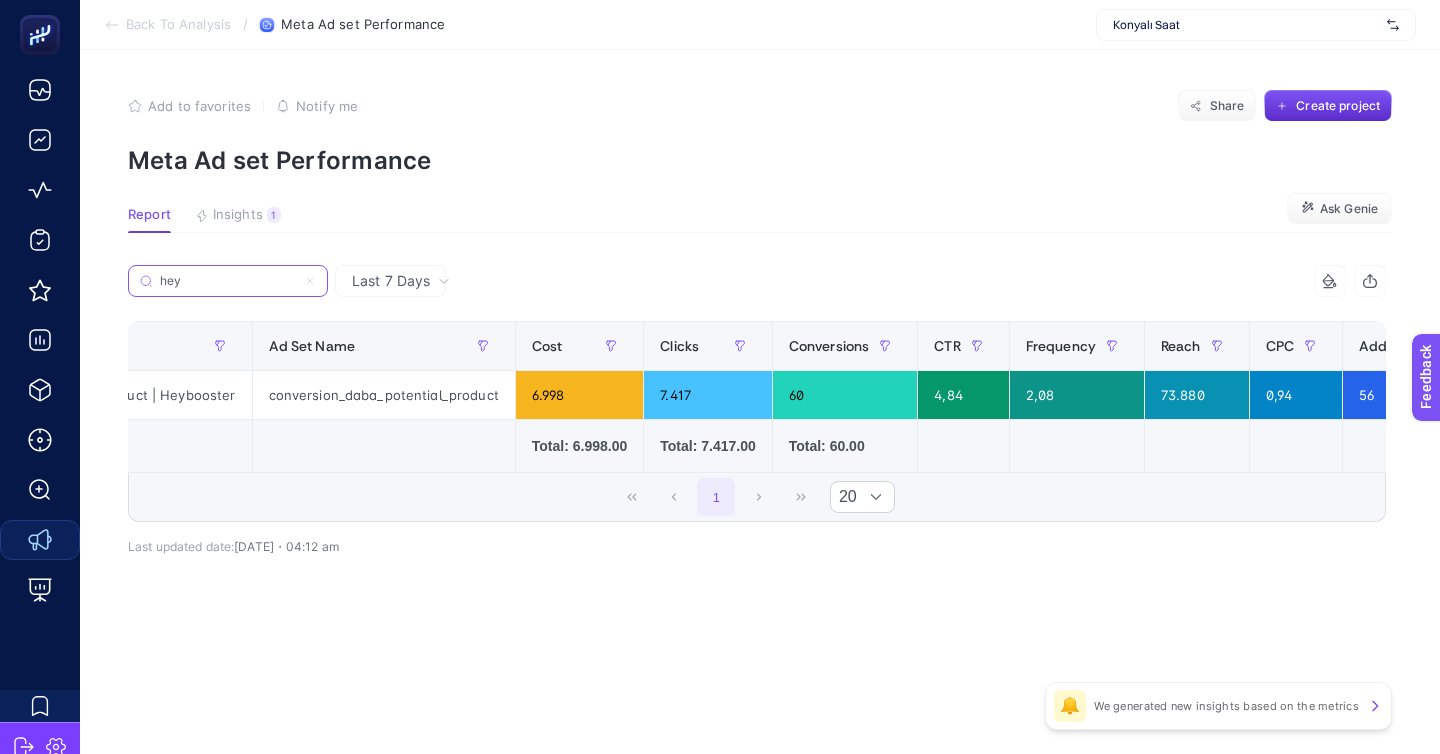 scroll, scrollTop: 0, scrollLeft: 0, axis: both 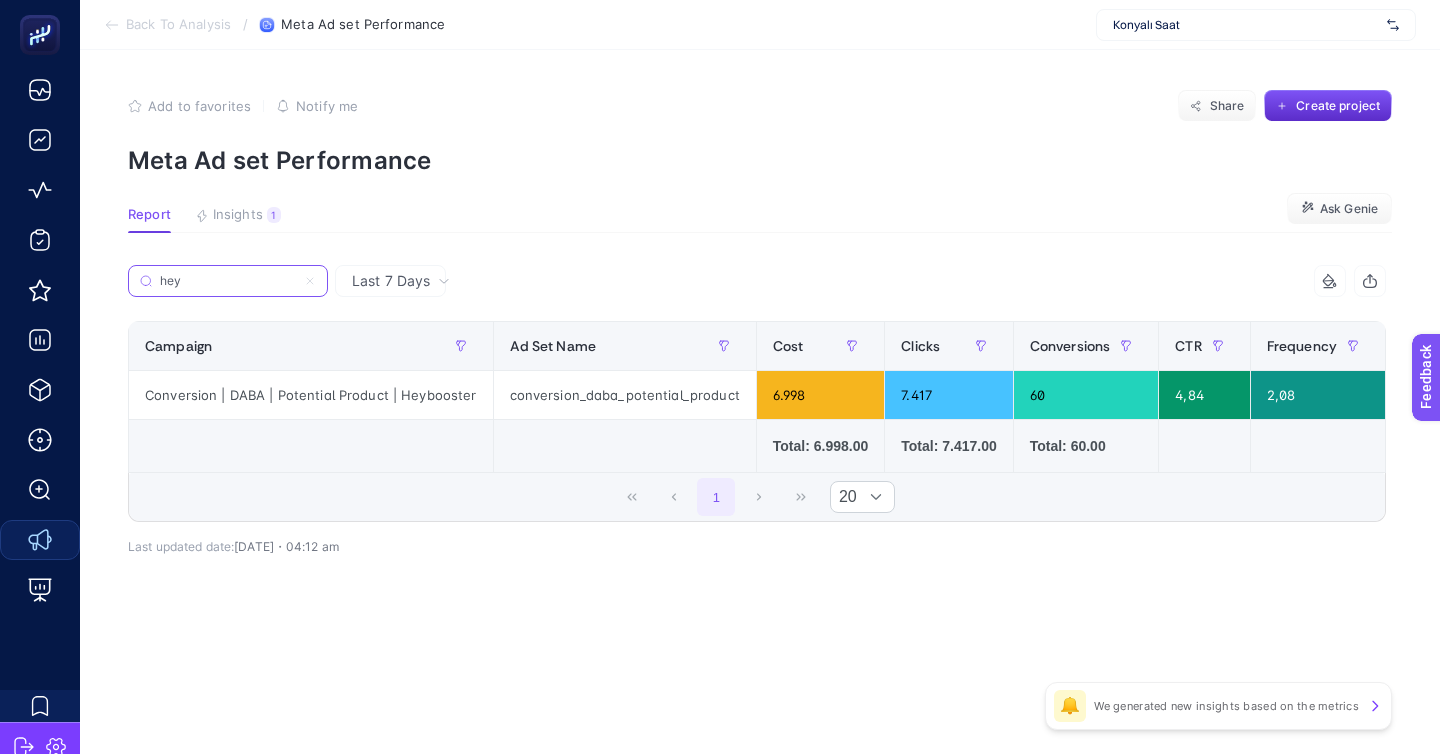 click on "hey" at bounding box center [228, 281] 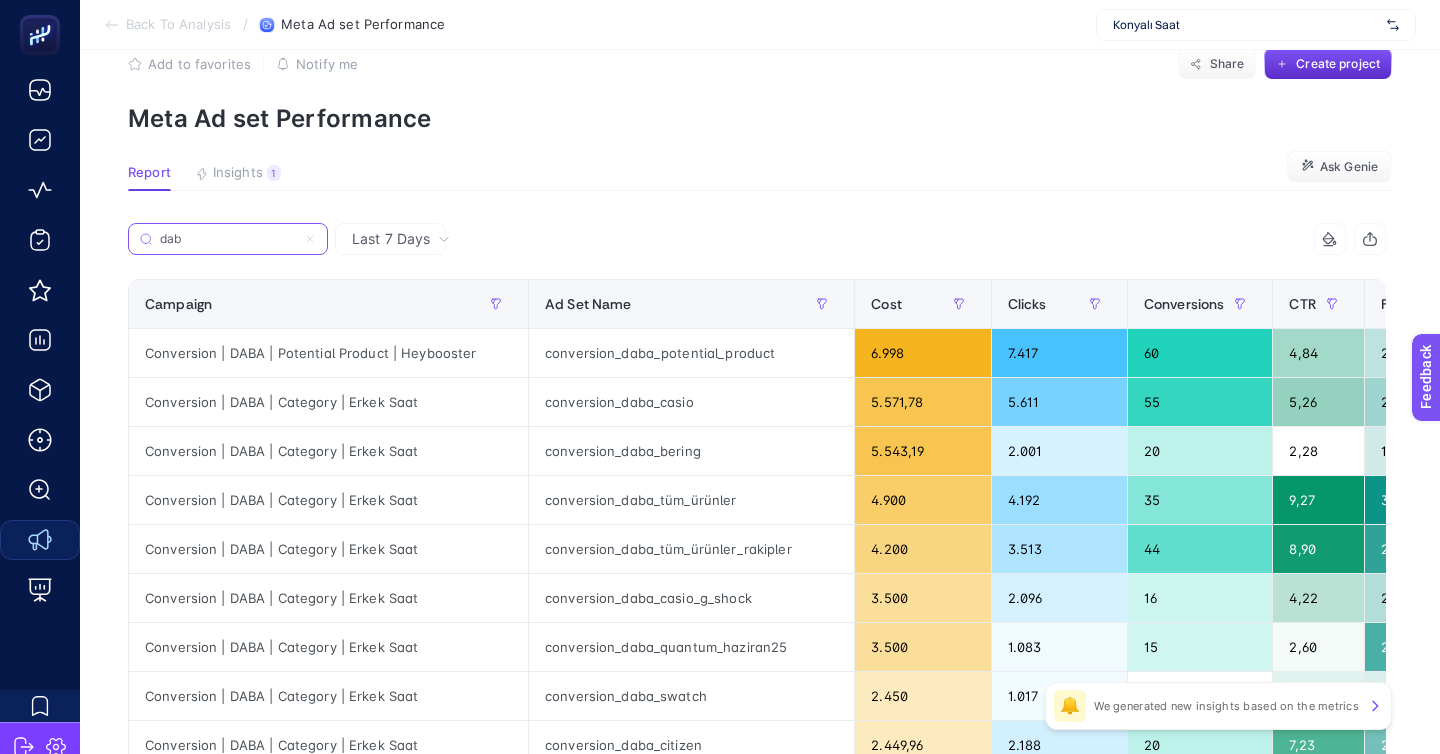 scroll, scrollTop: 43, scrollLeft: 0, axis: vertical 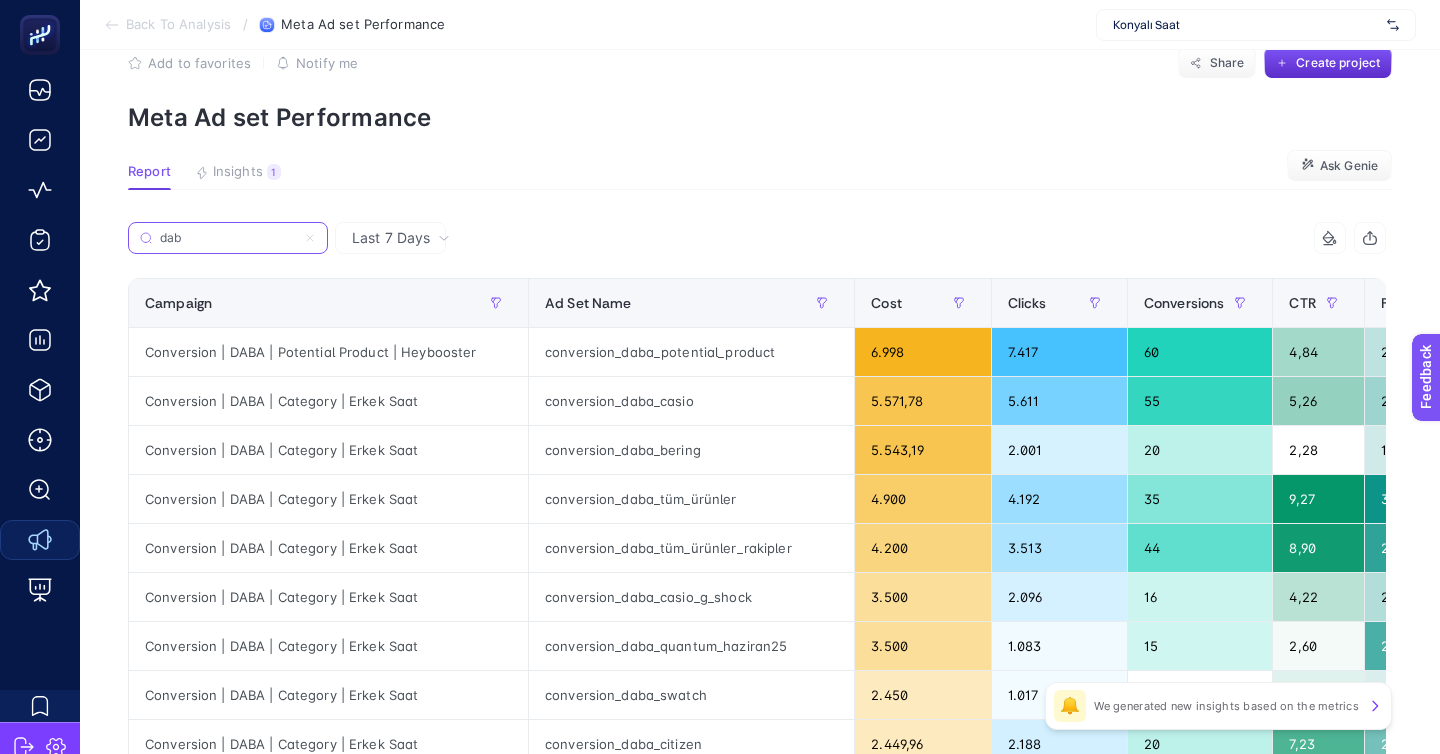type on "dab" 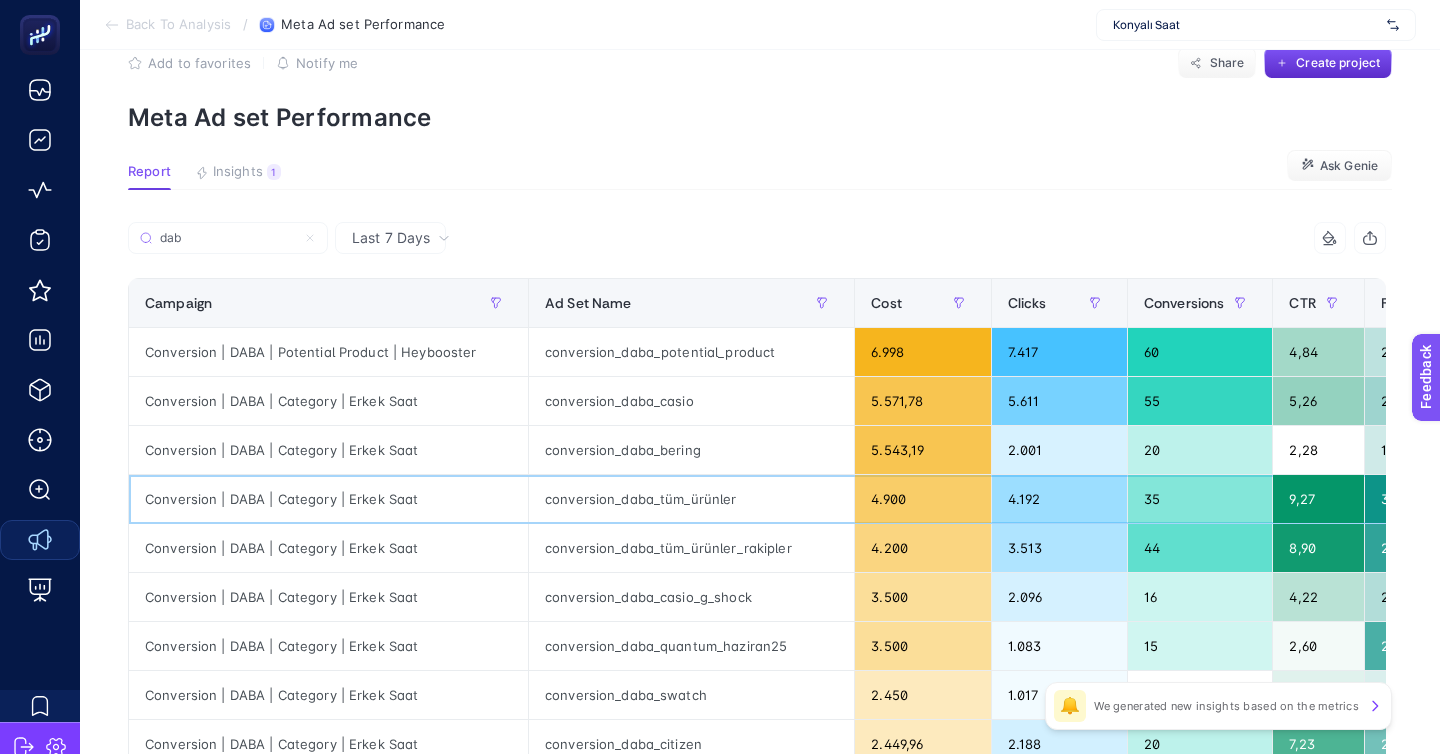 click on "conversion_daba_tüm_ürünler" 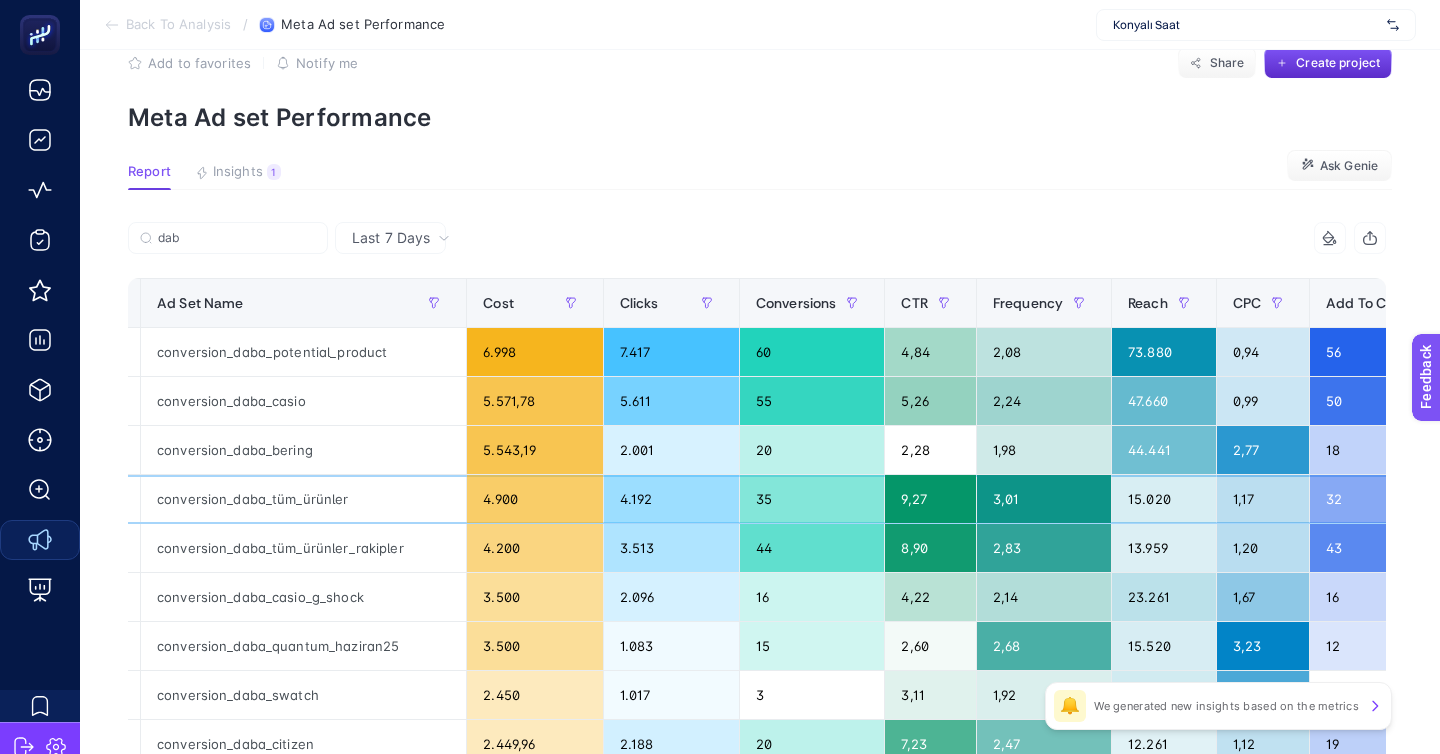scroll, scrollTop: 0, scrollLeft: 0, axis: both 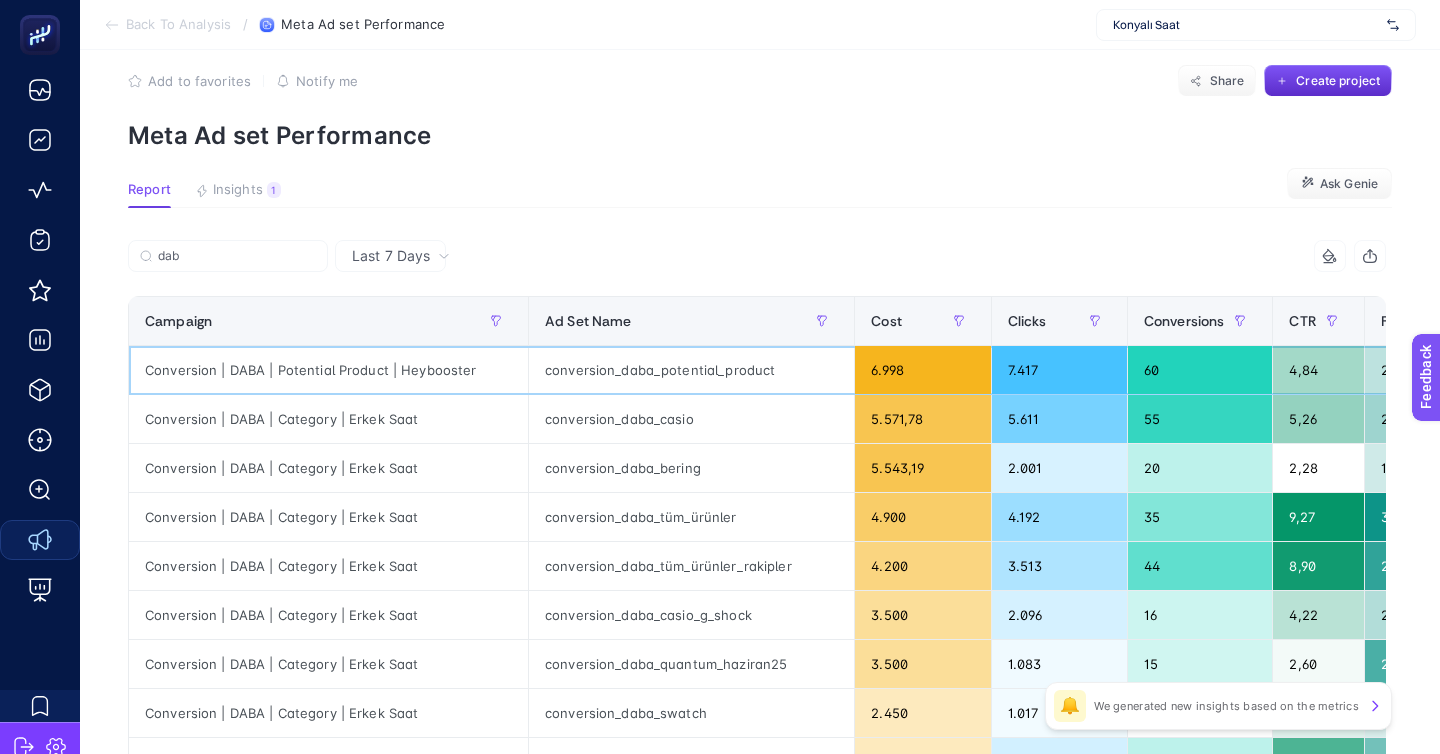 click on "conversion_daba_potential_product" 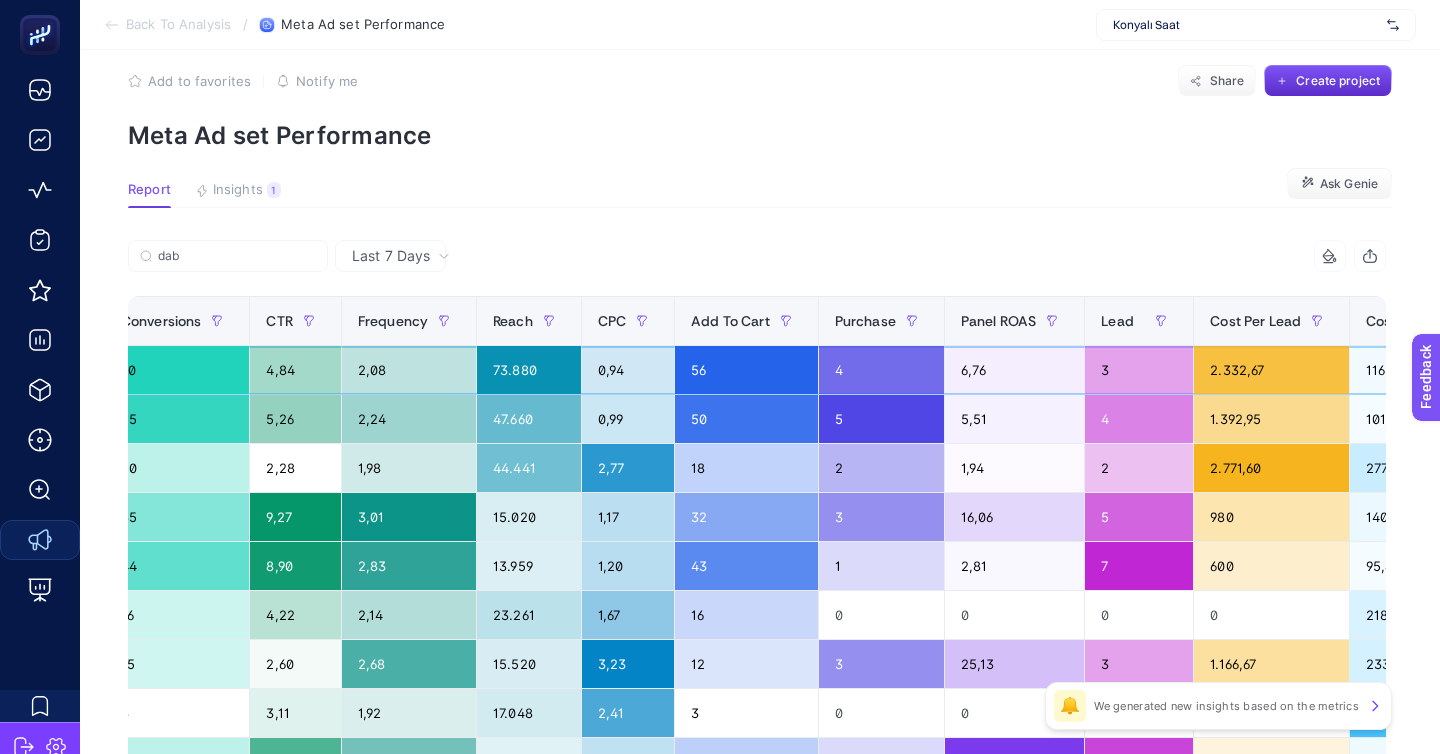 scroll, scrollTop: 0, scrollLeft: 1067, axis: horizontal 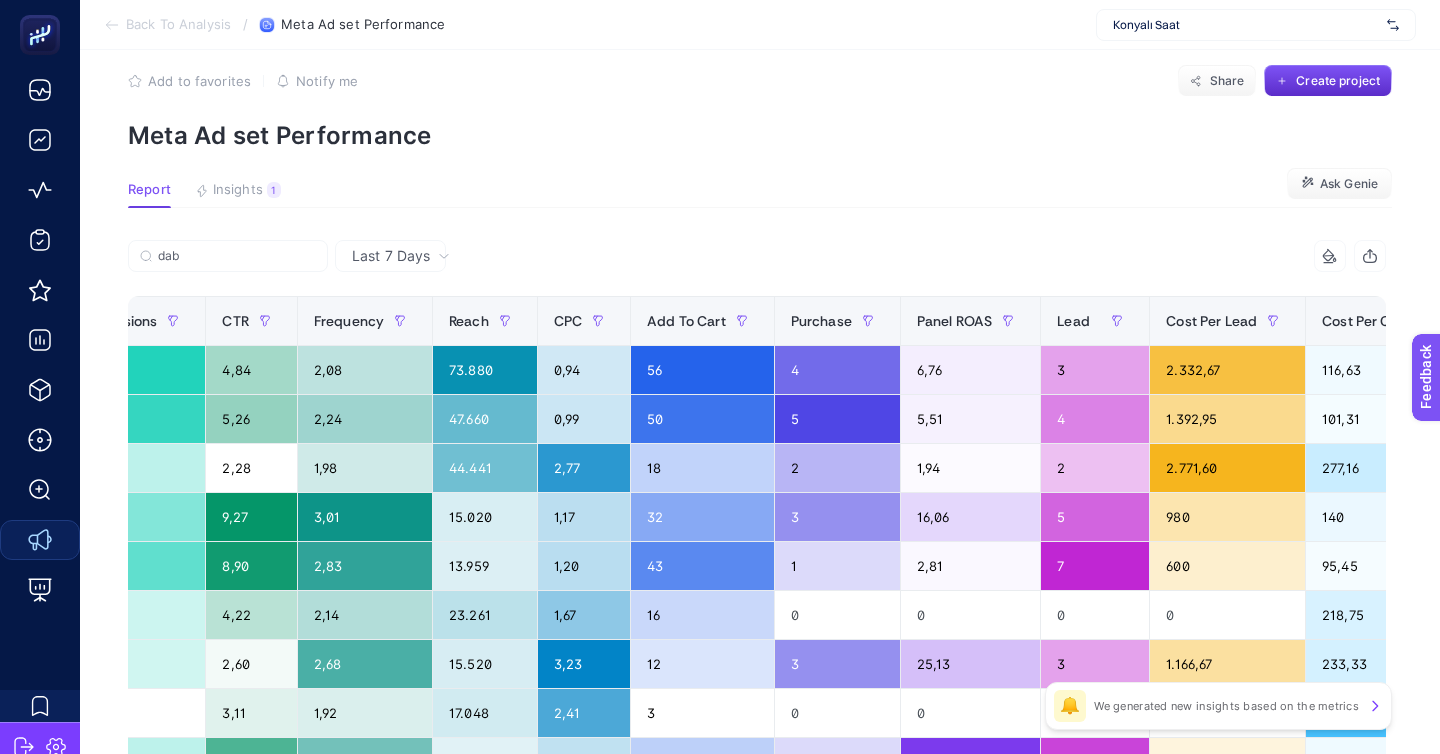 click on "Konyalı Saat" at bounding box center (1246, 25) 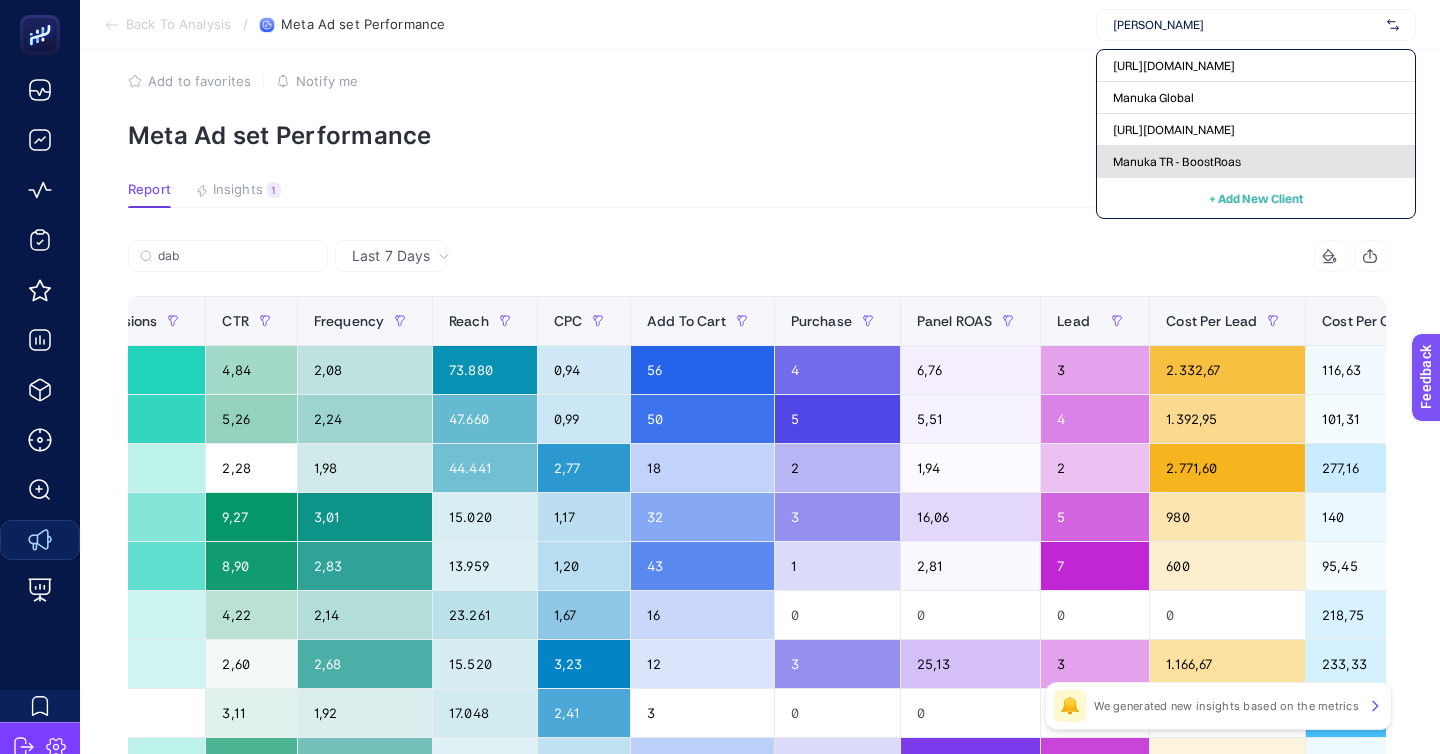 type on "manuk" 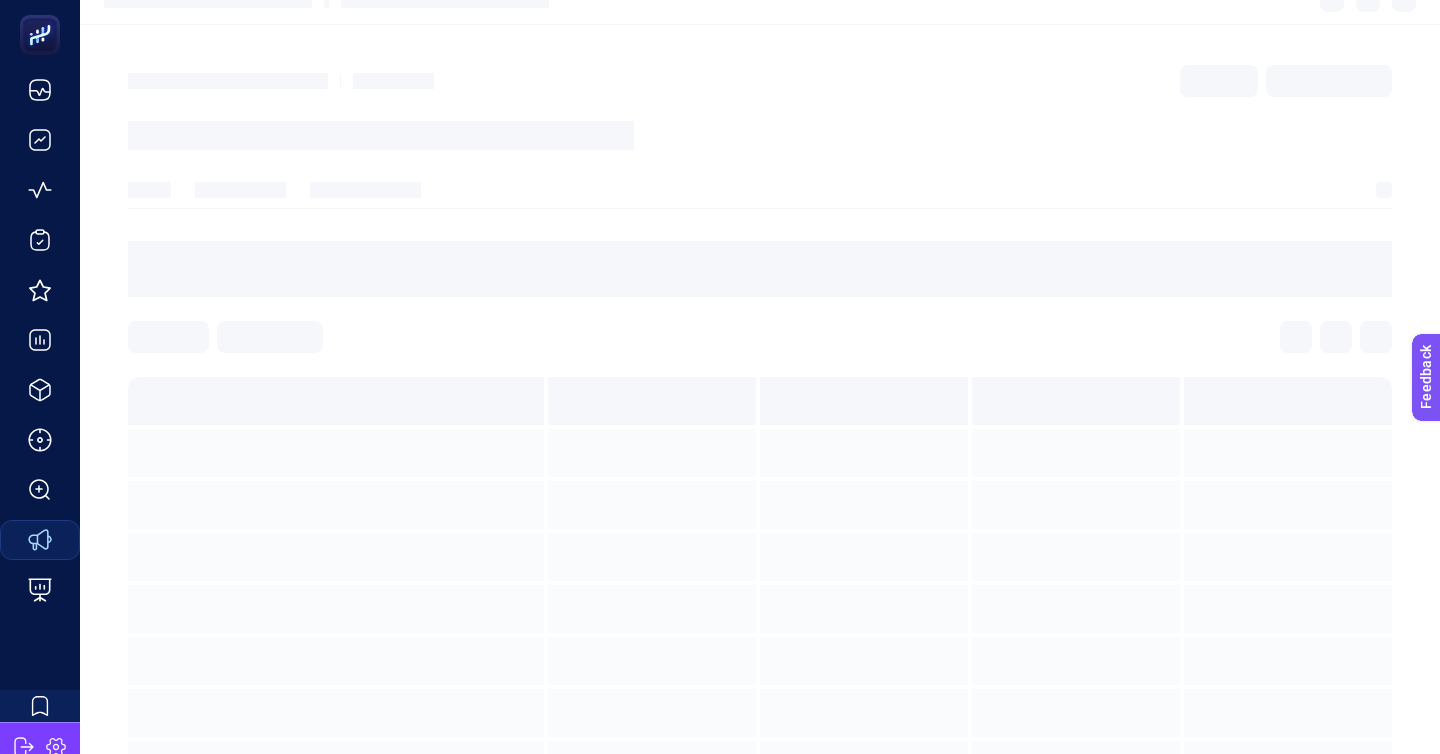 scroll, scrollTop: 0, scrollLeft: 0, axis: both 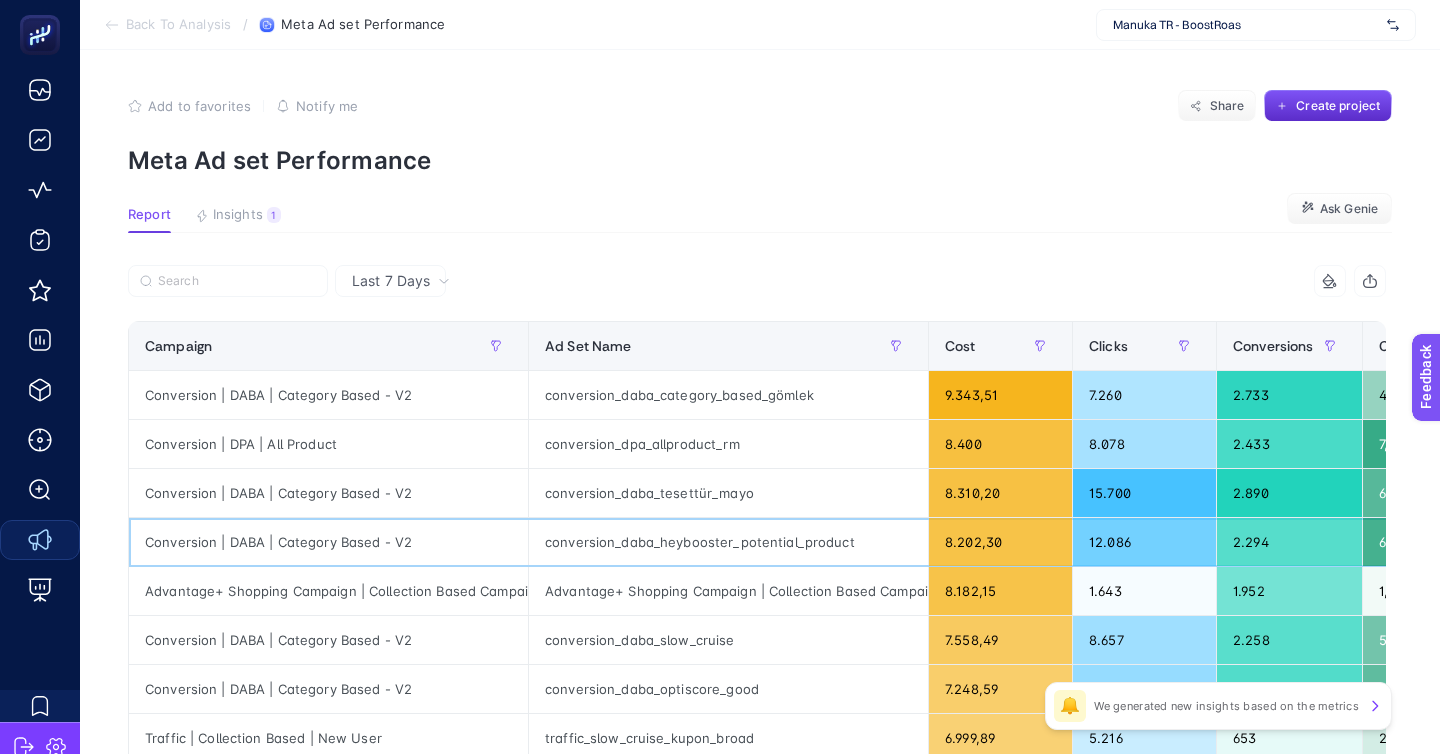 click on "conversion_daba_heybooster_potential_product" 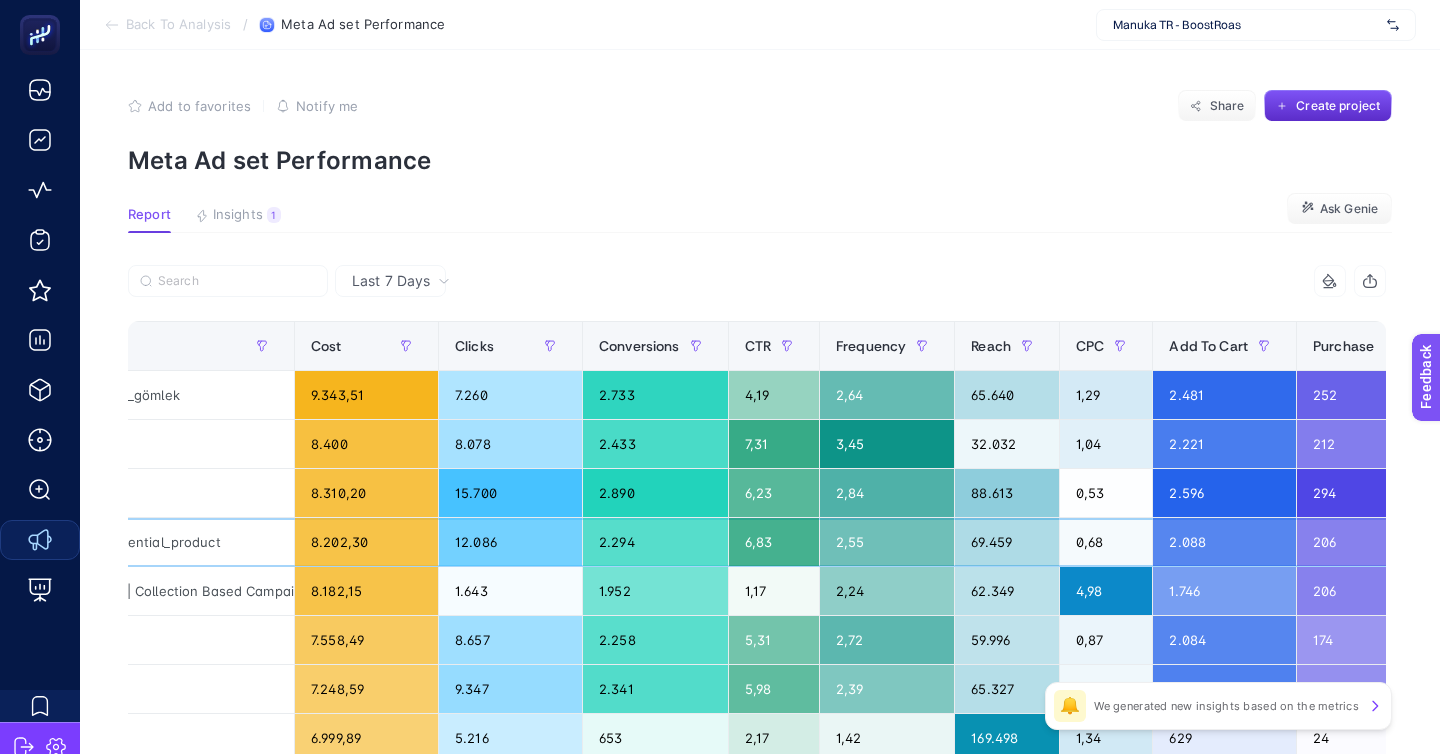 scroll, scrollTop: 0, scrollLeft: 0, axis: both 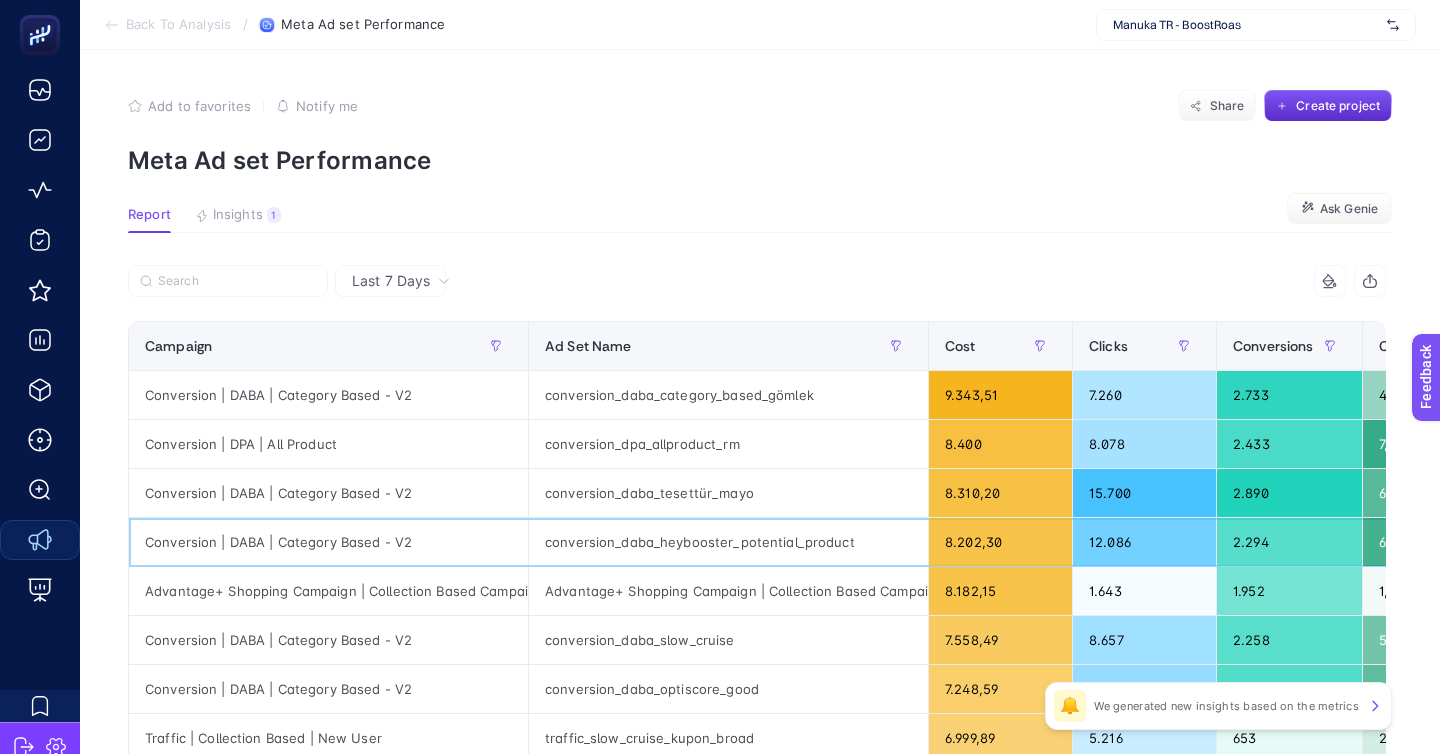 click on "conversion_daba_heybooster_potential_product" 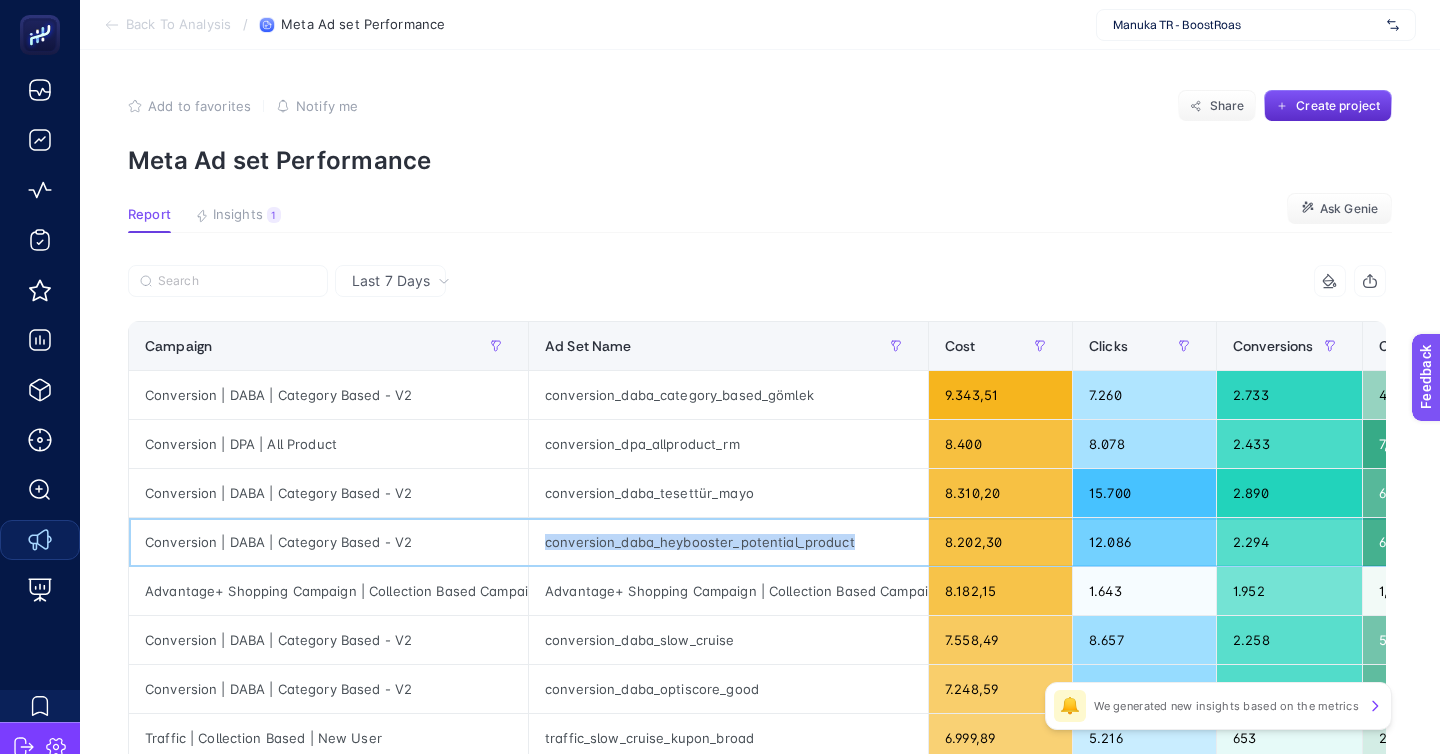 click on "conversion_daba_heybooster_potential_product" 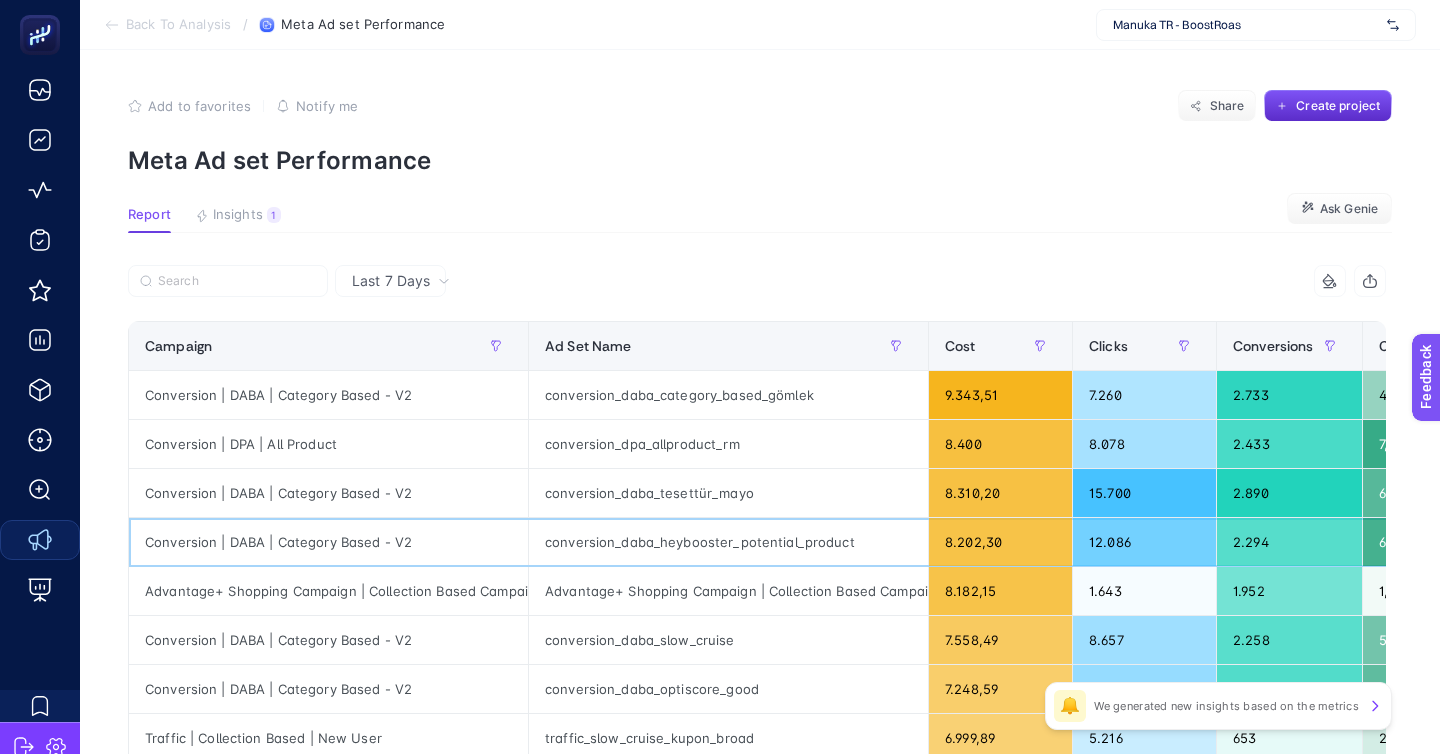 click on "conversion_daba_heybooster_potential_product" 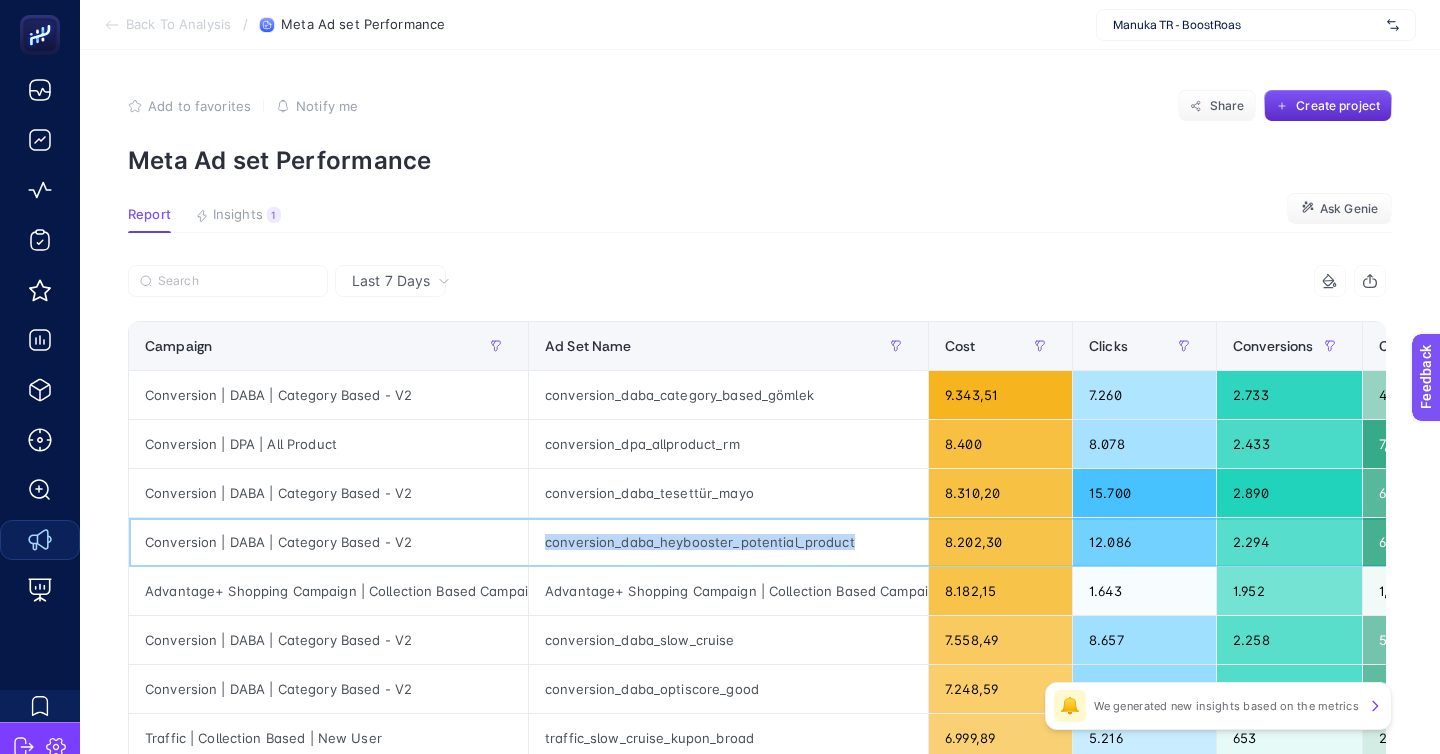 click on "conversion_daba_heybooster_potential_product" 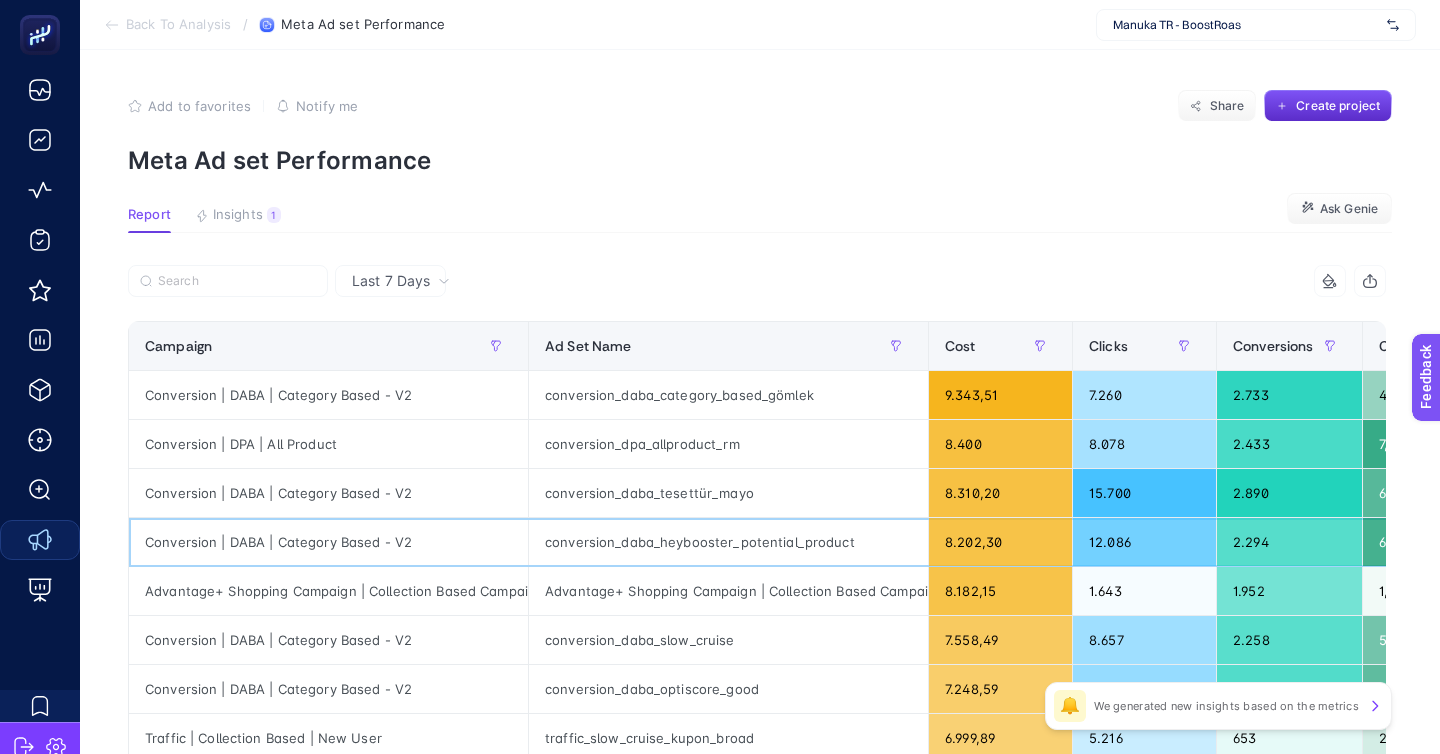 click on "conversion_daba_heybooster_potential_product" 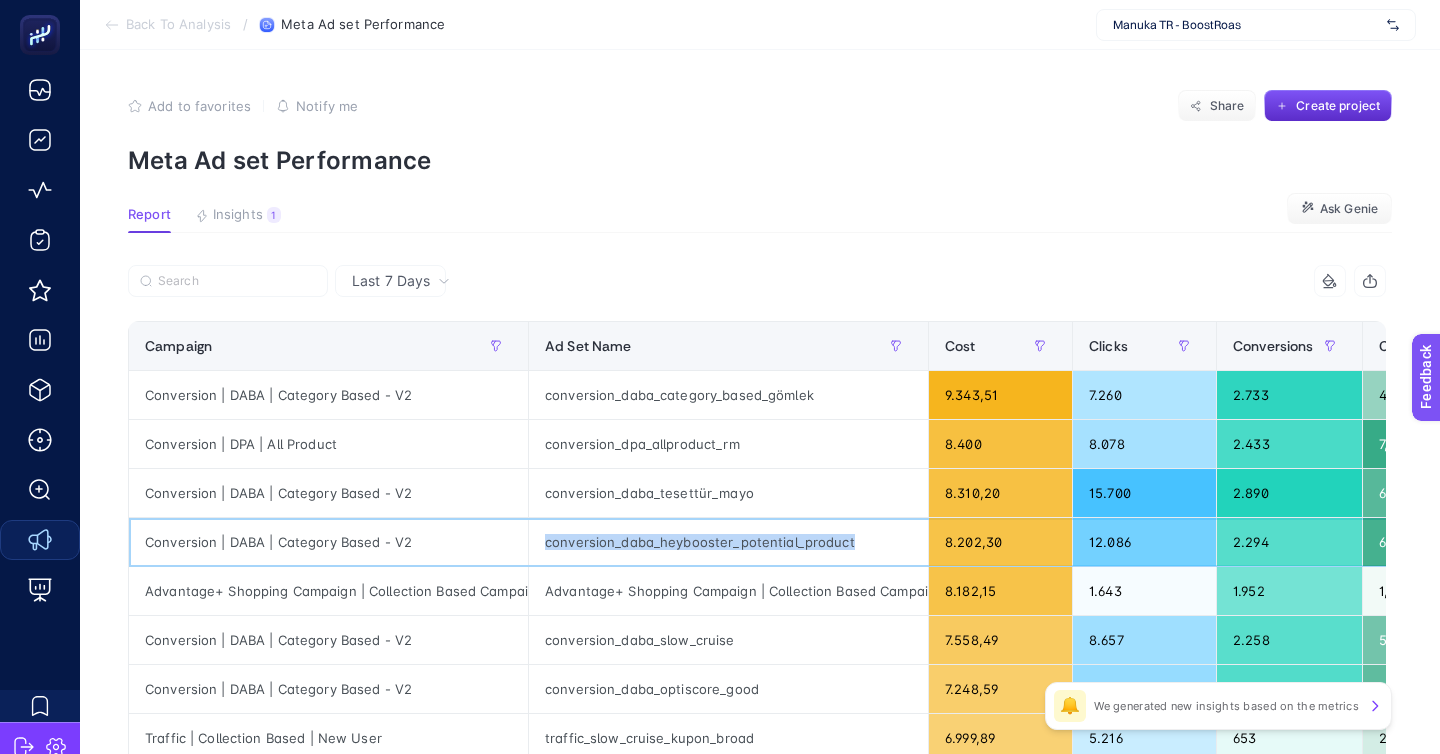 click on "conversion_daba_heybooster_potential_product" 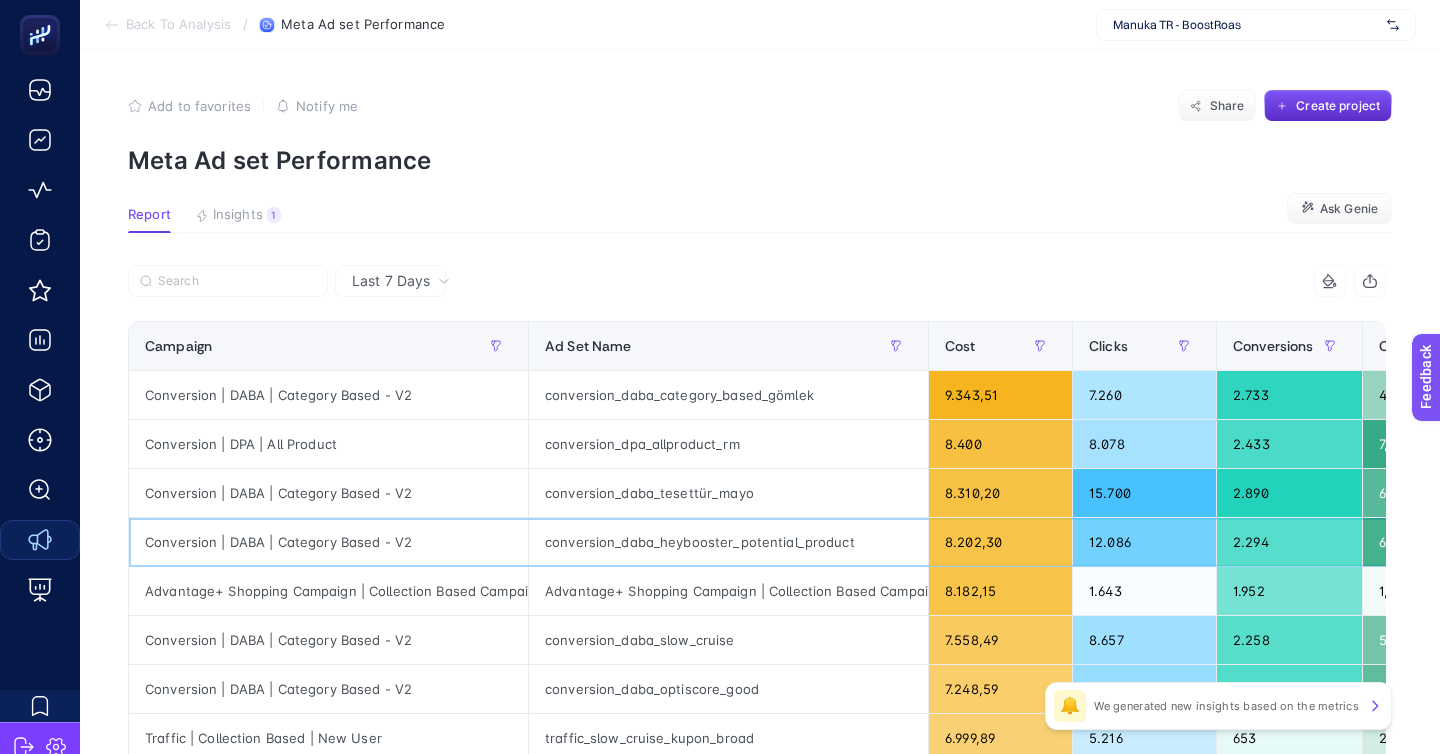 click on "conversion_daba_heybooster_potential_product" 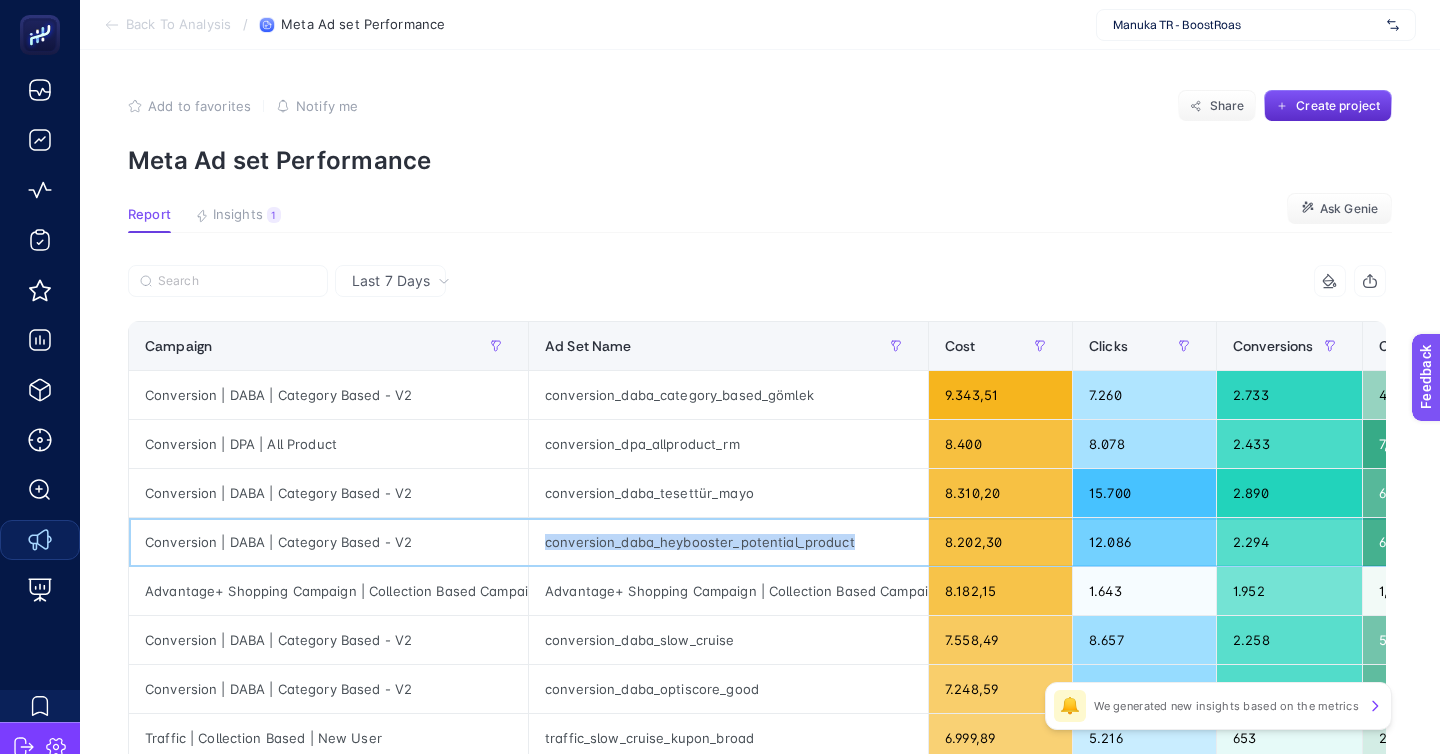 click on "conversion_daba_heybooster_potential_product" 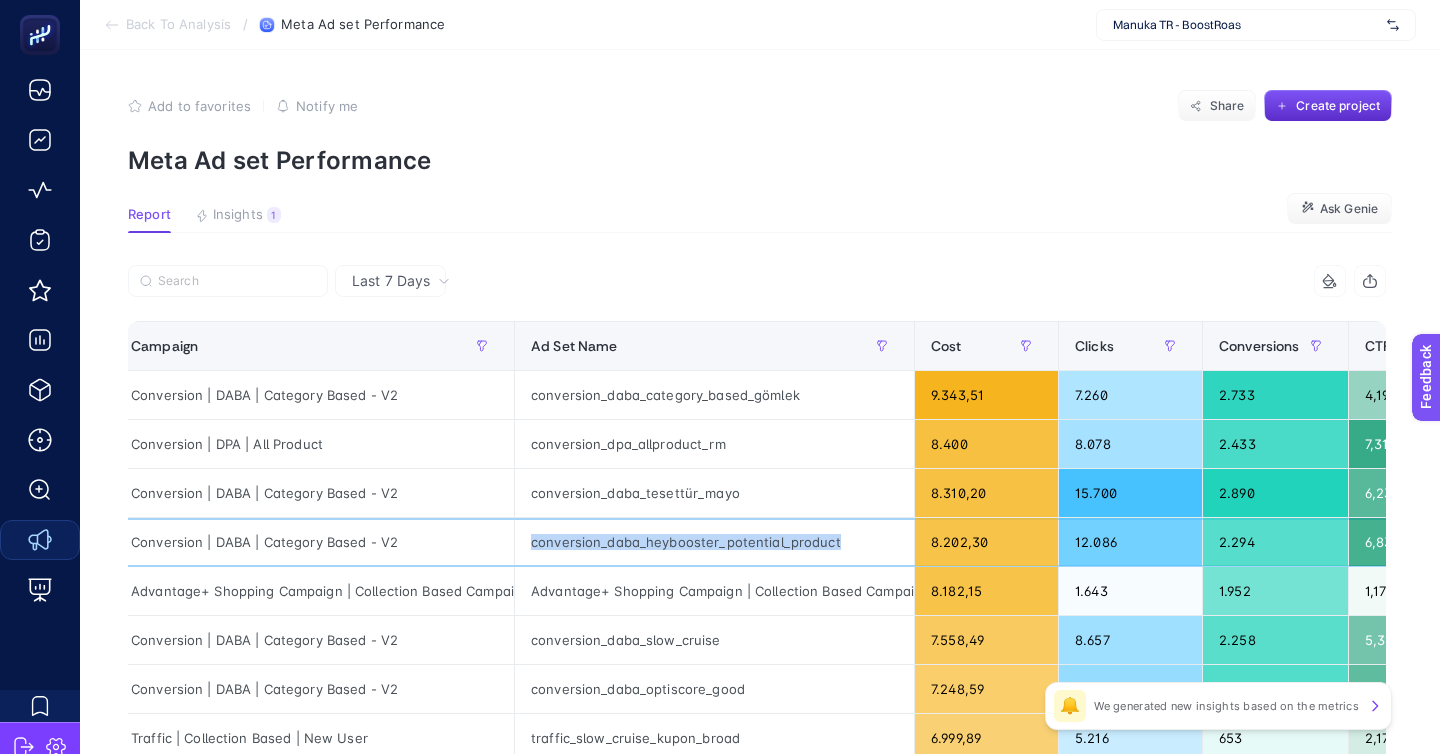scroll, scrollTop: 0, scrollLeft: 0, axis: both 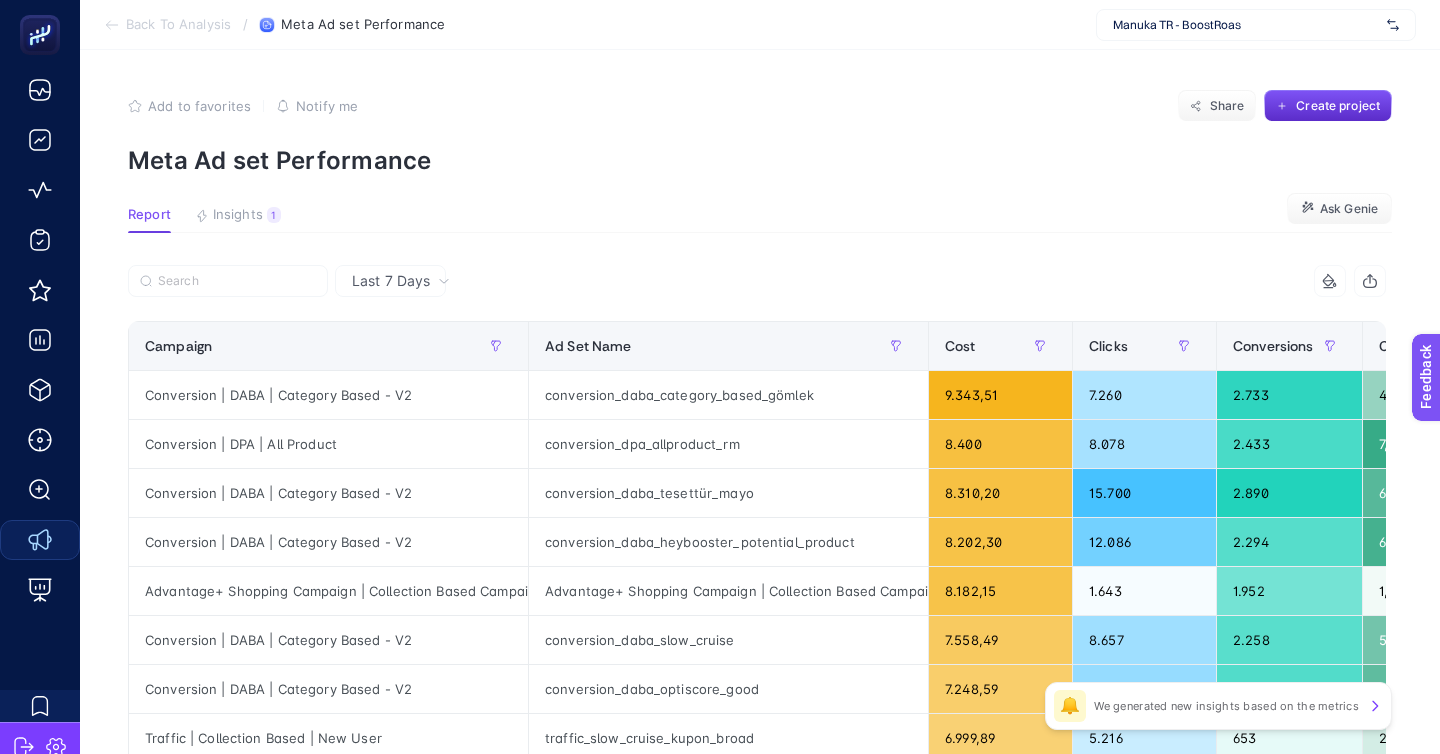 click on "Add to favorites false Notify me Share Create project Meta Ad set Performance  Report Insights 1  We generated new insights based on the metrics  Ask Genie Last 7 Days 13 items selected Campaign Ad Set Name Cost Clicks Conversions CTR Frequency Reach CPC Add To Cart Purchase Panel ROAS Lead Cost Per Lead Cost Per Conversions 15 items selected + Conversion | DABA | Category Based - V2 conversion_daba_category_based_gömlek 9.343,51 7.260 2.733 4,19 2,64 65.640 1,29 2.481 252 68,12 0 0 3,42 Conversion | DPA | All Product conversion_dpa_allproduct_rm 8.400 8.078 2.433 7,31 3,45 32.032 1,04 2.221 212 73,23 0 0 3,45 Conversion | DABA | Category Based - V2 conversion_daba_tesettür_mayo 8.310,20 15.700 2.890 6,23 2,84 88.613 0,53 2.596 294 69,40 0 0 2,88 Conversion | DABA | Category Based - V2 conversion_daba_heybooster_potential_product 8.202,30 12.086 2.294 6,83 2,55 69.459 0,68 2.088 206 54,13 0 0 3,58 Advantage+ Shopping Campaign | Collection Based Campaign Campaign | New User Campaign 8.182,15 1.643 1.952 1,17" 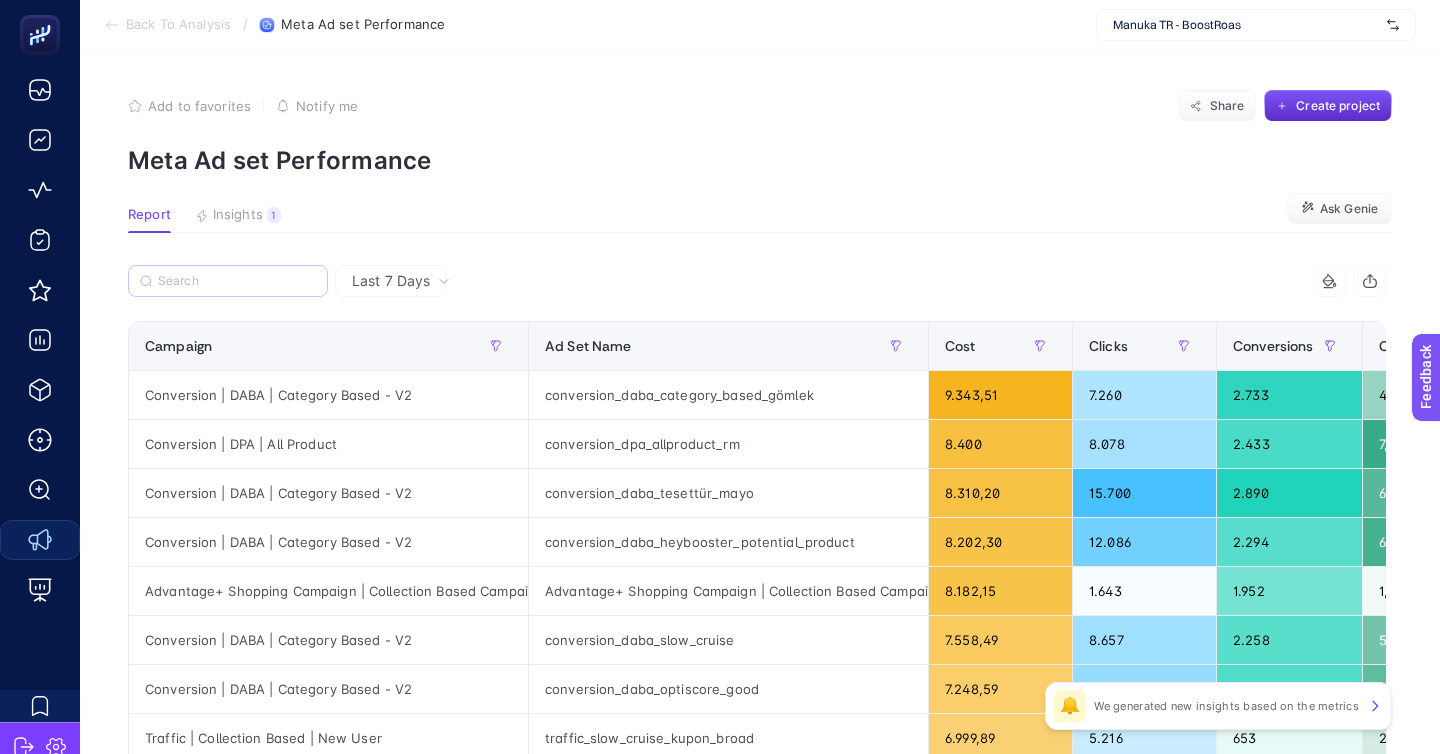 click at bounding box center (228, 281) 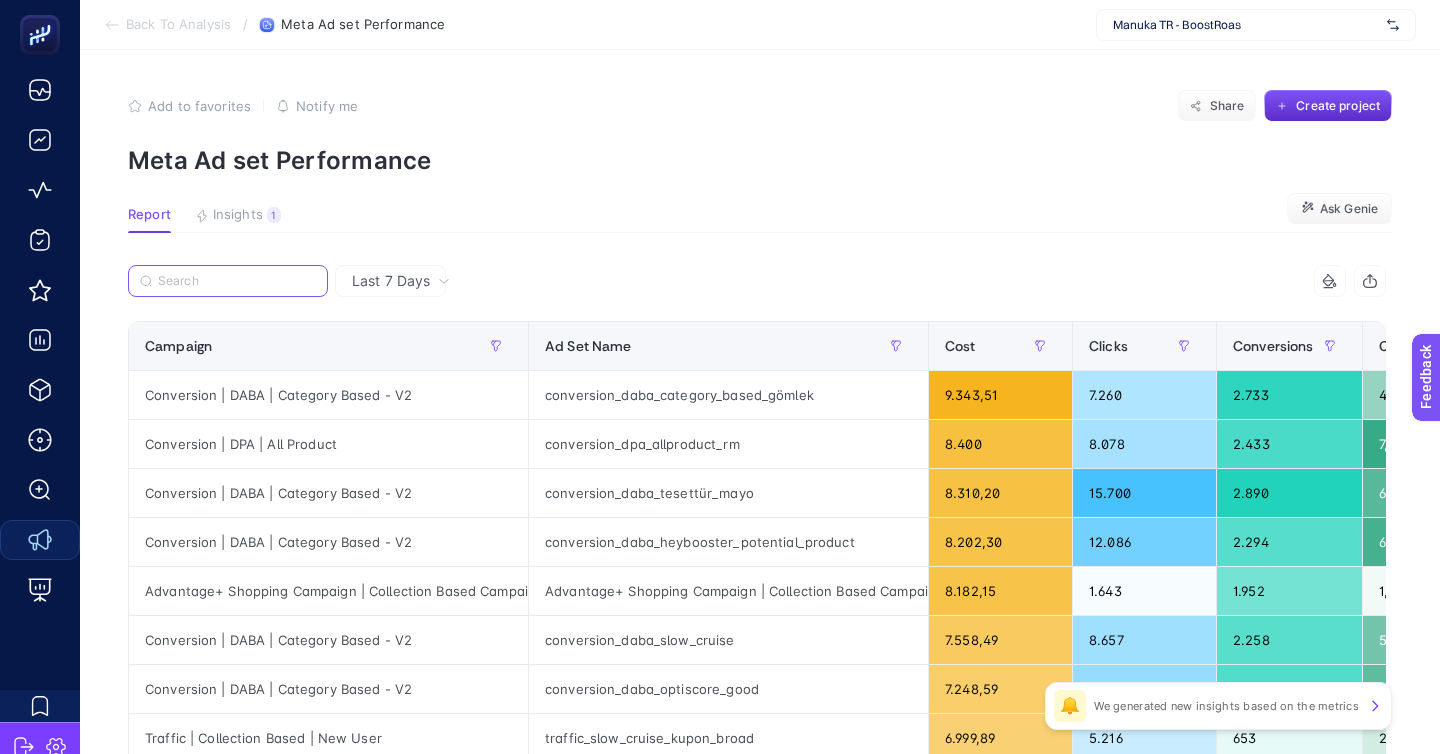 click at bounding box center [237, 281] 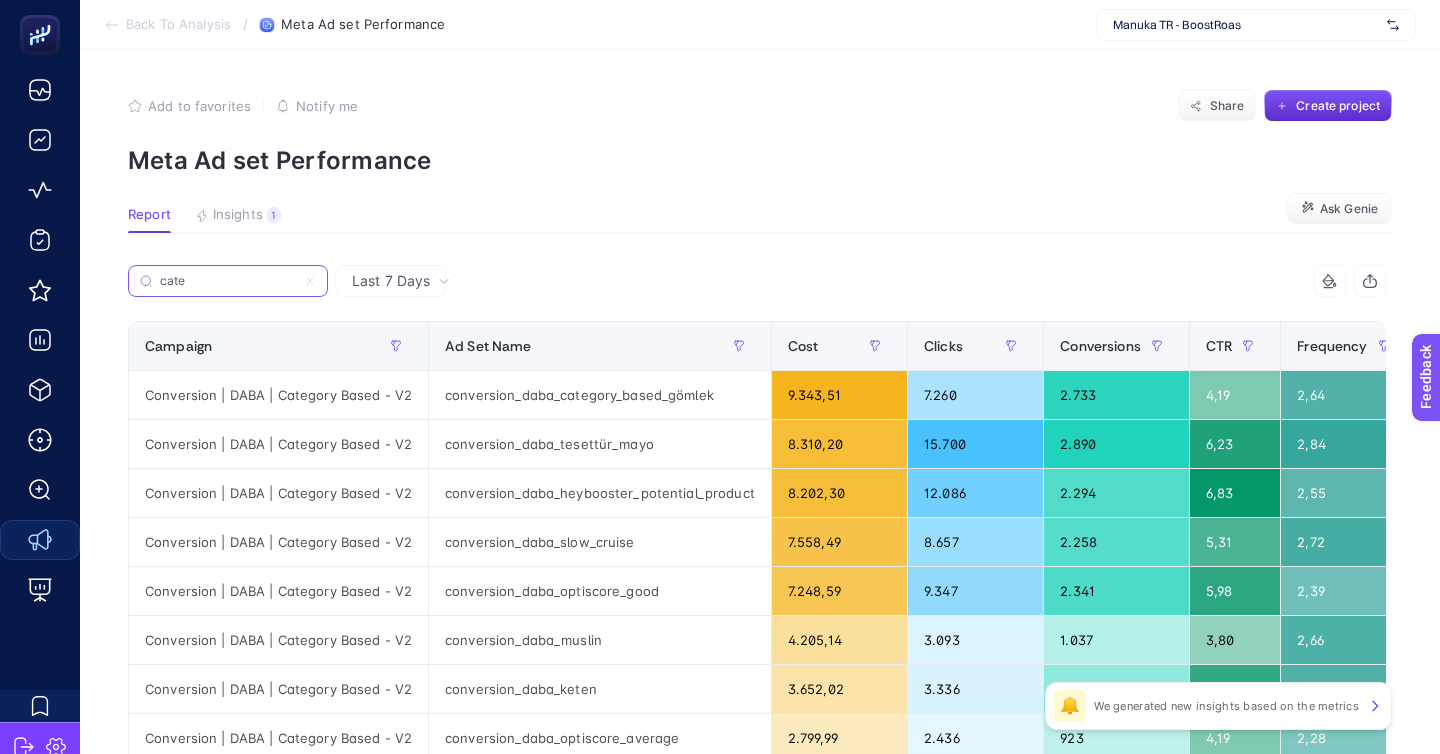type on "cate" 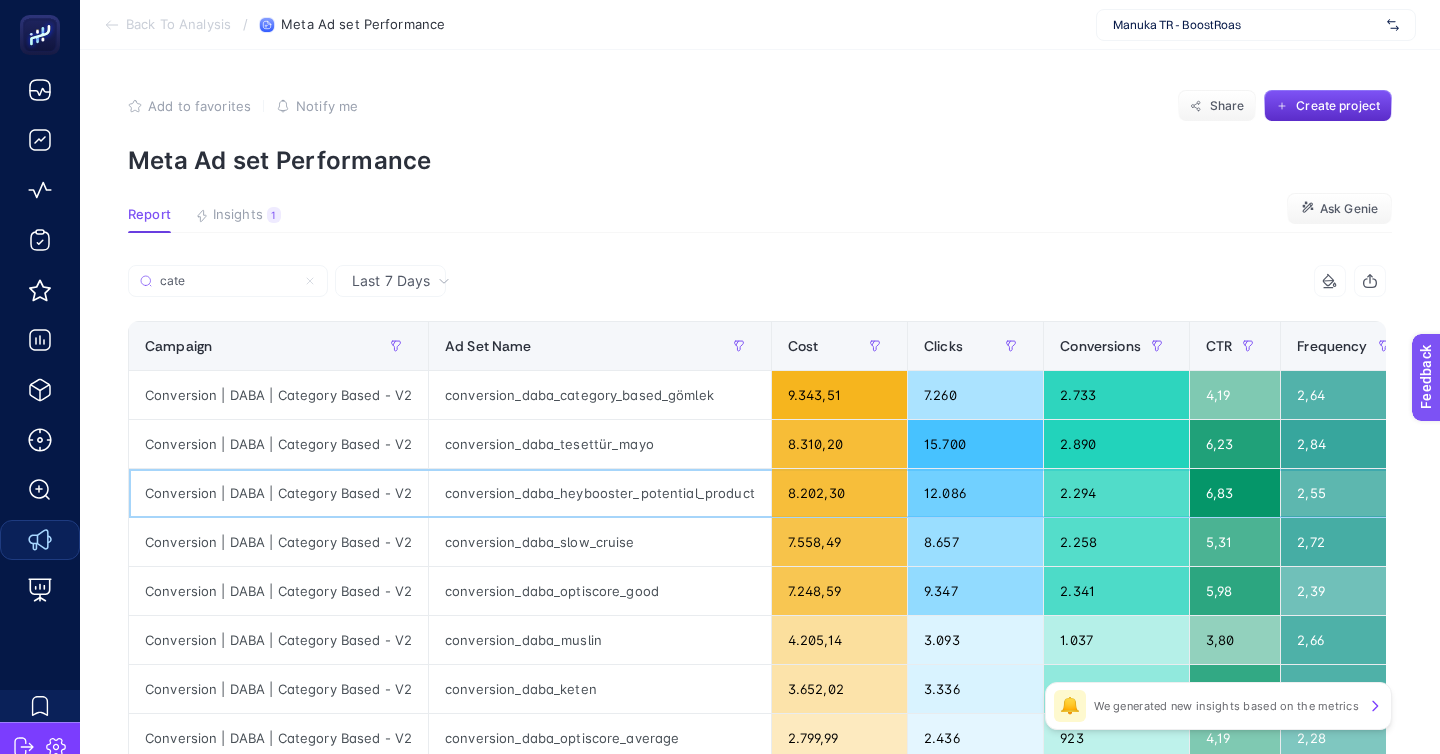 click on "conversion_daba_heybooster_potential_product" 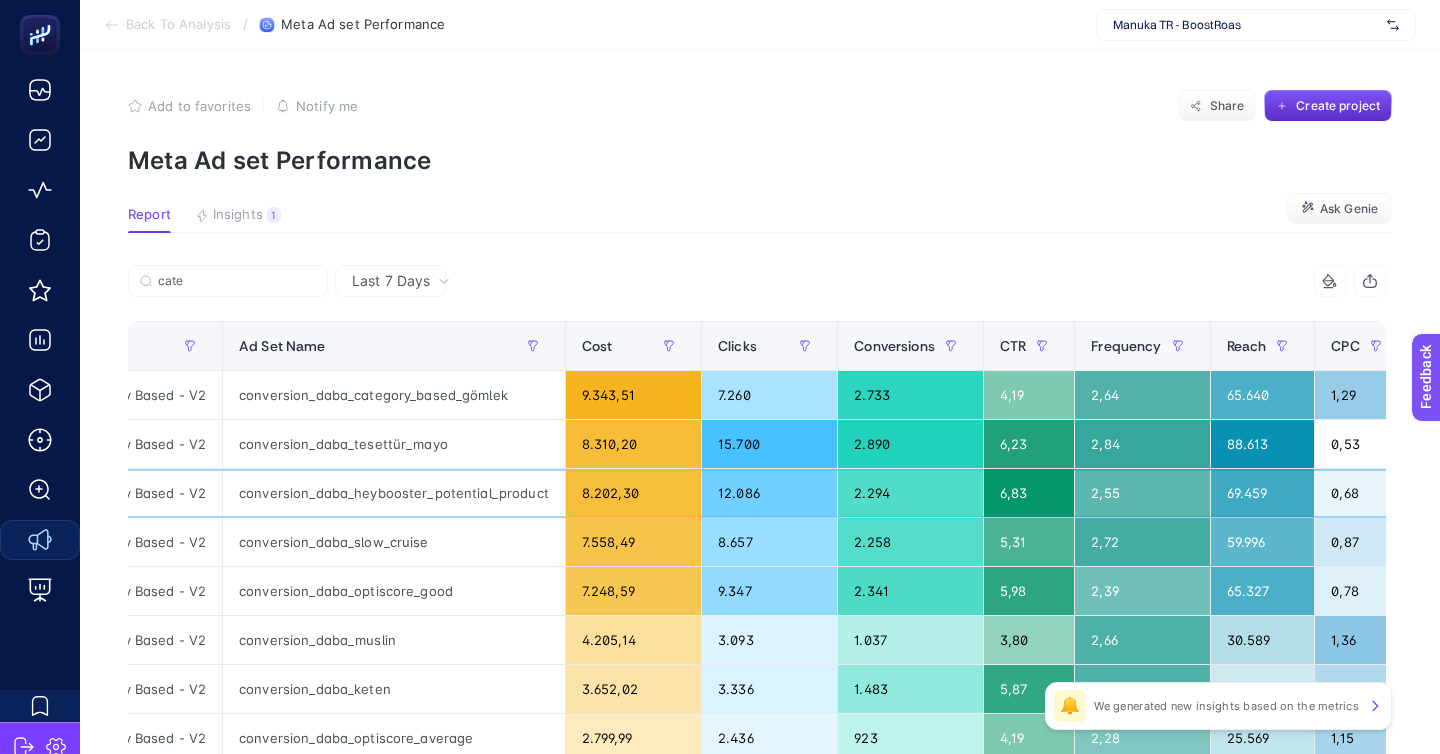 scroll, scrollTop: 0, scrollLeft: 208, axis: horizontal 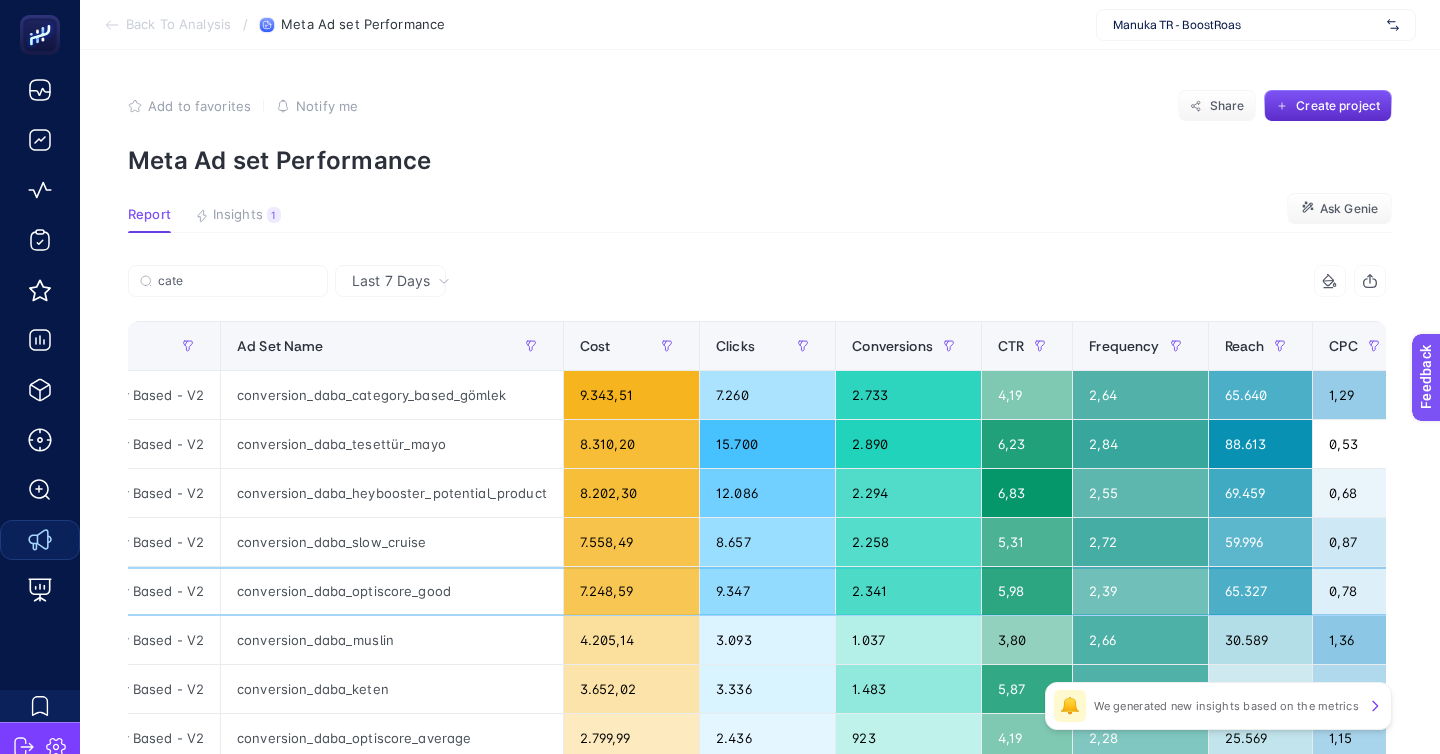 click on "conversion_daba_optiscore_good" 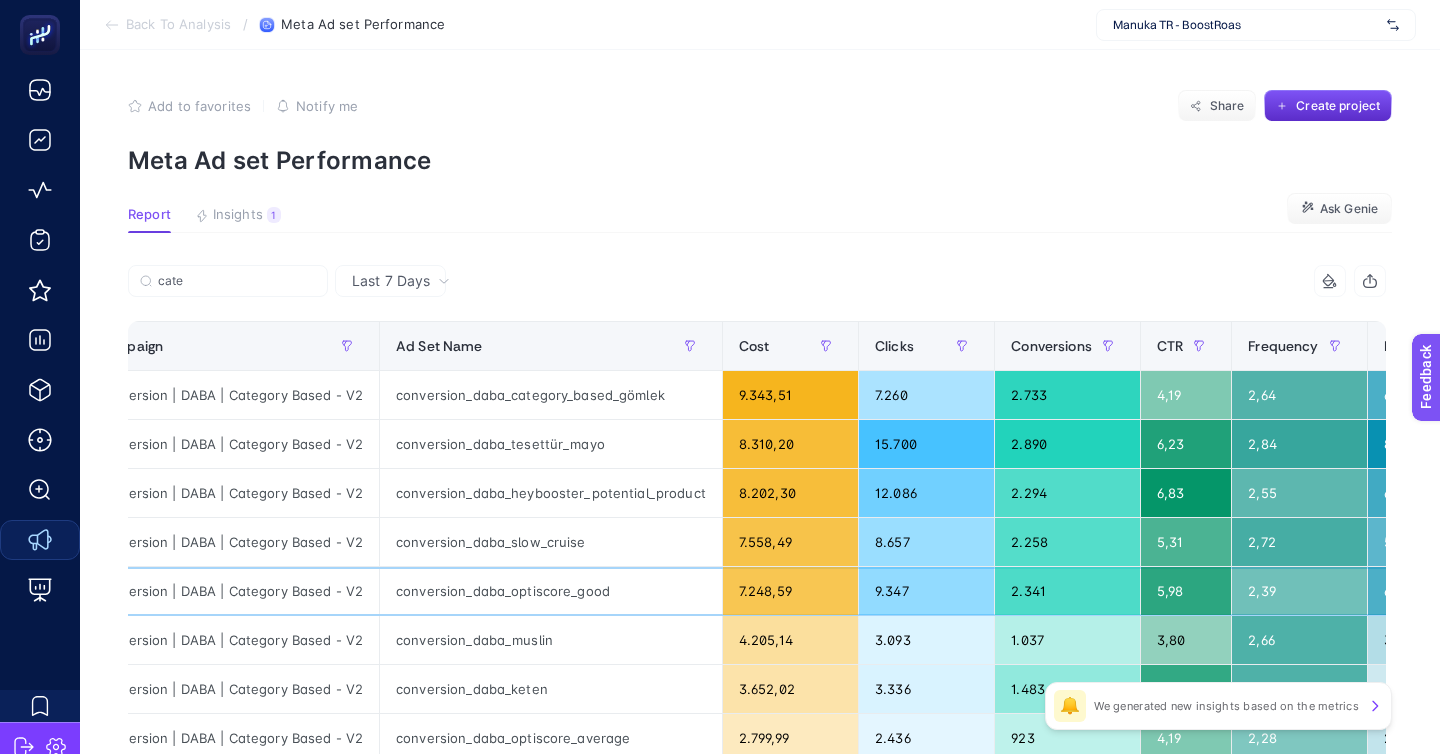 scroll, scrollTop: 0, scrollLeft: 0, axis: both 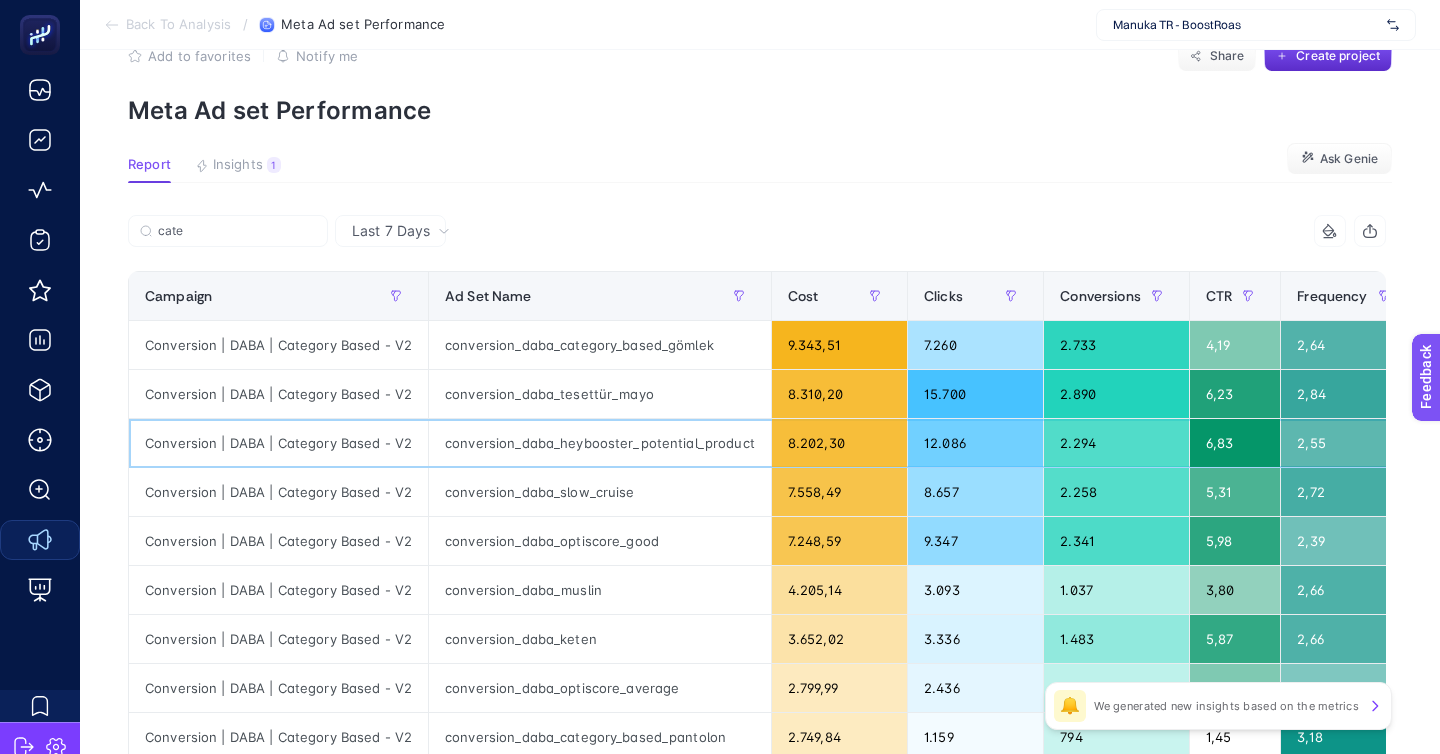 click on "conversion_daba_heybooster_potential_product" 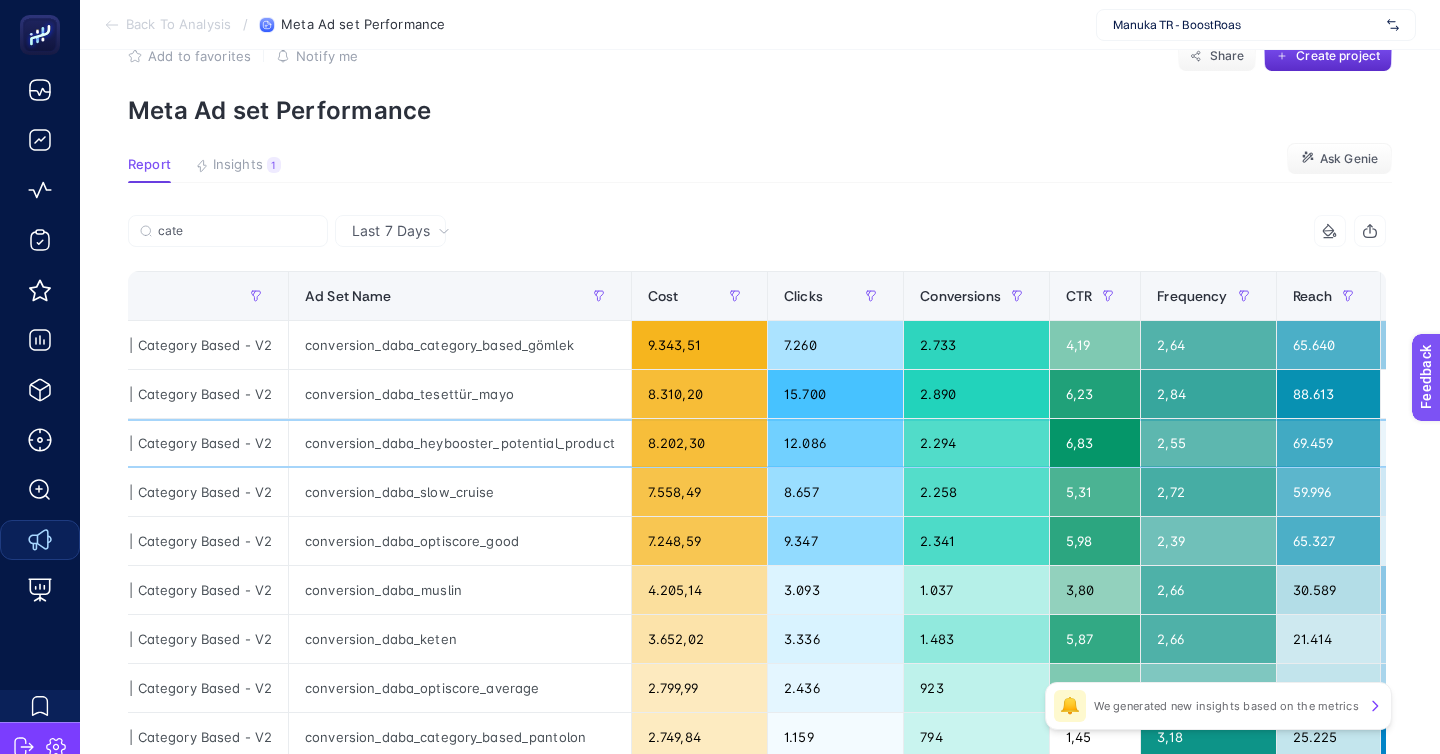 scroll, scrollTop: 0, scrollLeft: 0, axis: both 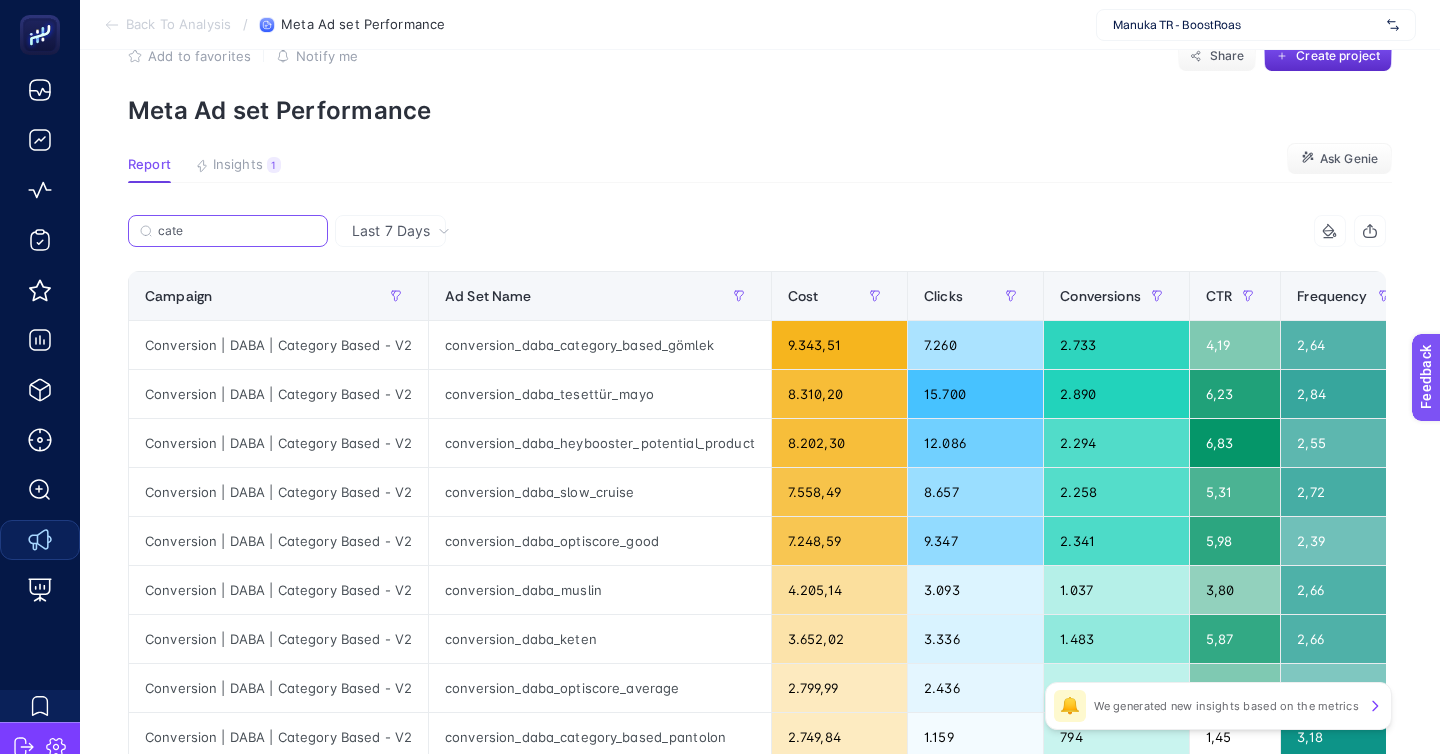 click on "cate" at bounding box center (237, 231) 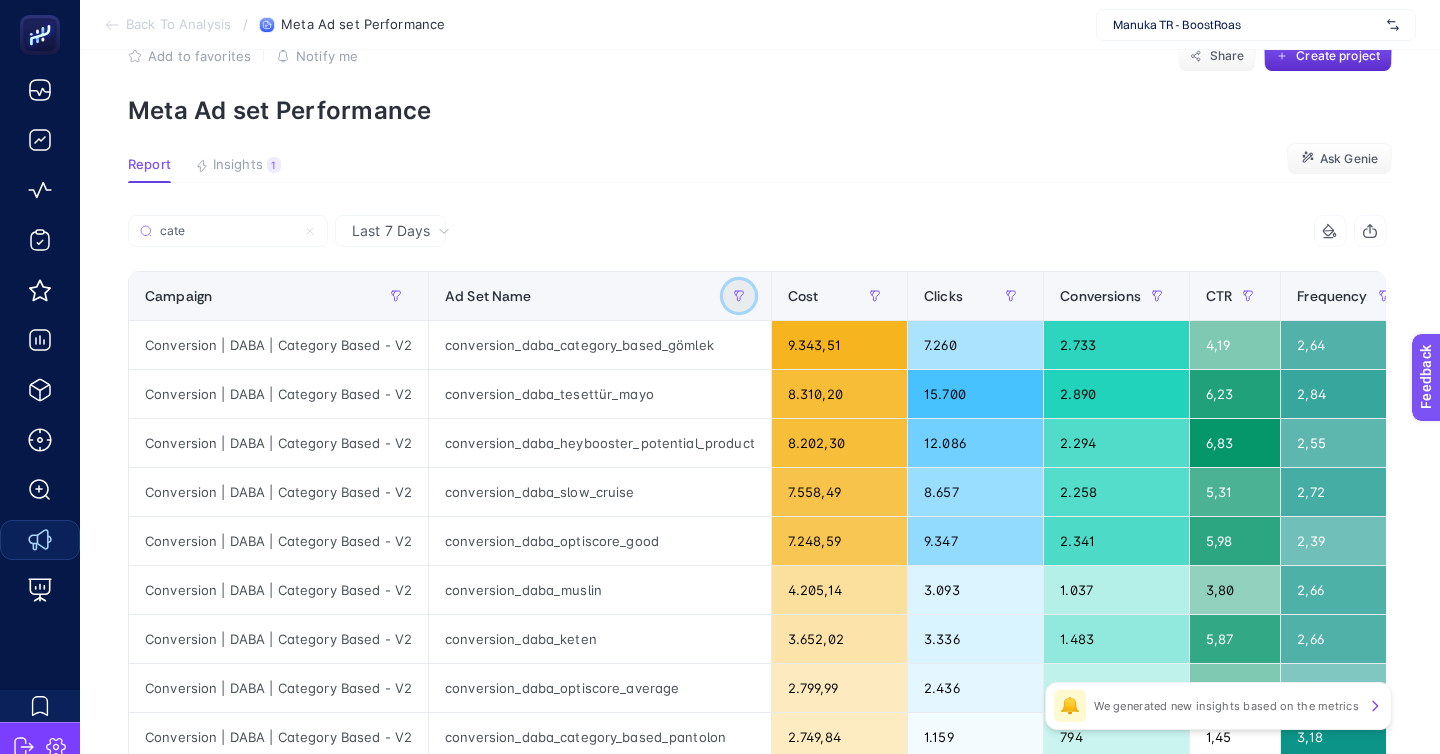 click 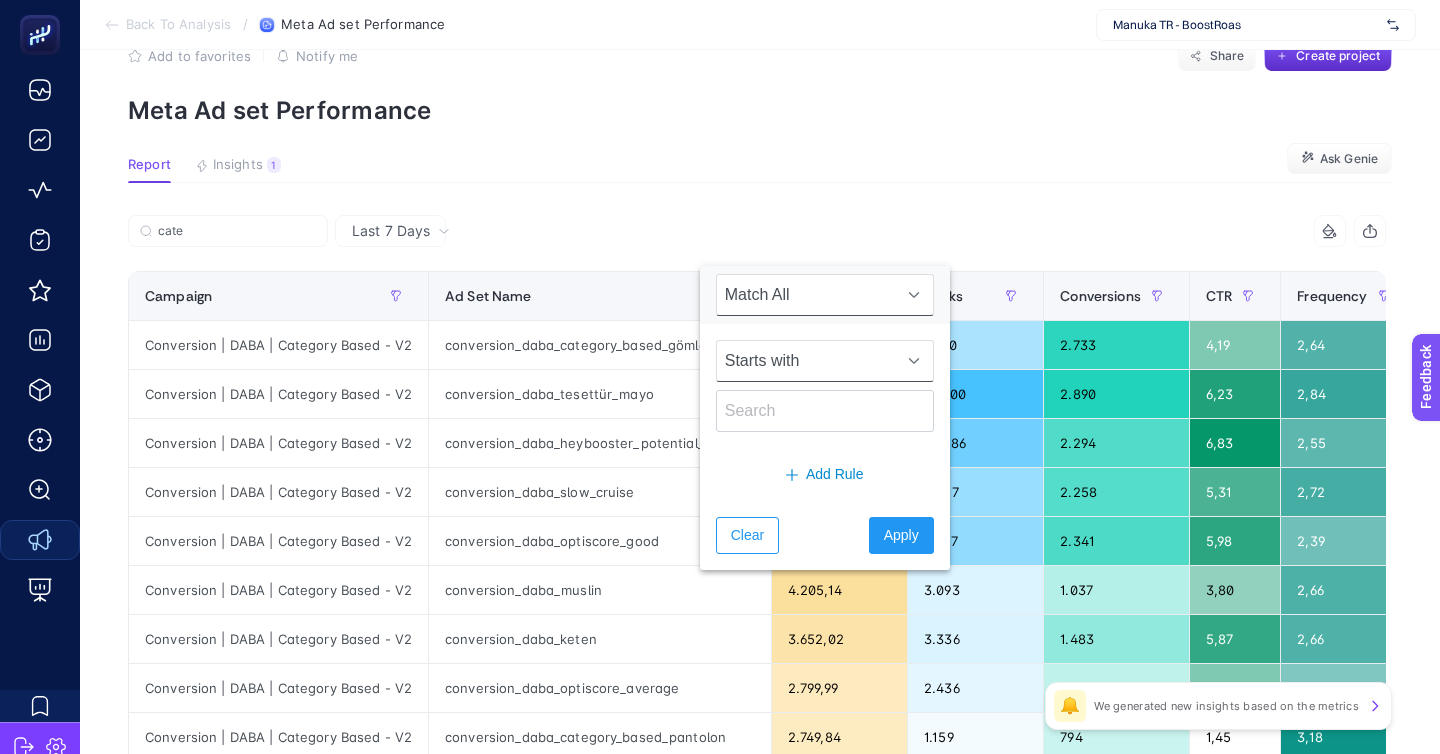 click on "Starts with" at bounding box center [806, 361] 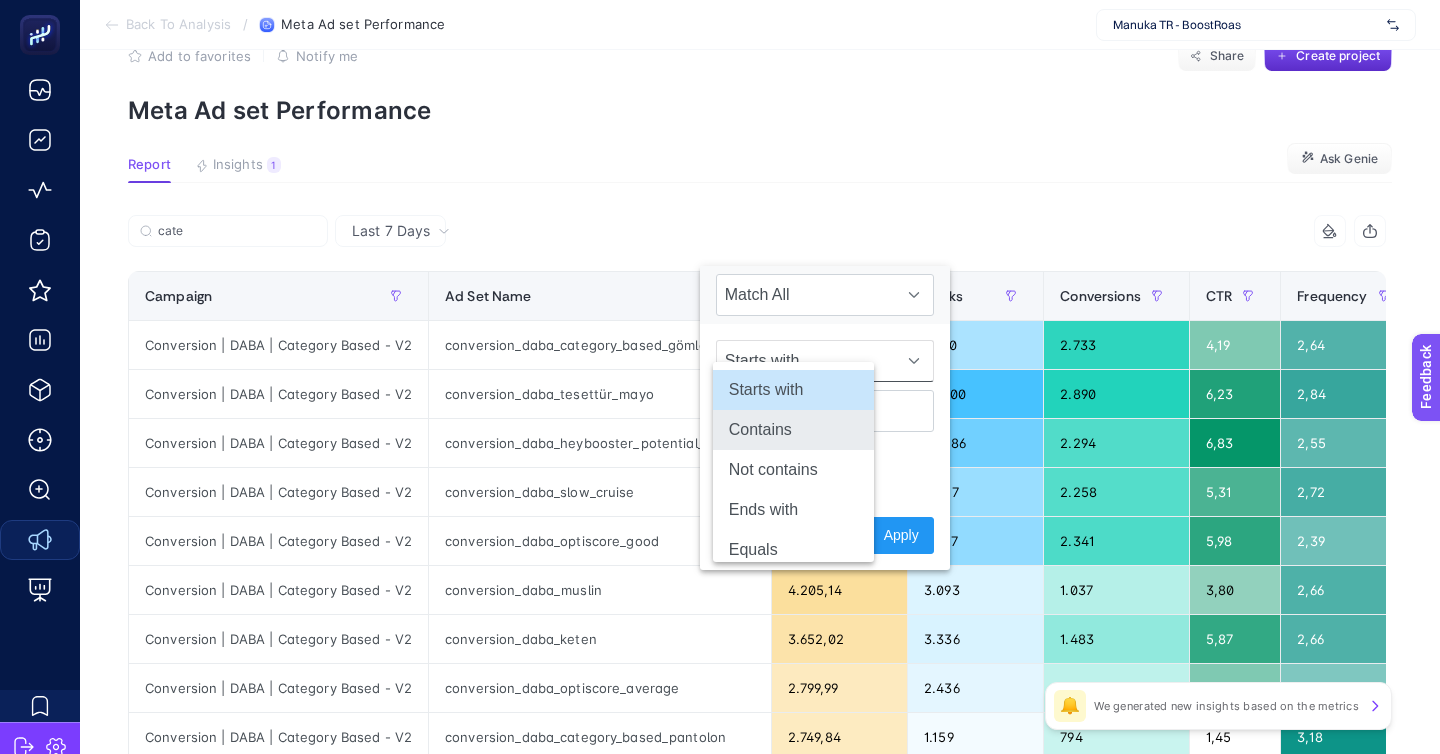 click on "Contains" 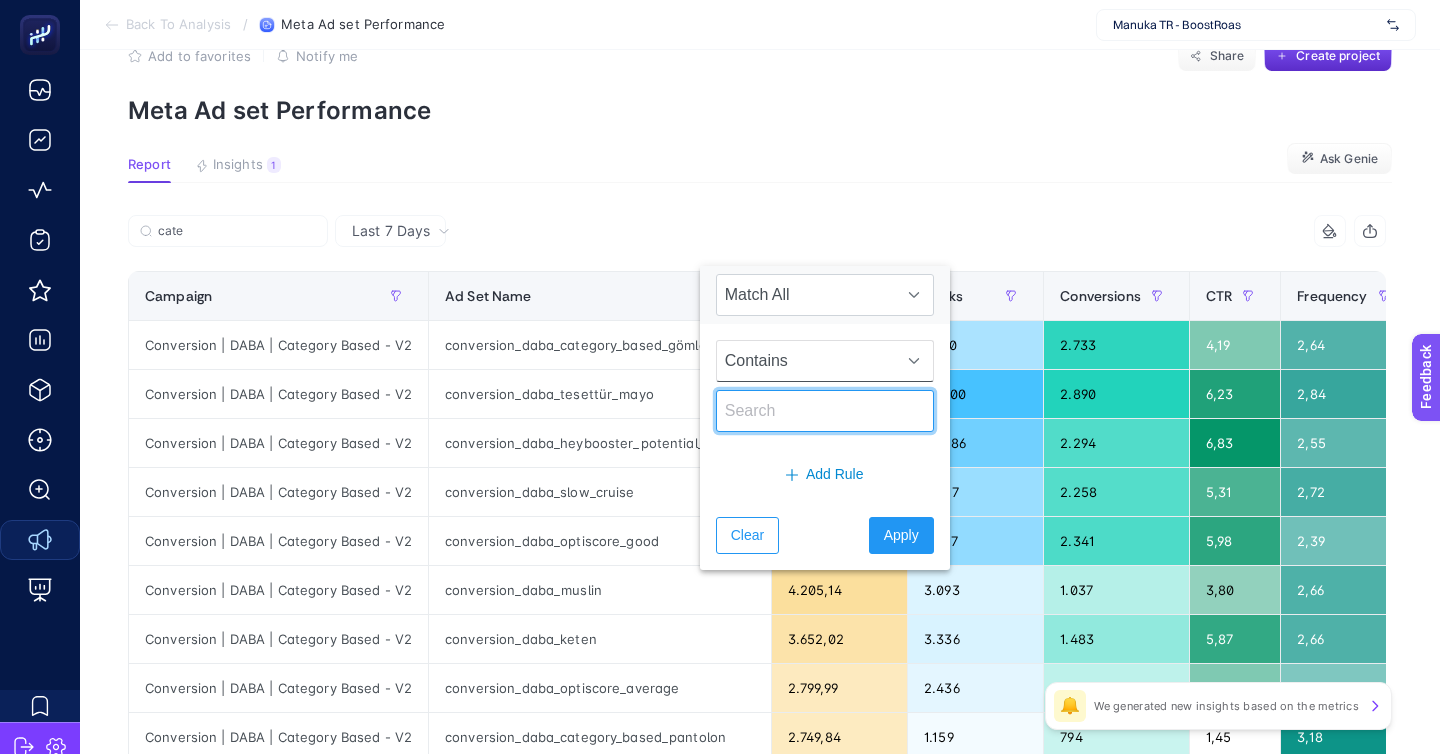 click 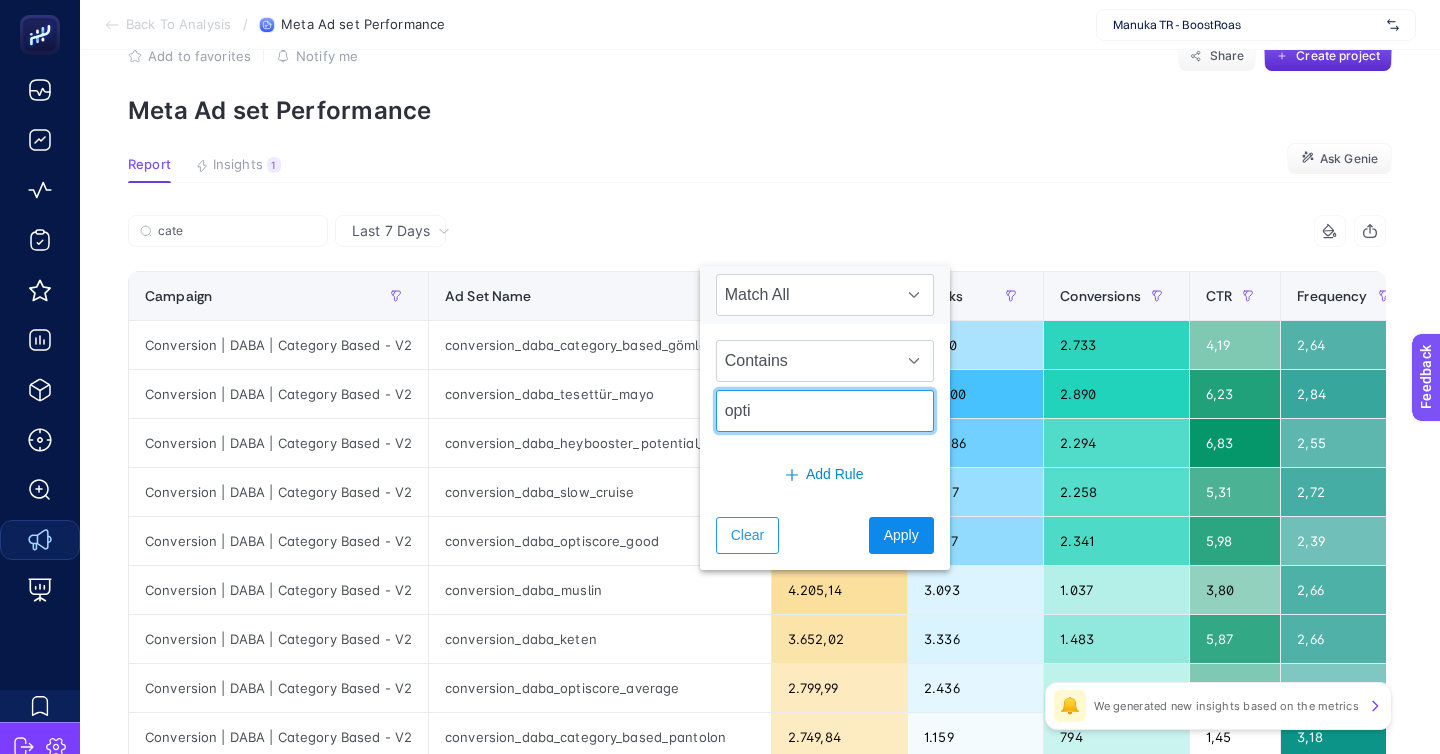type on "opti" 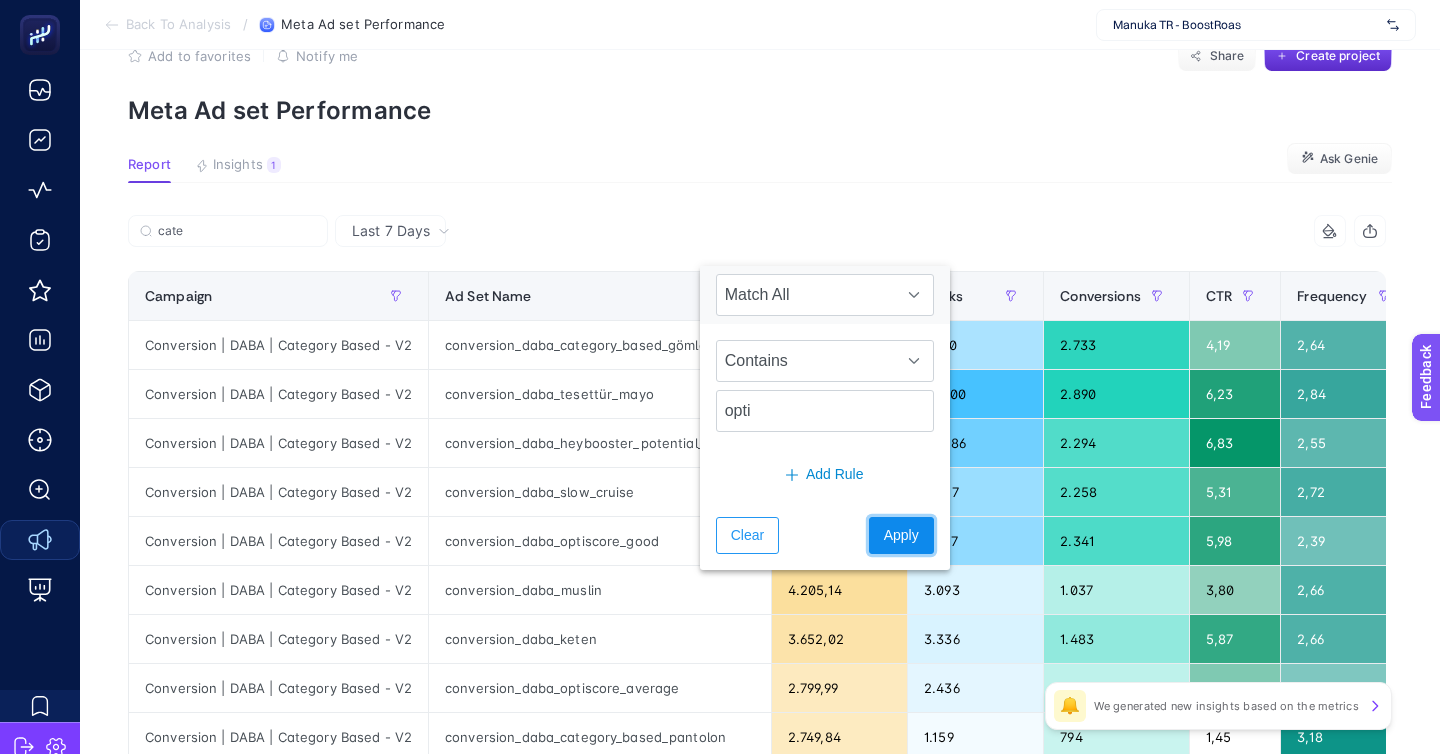 click on "Apply" 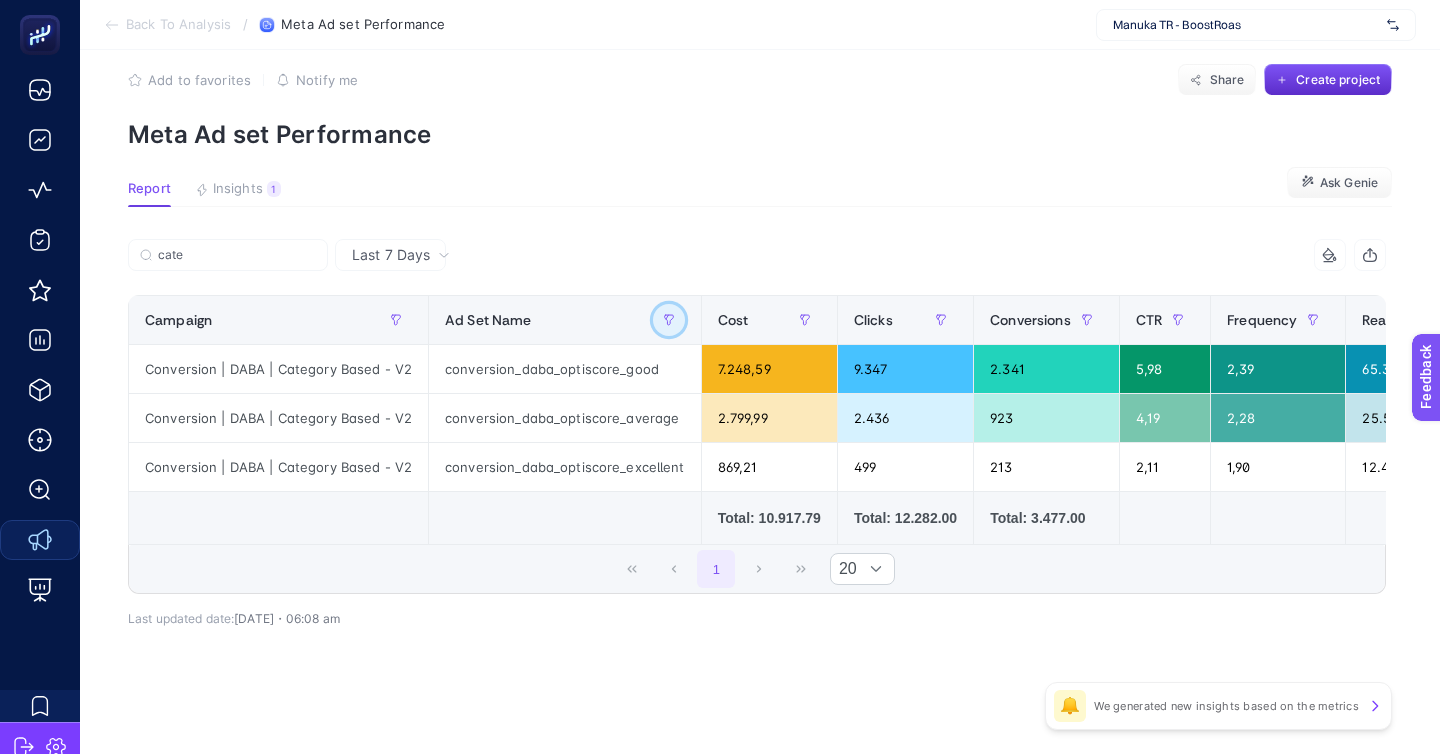 scroll, scrollTop: 0, scrollLeft: 0, axis: both 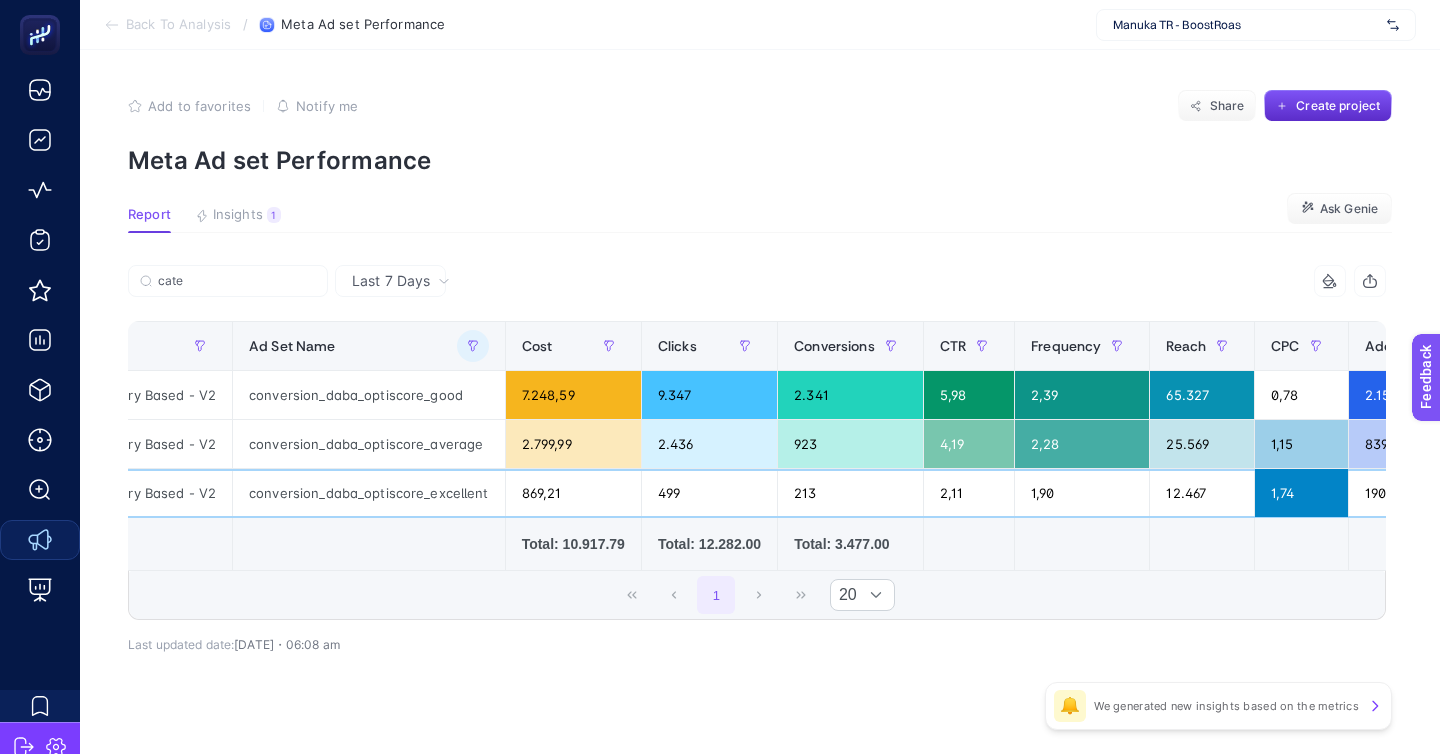 click on "12.467" 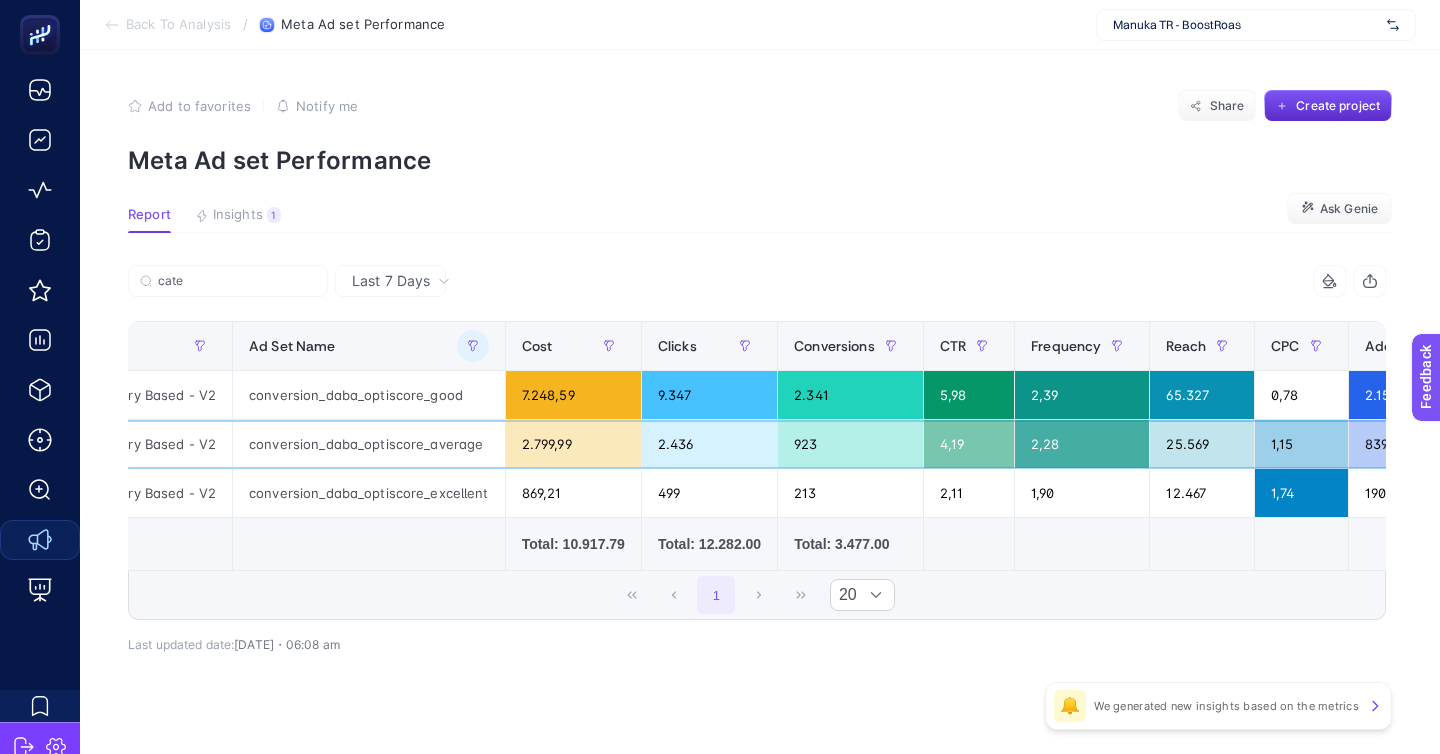 click on "4,19" 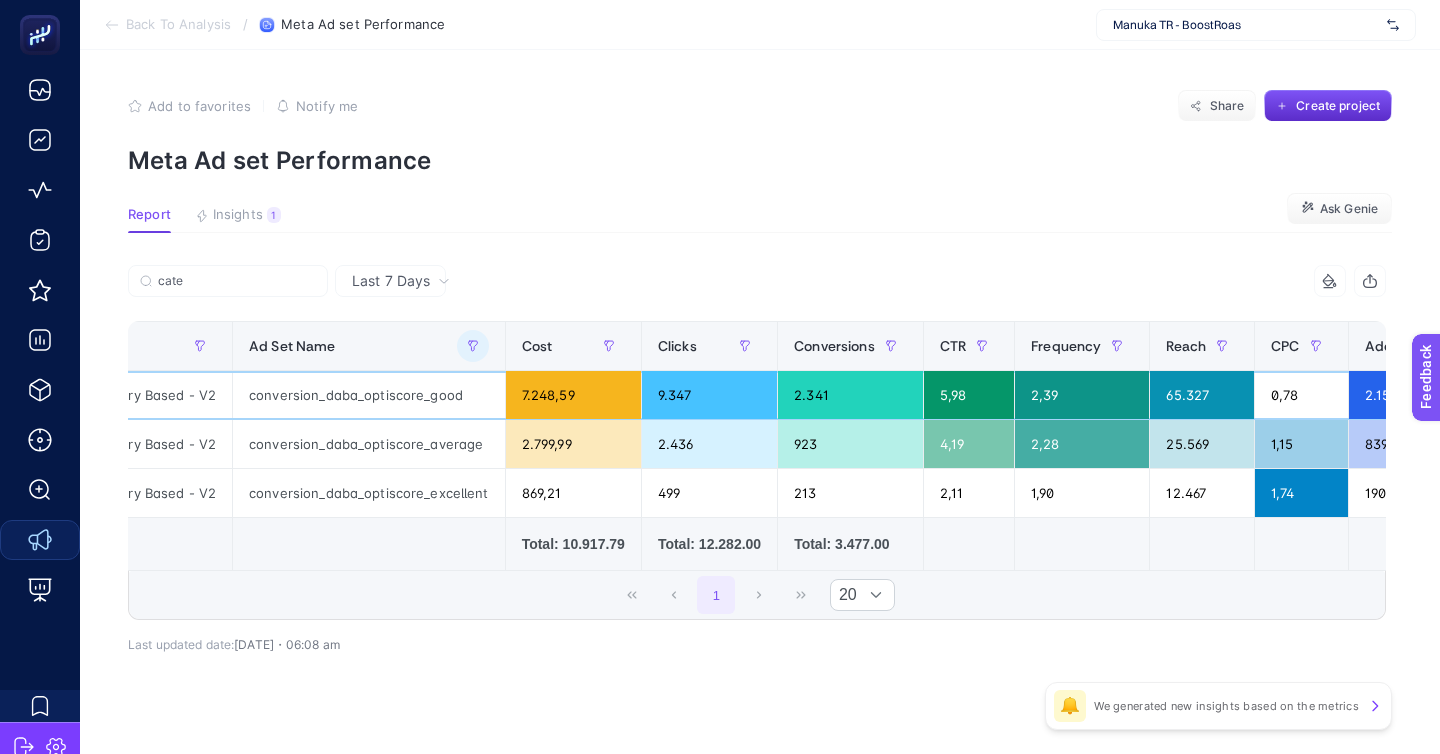 click on "2,39" 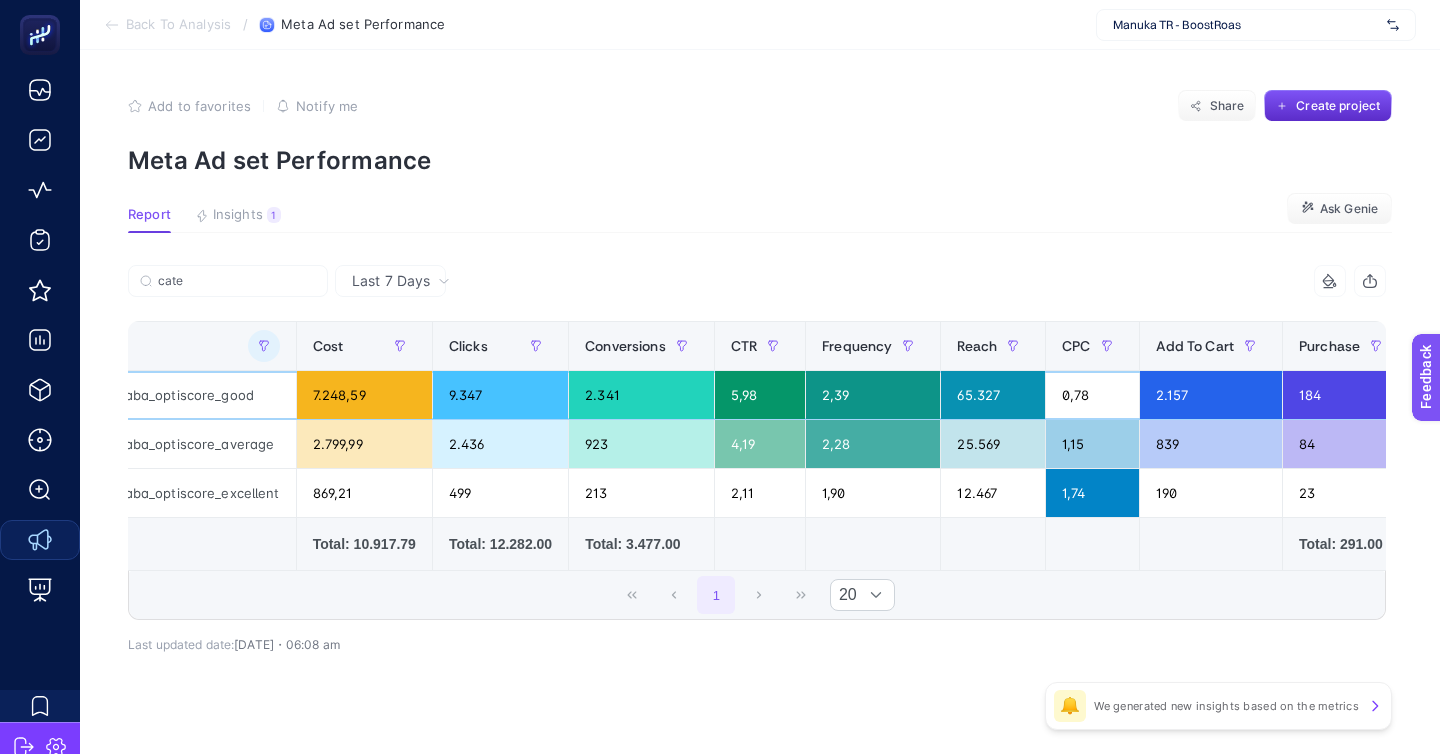 scroll, scrollTop: 0, scrollLeft: 415, axis: horizontal 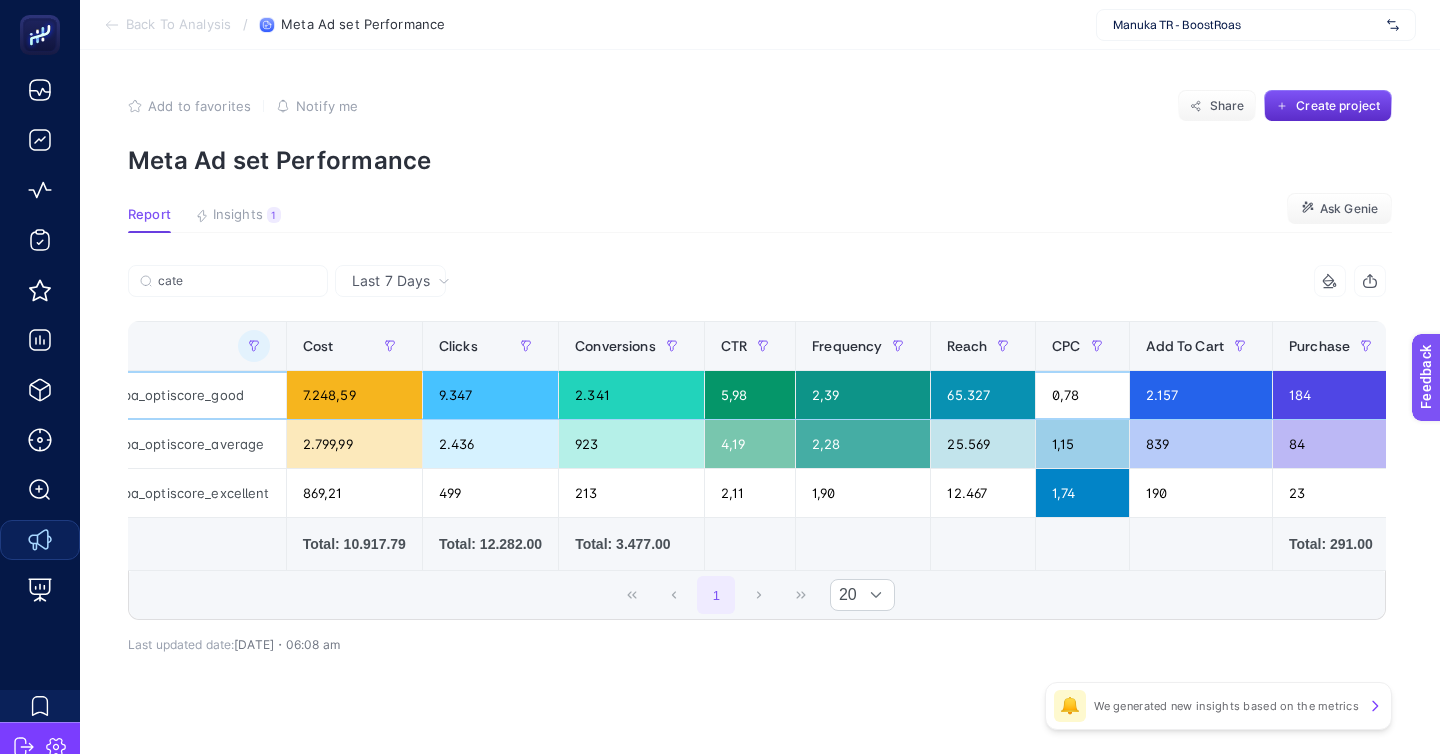 click on "0,78" 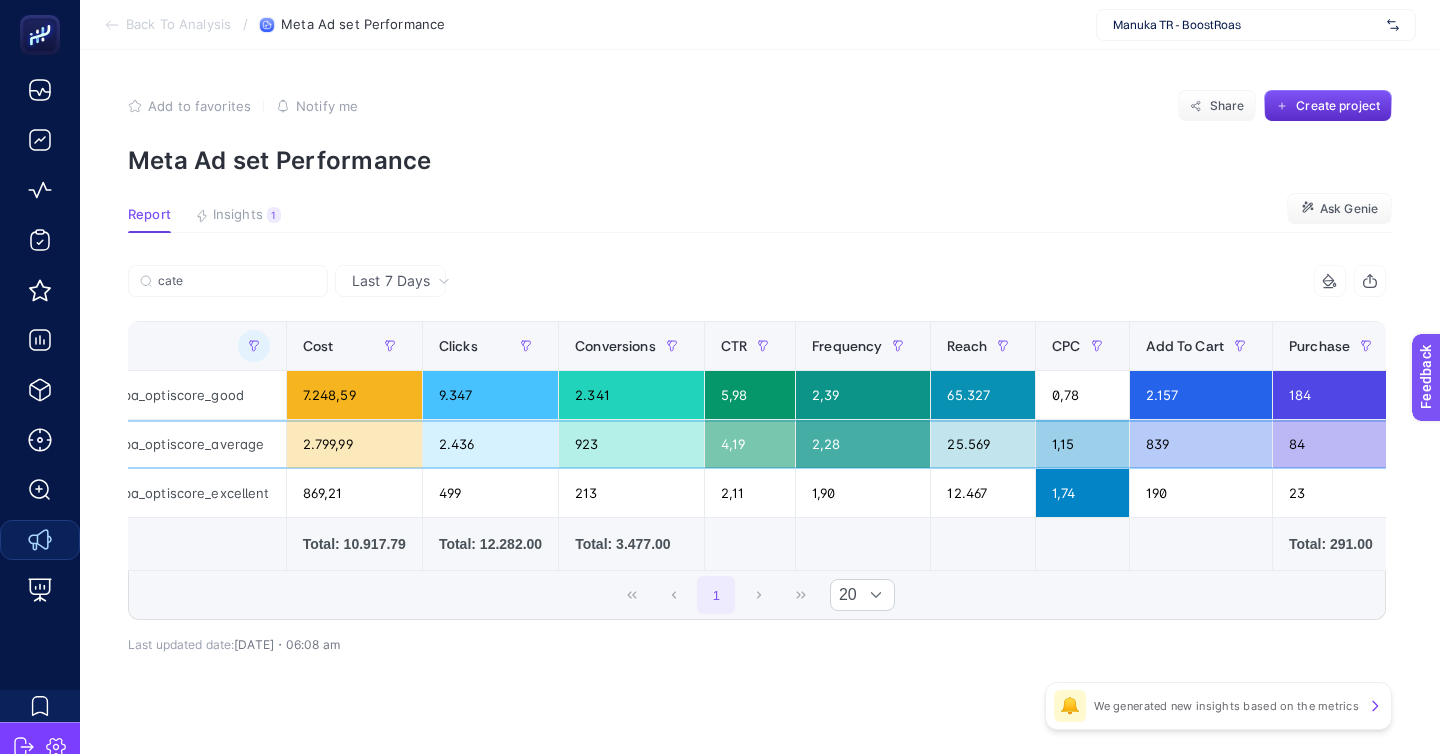 click on "839" 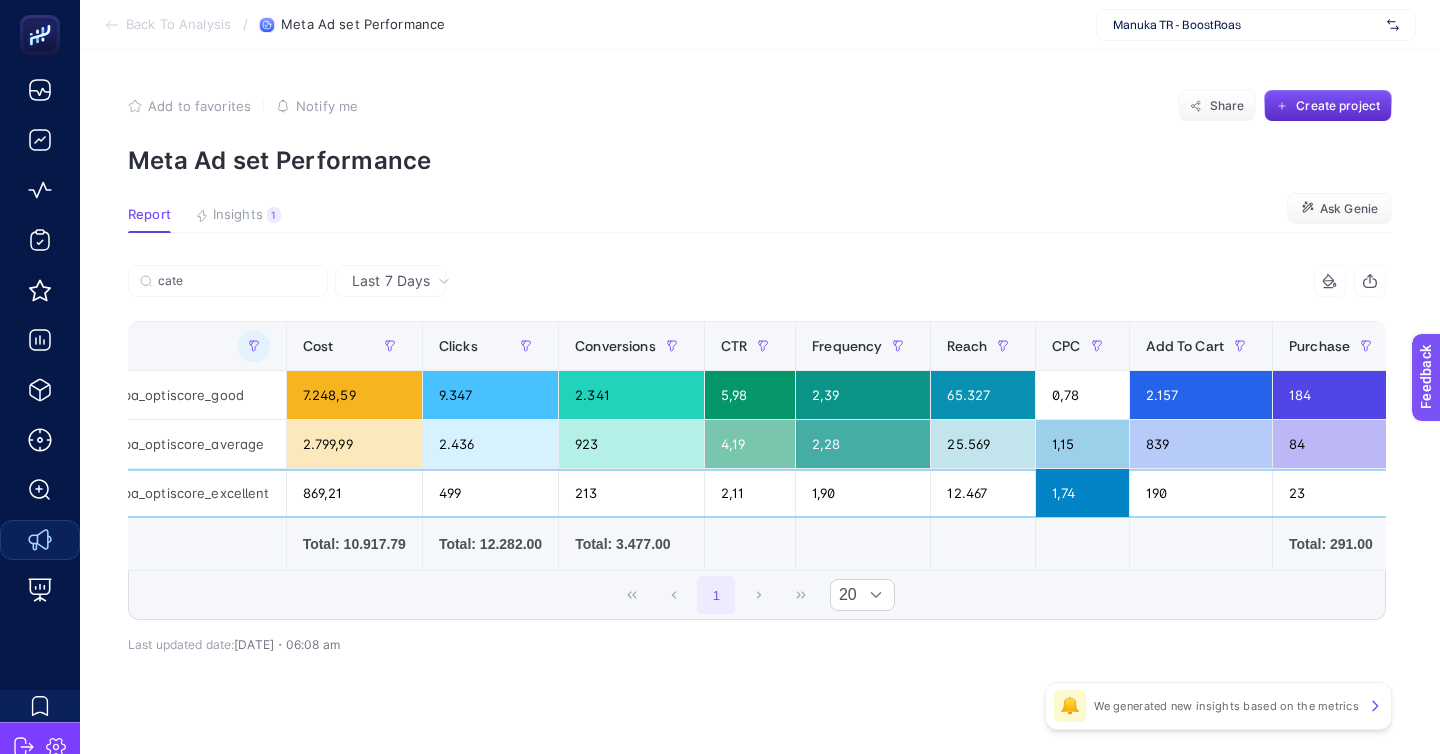 click on "190" 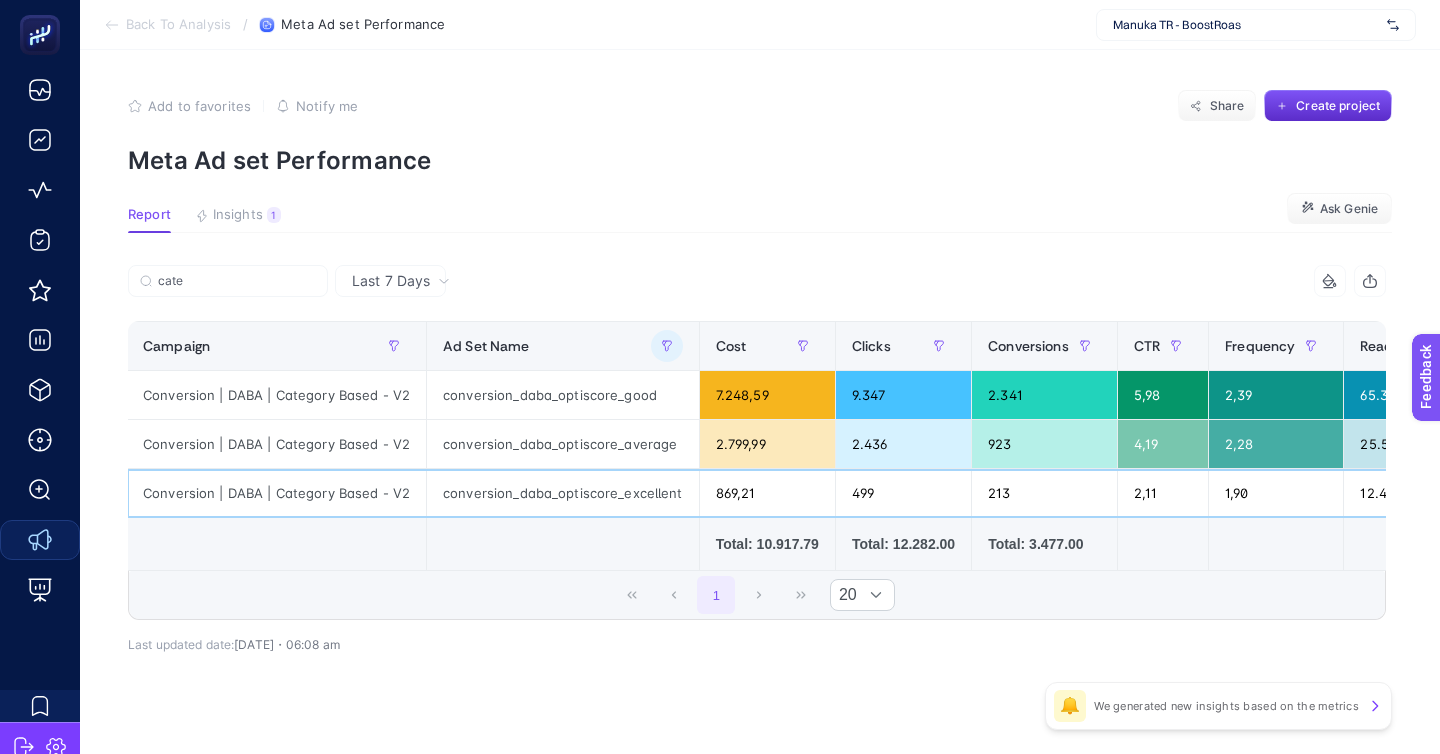 scroll, scrollTop: 0, scrollLeft: 0, axis: both 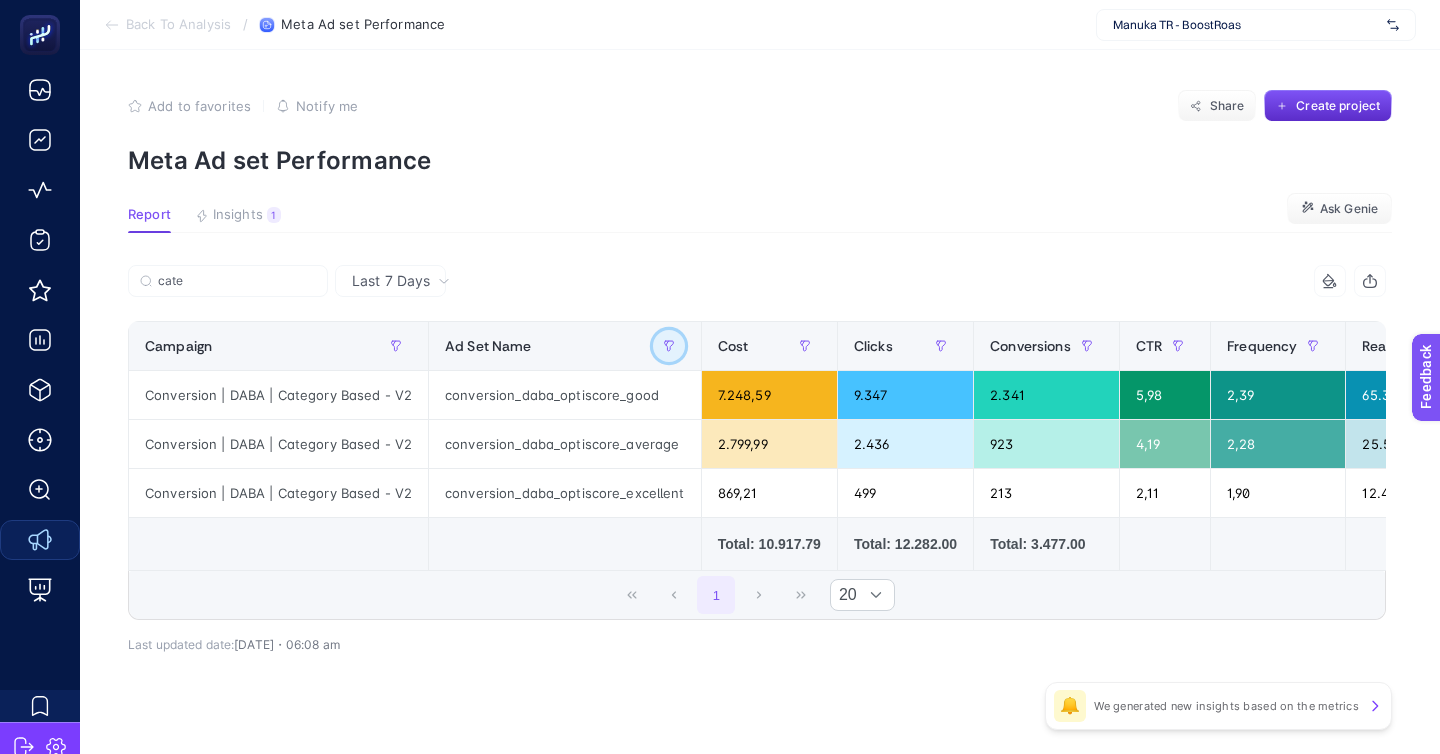 click 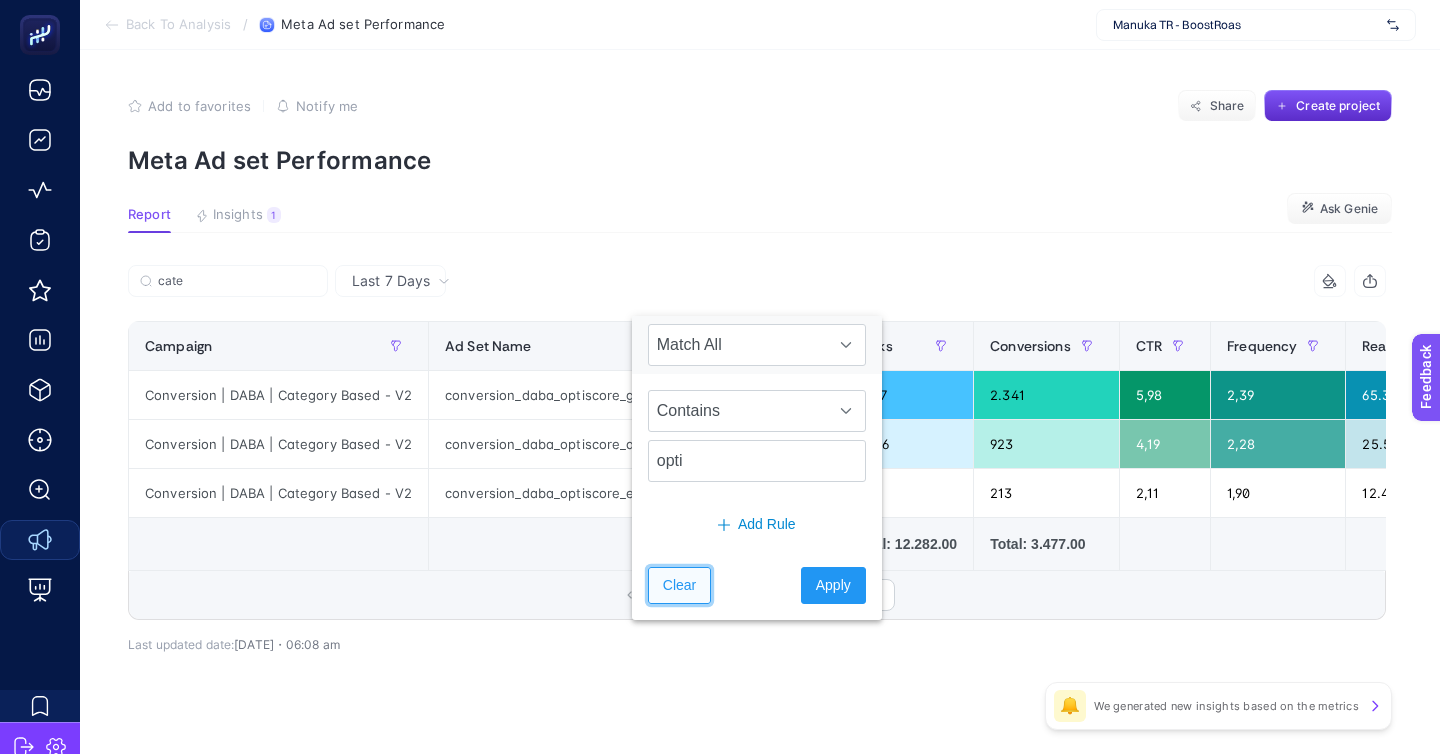 click on "Clear" 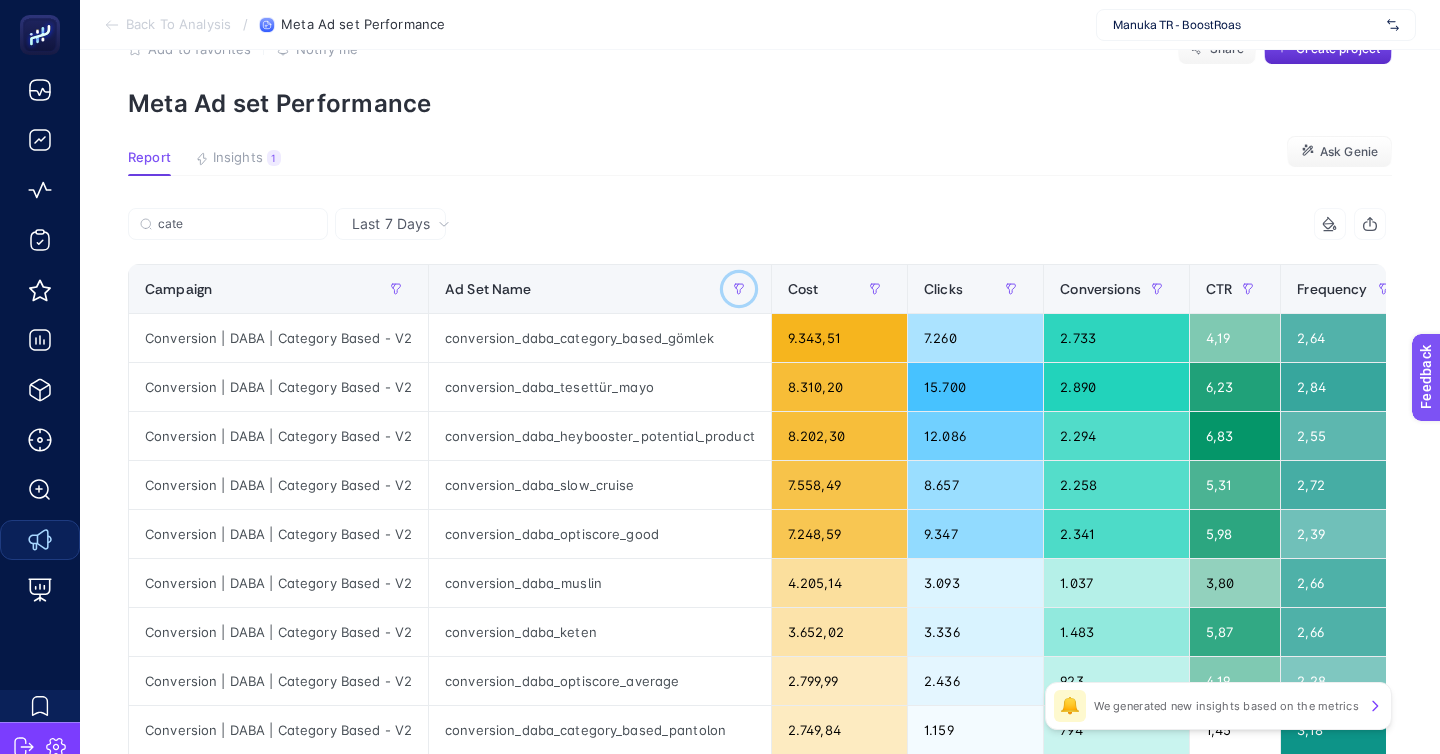 scroll, scrollTop: 59, scrollLeft: 0, axis: vertical 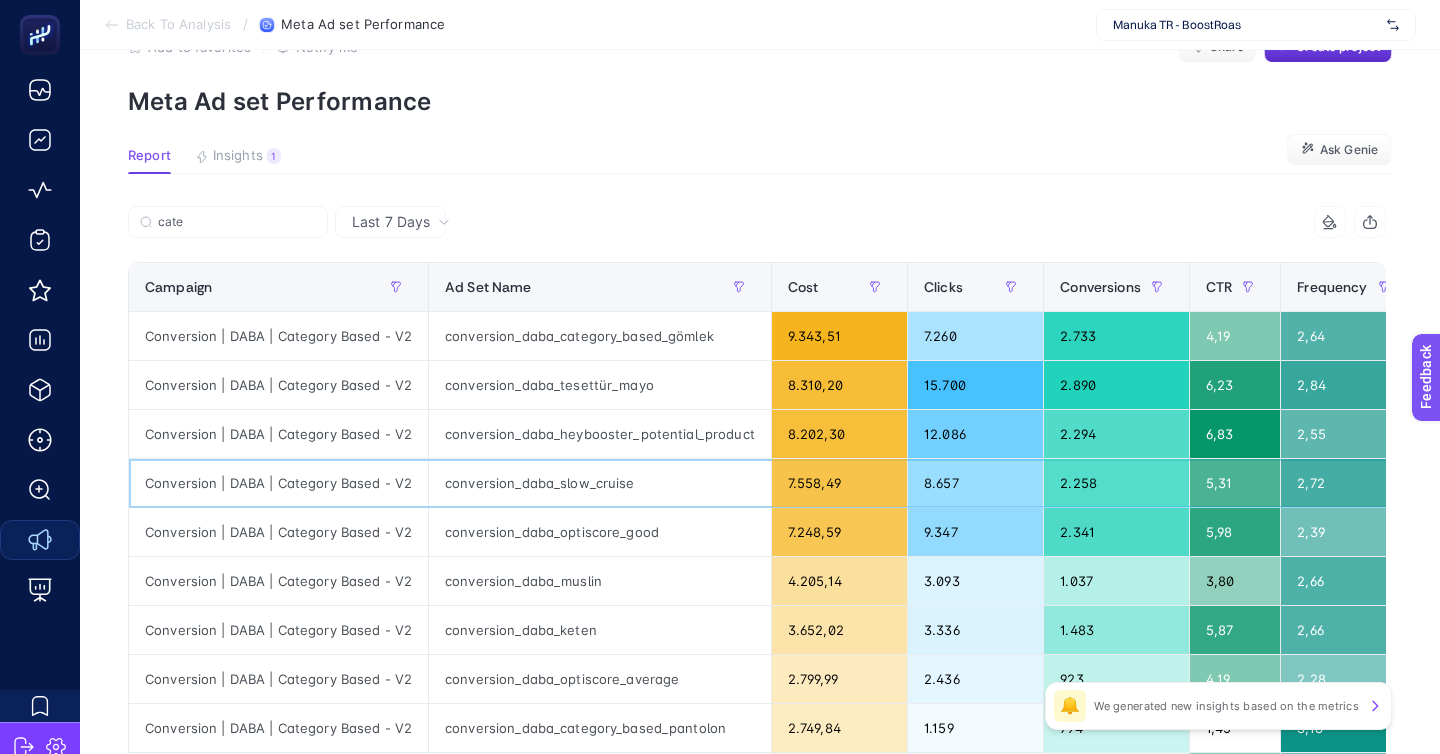 click on "conversion_daba_slow_cruise" 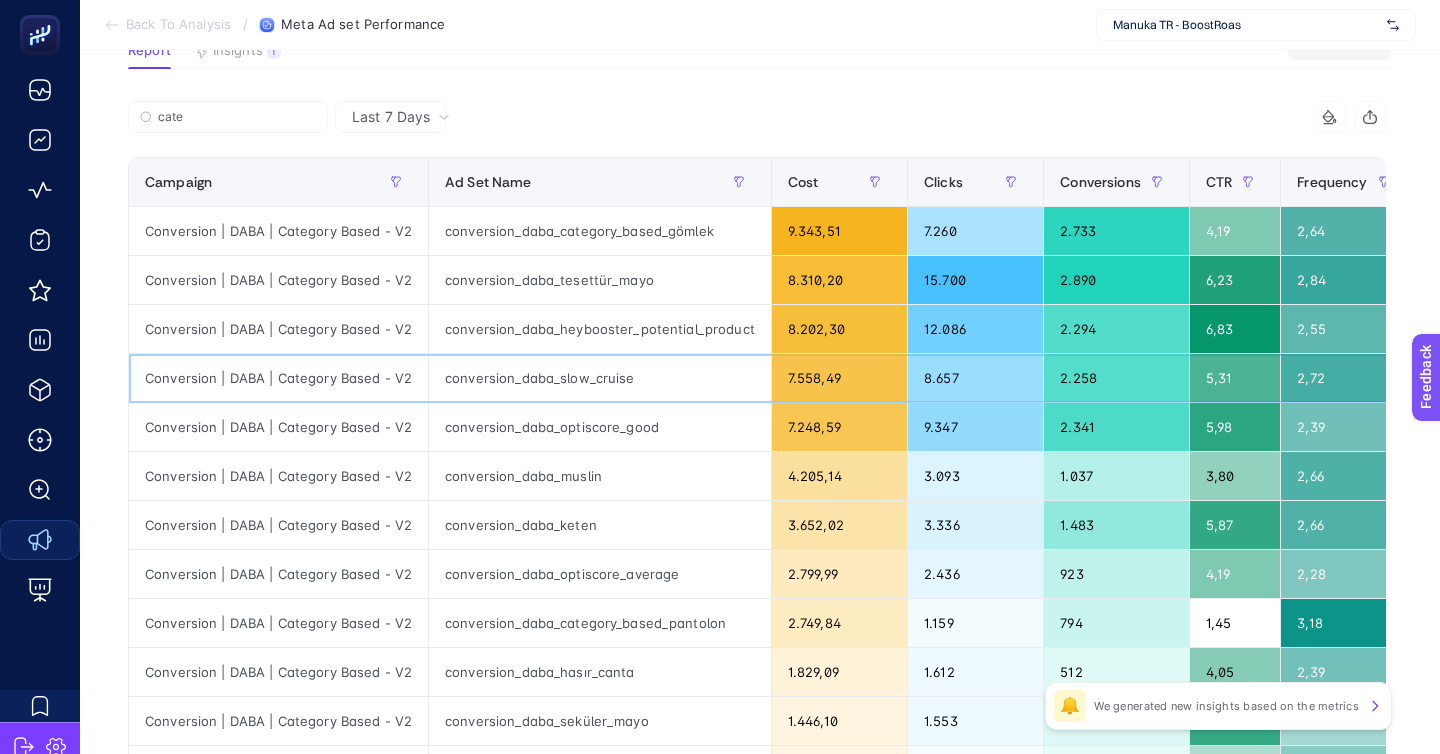 scroll, scrollTop: 43, scrollLeft: 0, axis: vertical 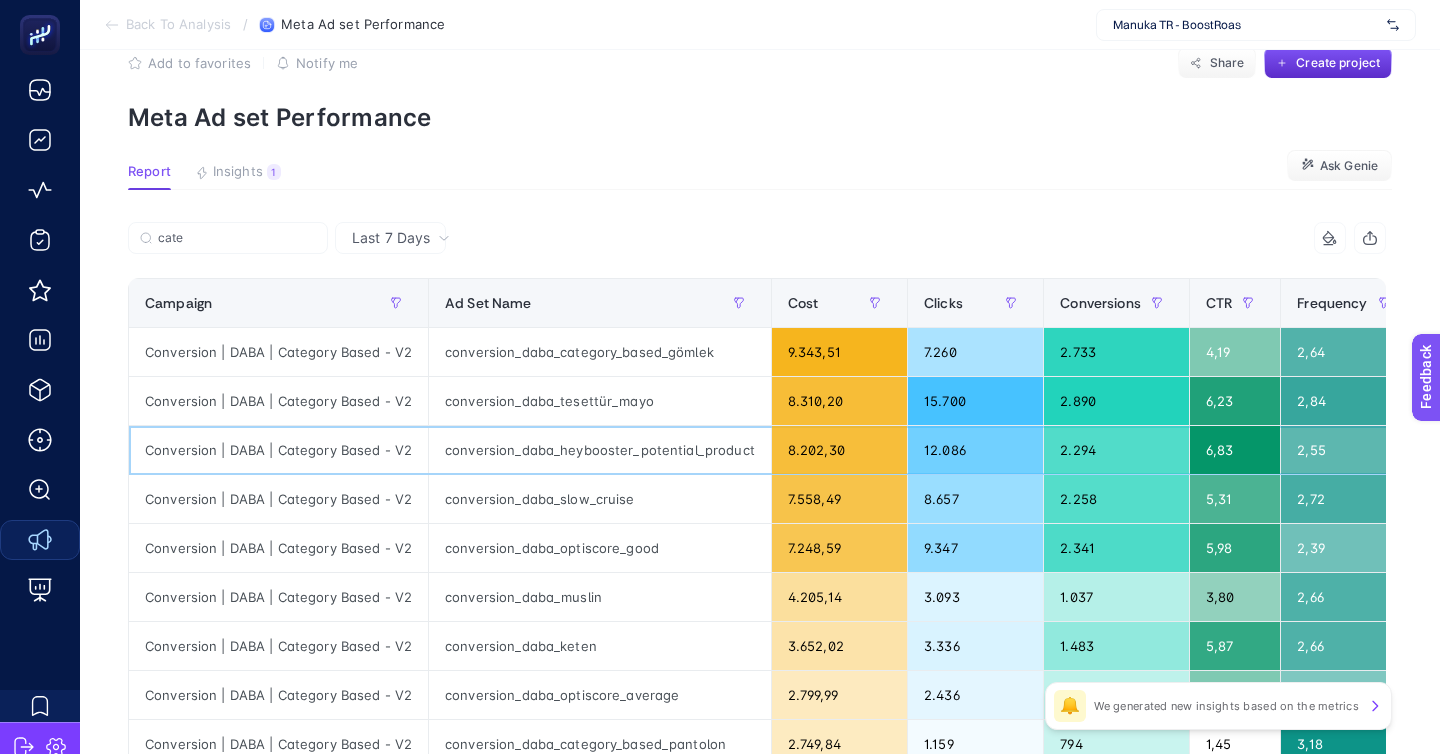click on "conversion_daba_heybooster_potential_product" 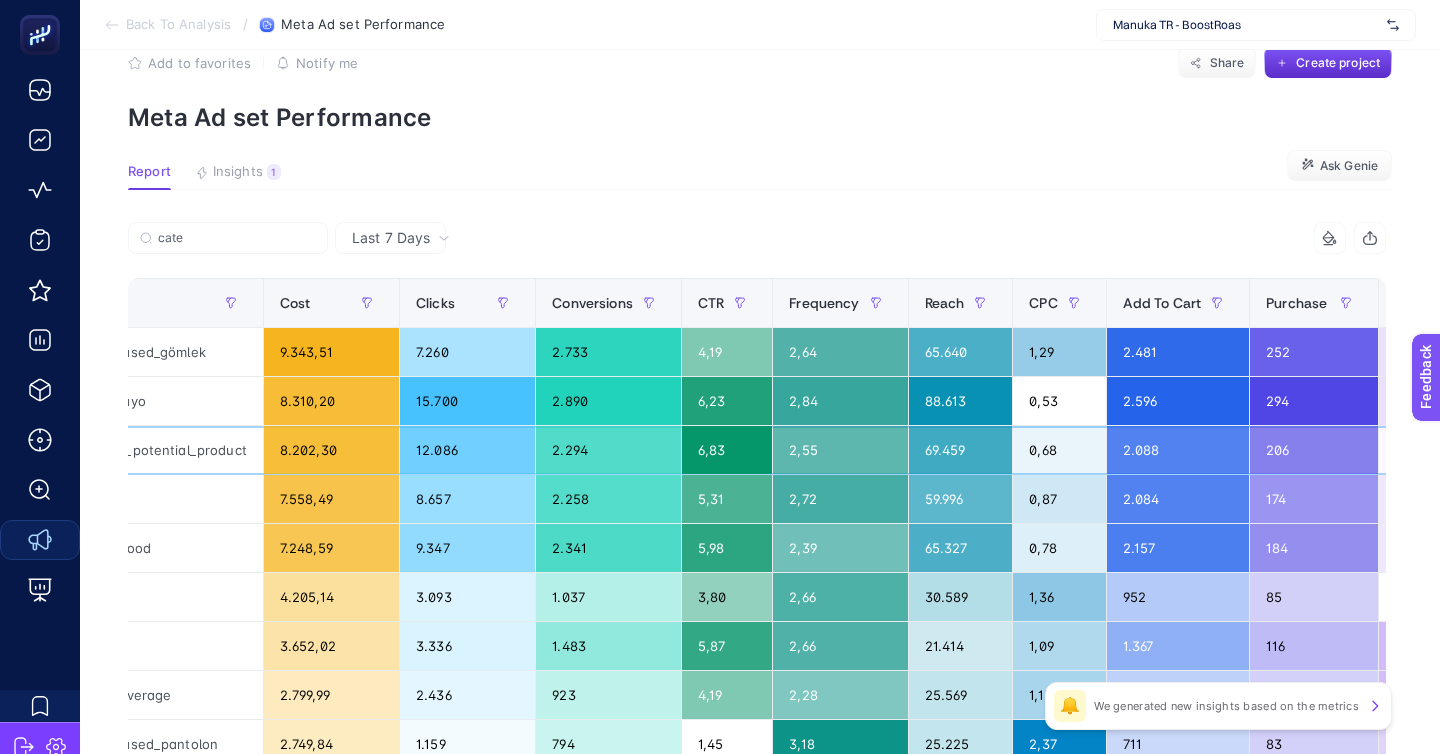 scroll, scrollTop: 0, scrollLeft: 502, axis: horizontal 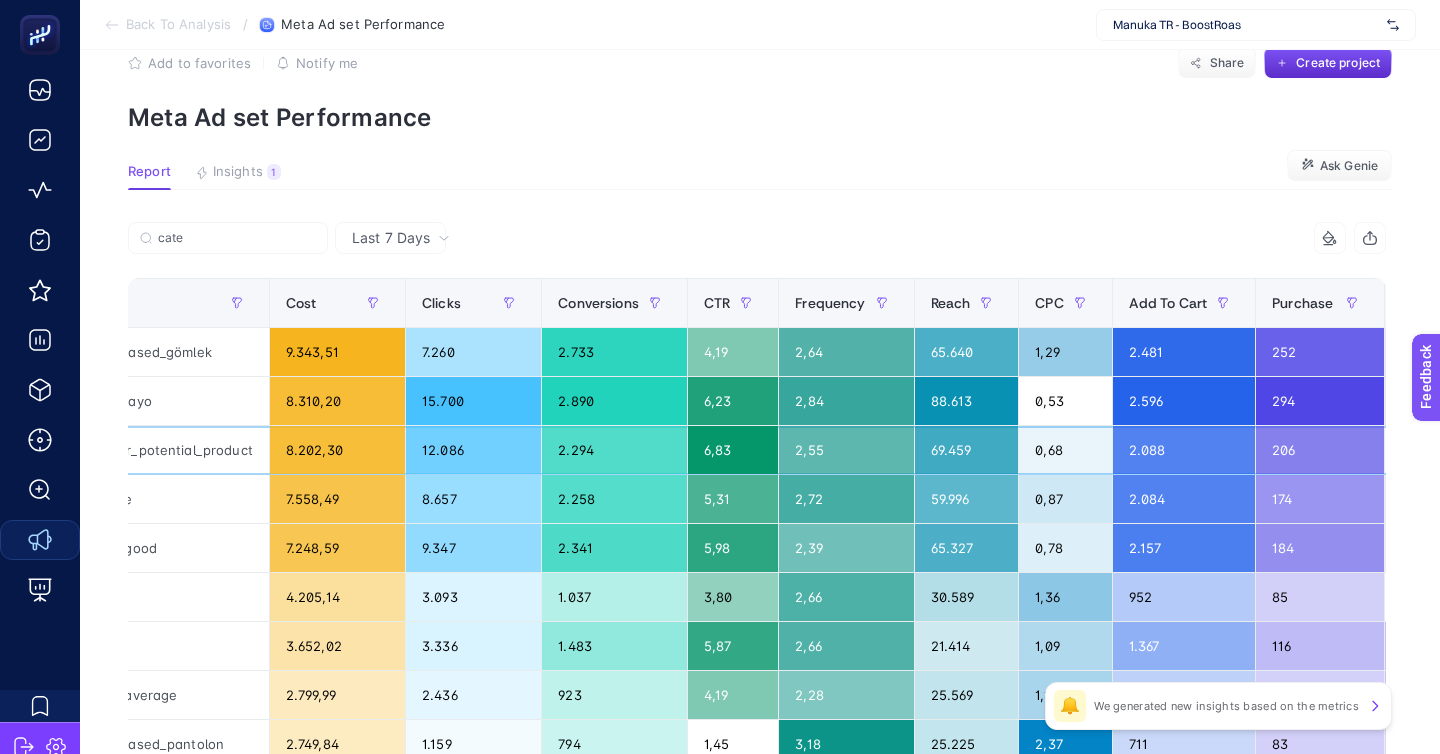 click on "2,55" 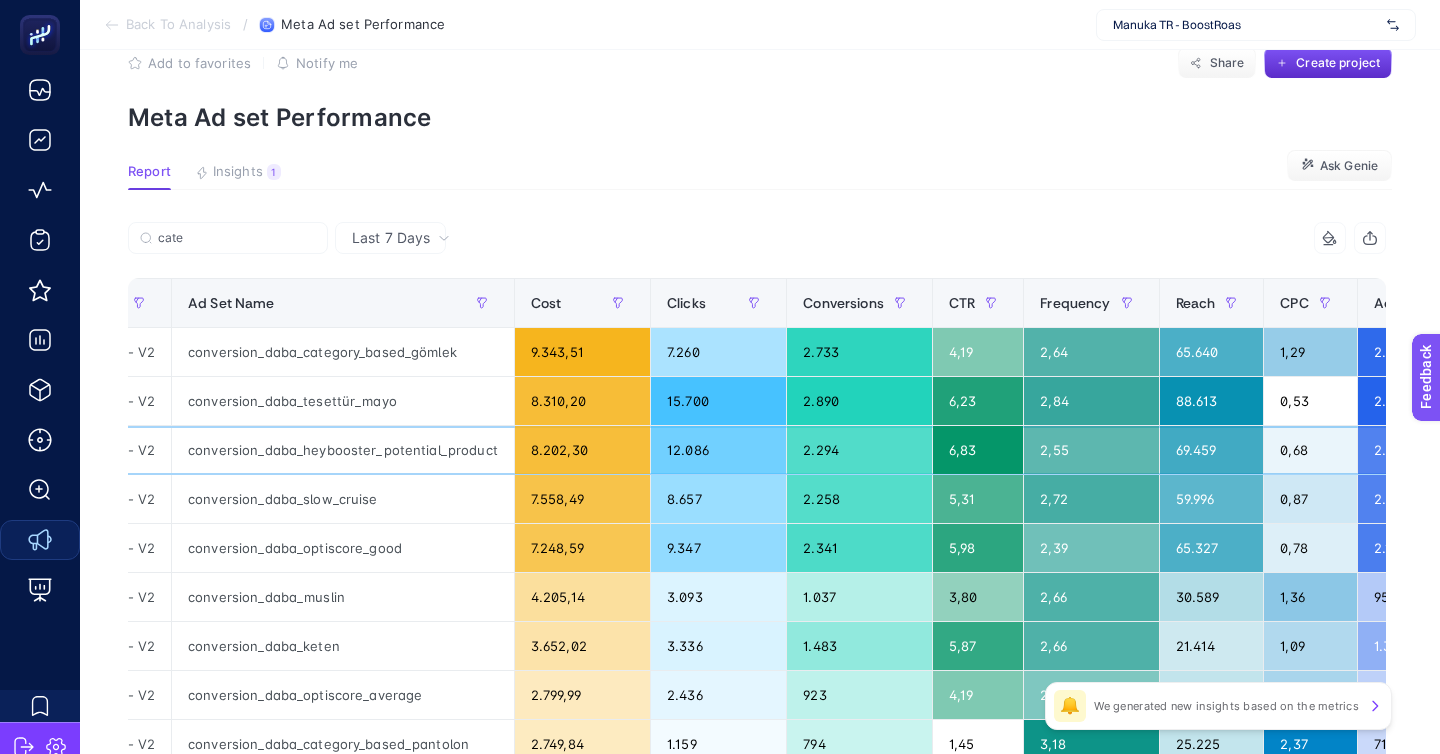 scroll, scrollTop: 0, scrollLeft: 253, axis: horizontal 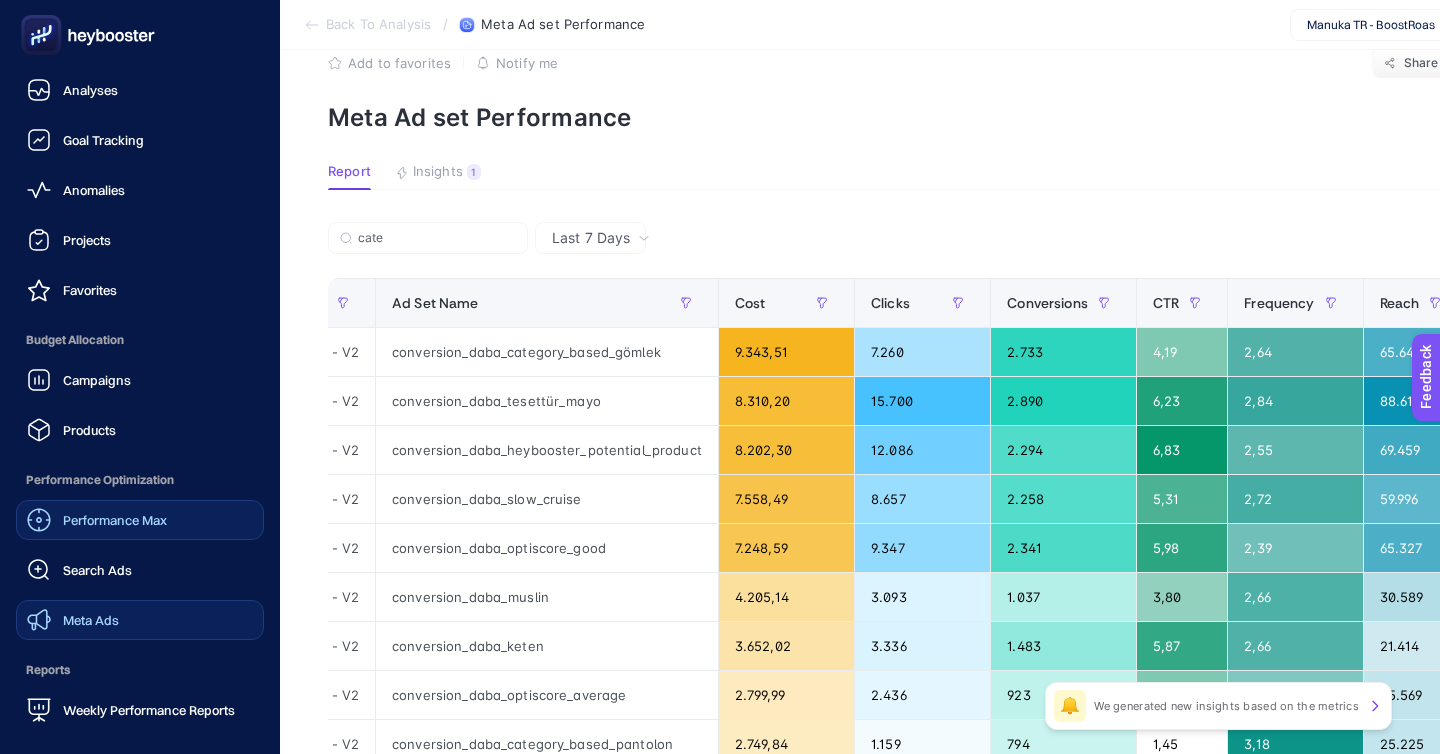 click on "Performance Max" 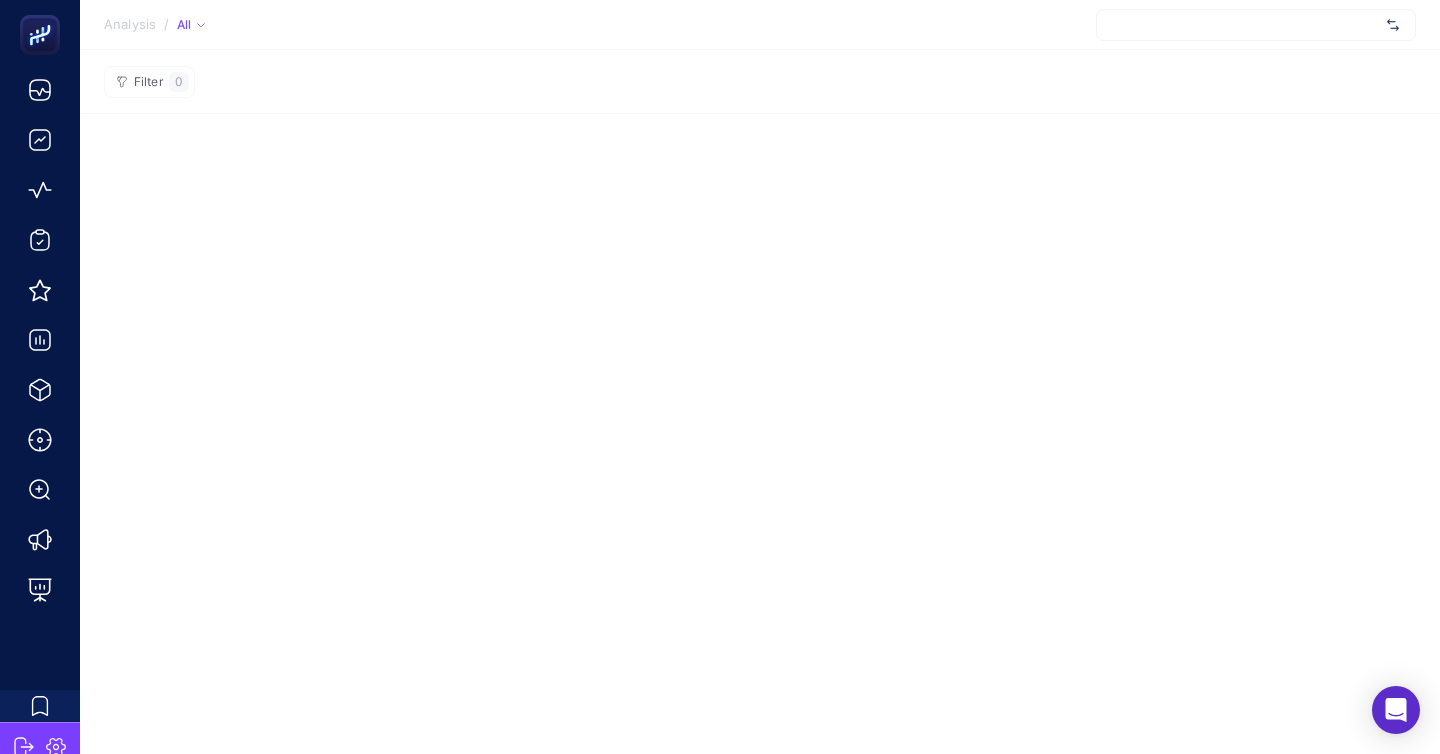 scroll, scrollTop: 0, scrollLeft: 0, axis: both 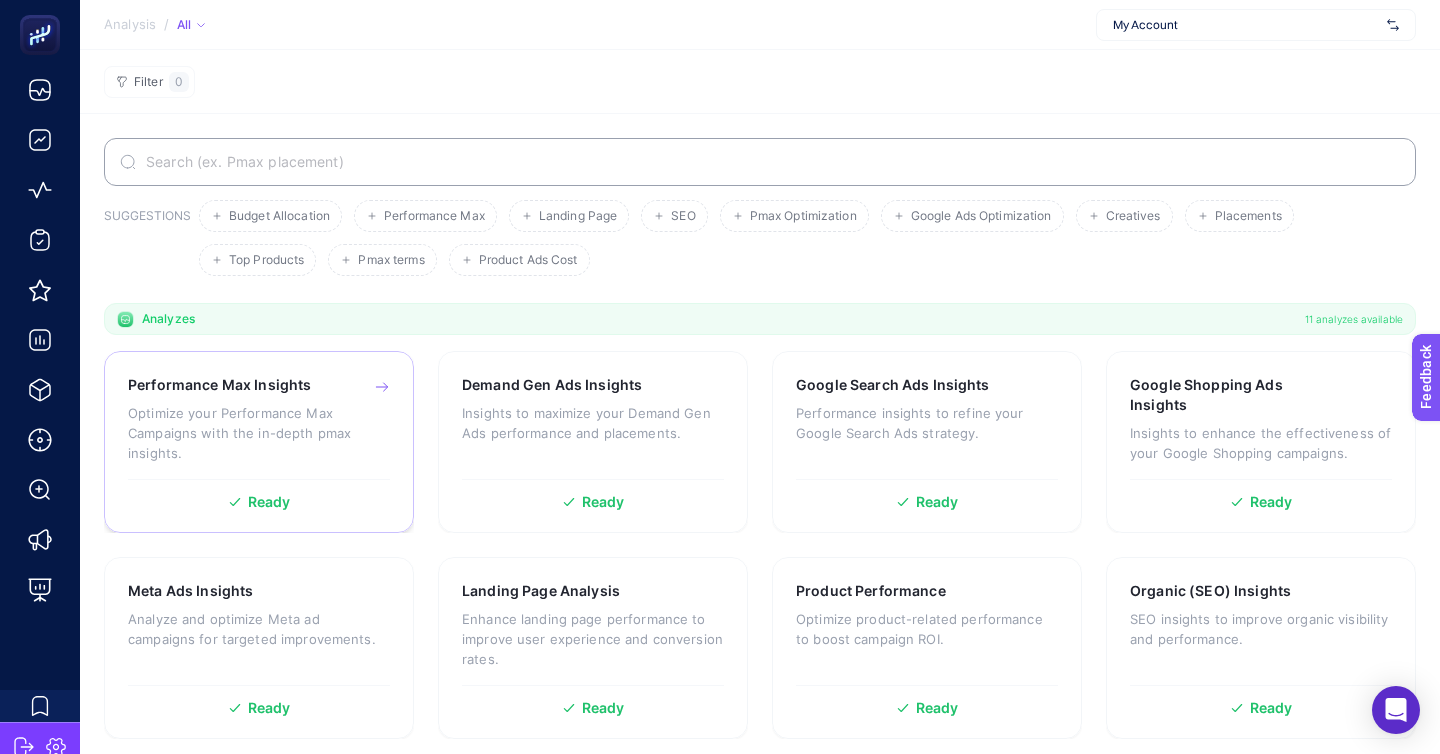 click on "Performance Max Insights Optimize your Performance Max Campaigns with the in-depth pmax insights.  Ready" at bounding box center [259, 442] 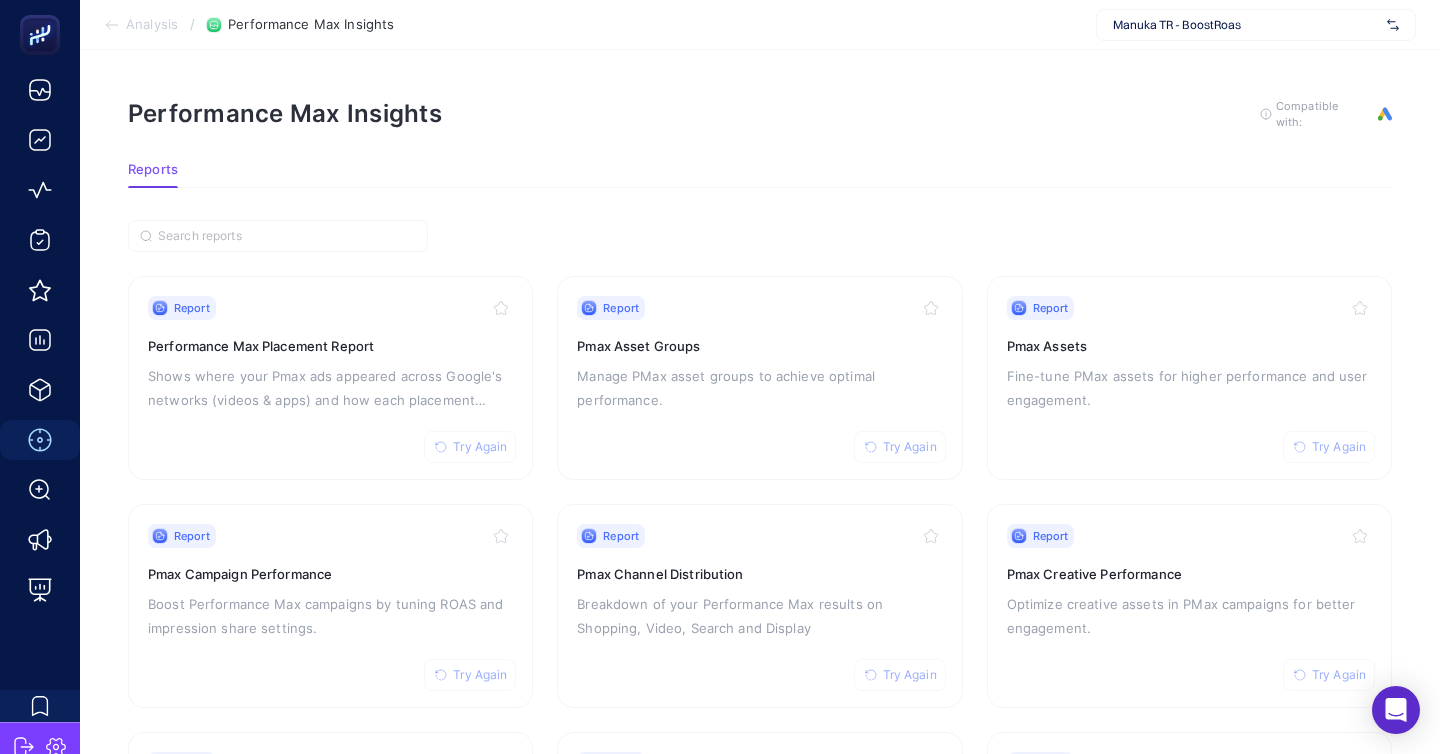 scroll, scrollTop: 0, scrollLeft: 0, axis: both 